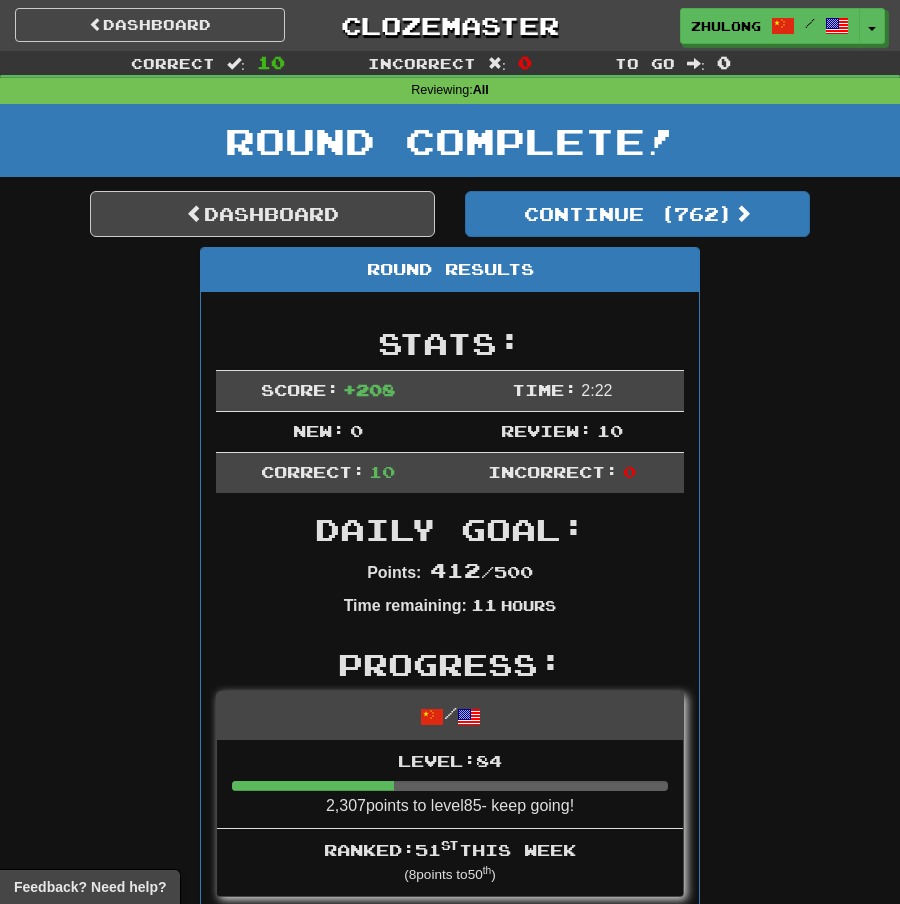 scroll, scrollTop: 0, scrollLeft: 0, axis: both 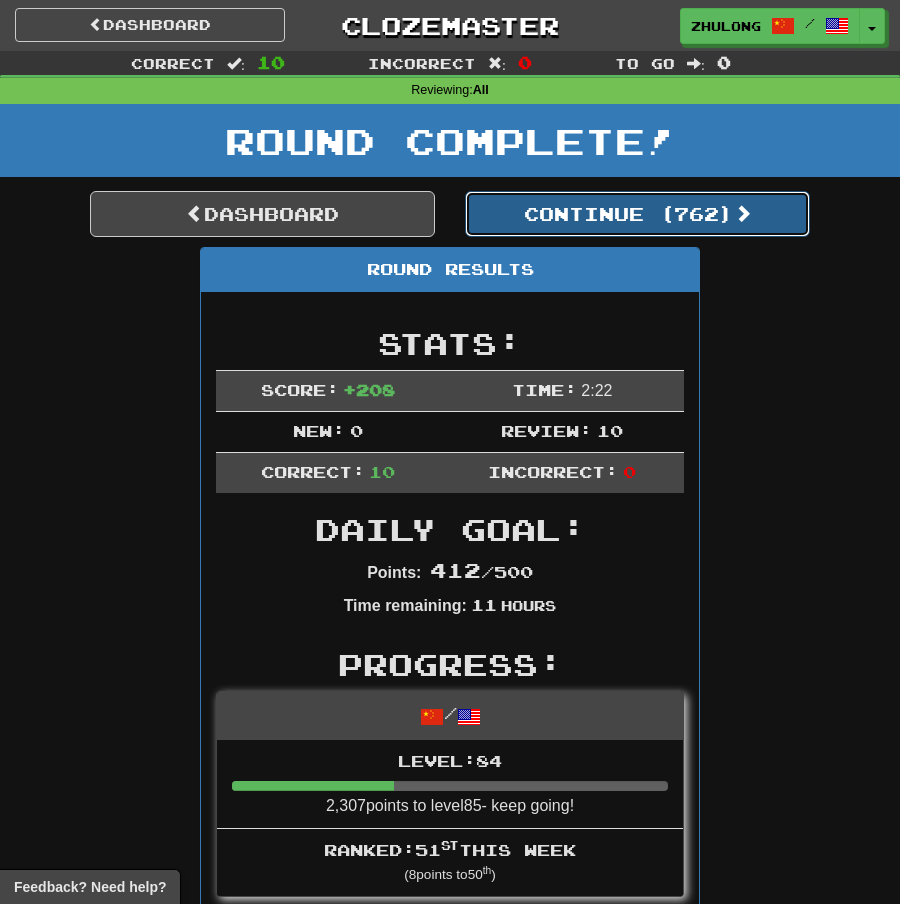 click on "Continue ( 762 )" at bounding box center [637, 214] 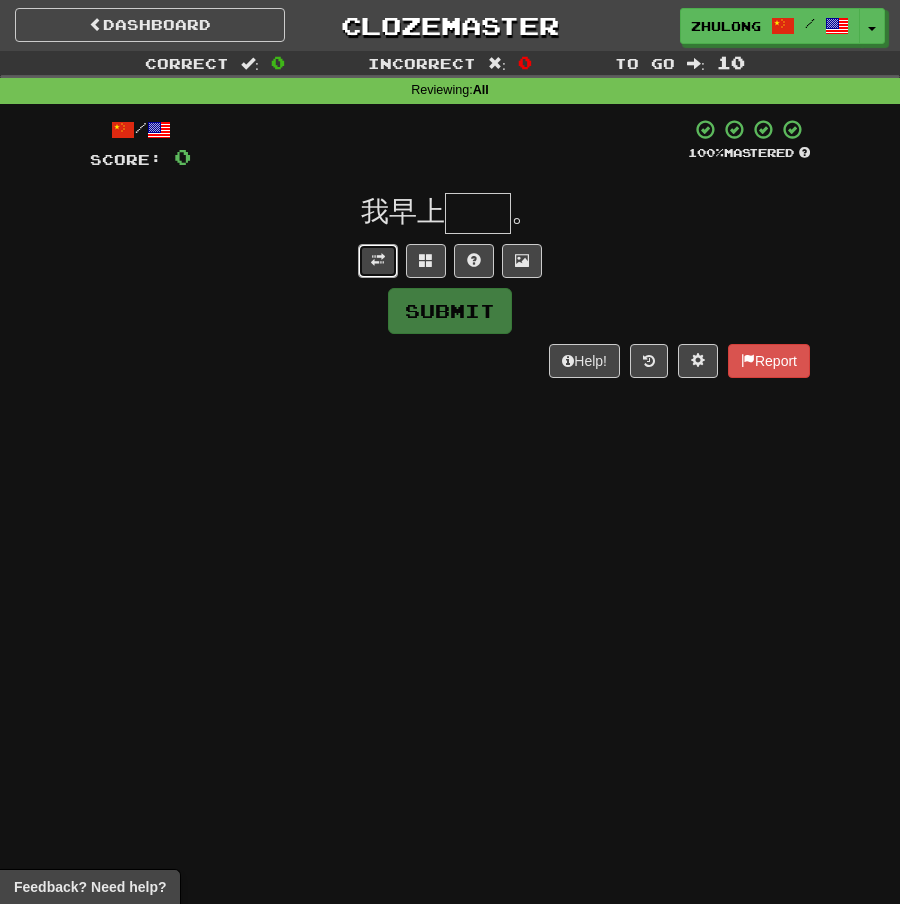 click at bounding box center [378, 261] 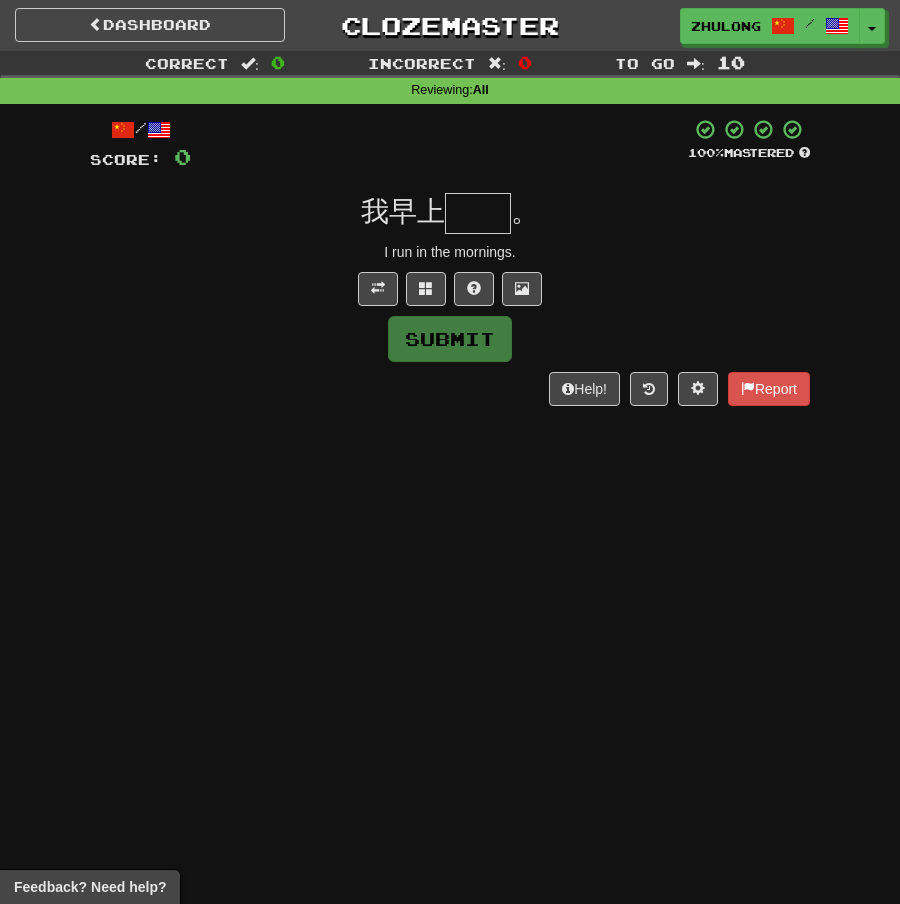 click at bounding box center [478, 213] 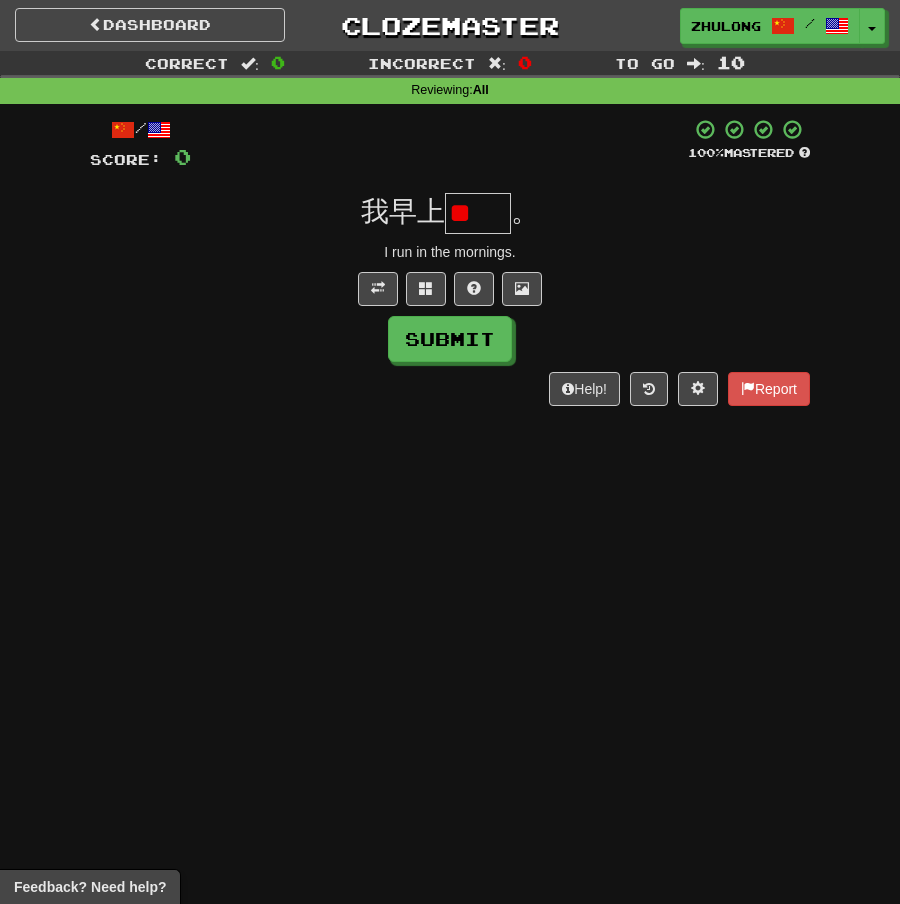 type on "*" 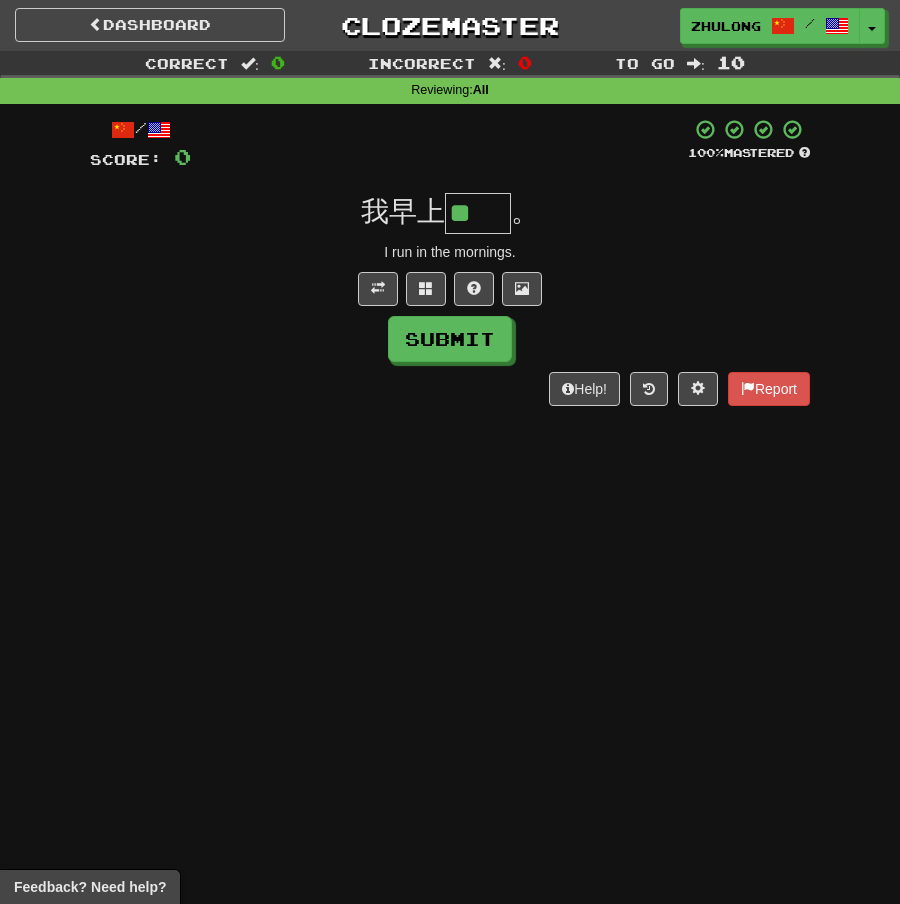 scroll, scrollTop: 0, scrollLeft: 0, axis: both 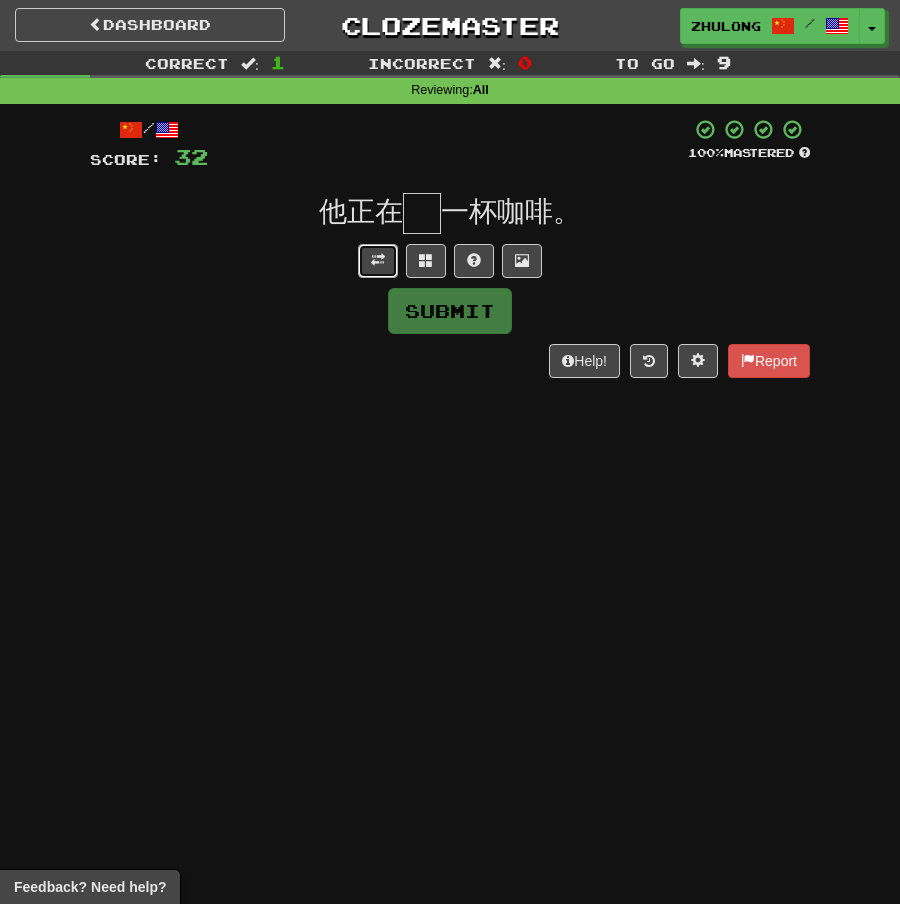 click at bounding box center (378, 260) 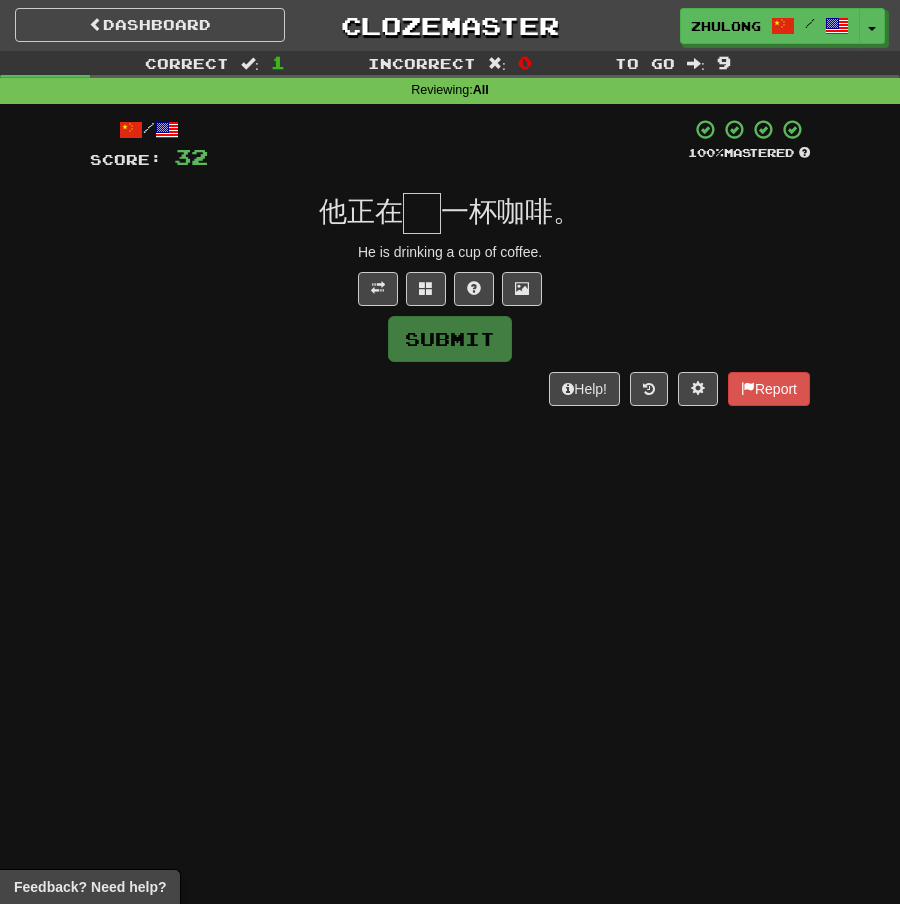 click at bounding box center [422, 213] 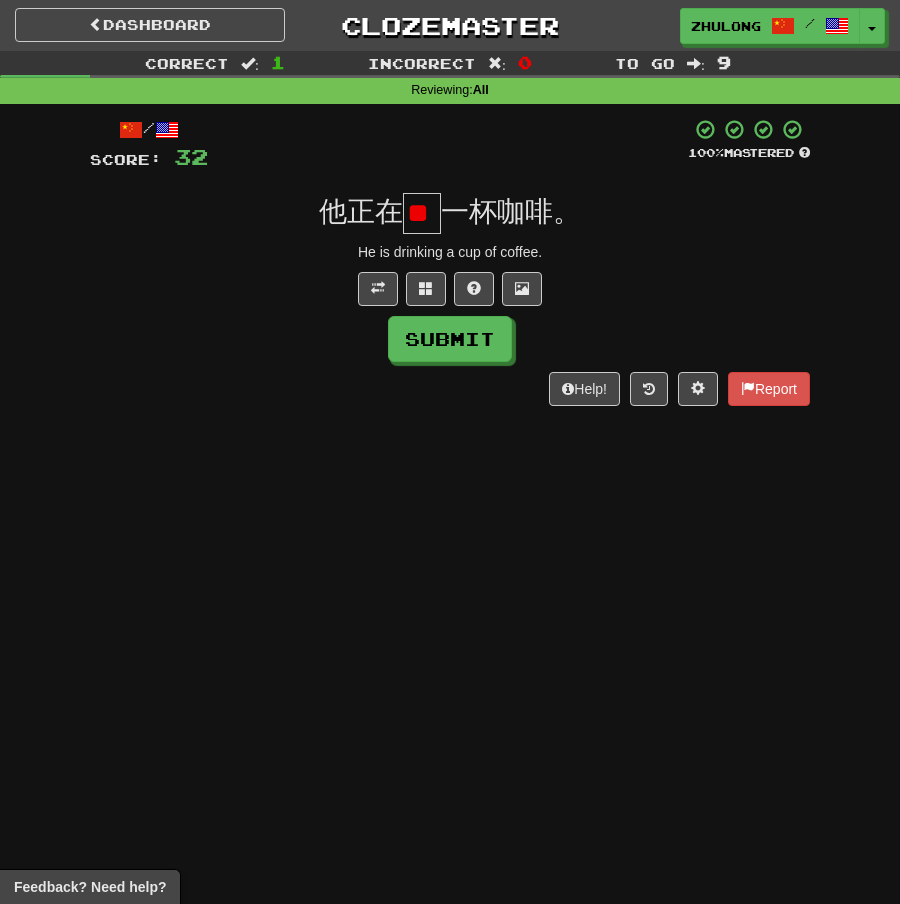 scroll, scrollTop: 0, scrollLeft: 0, axis: both 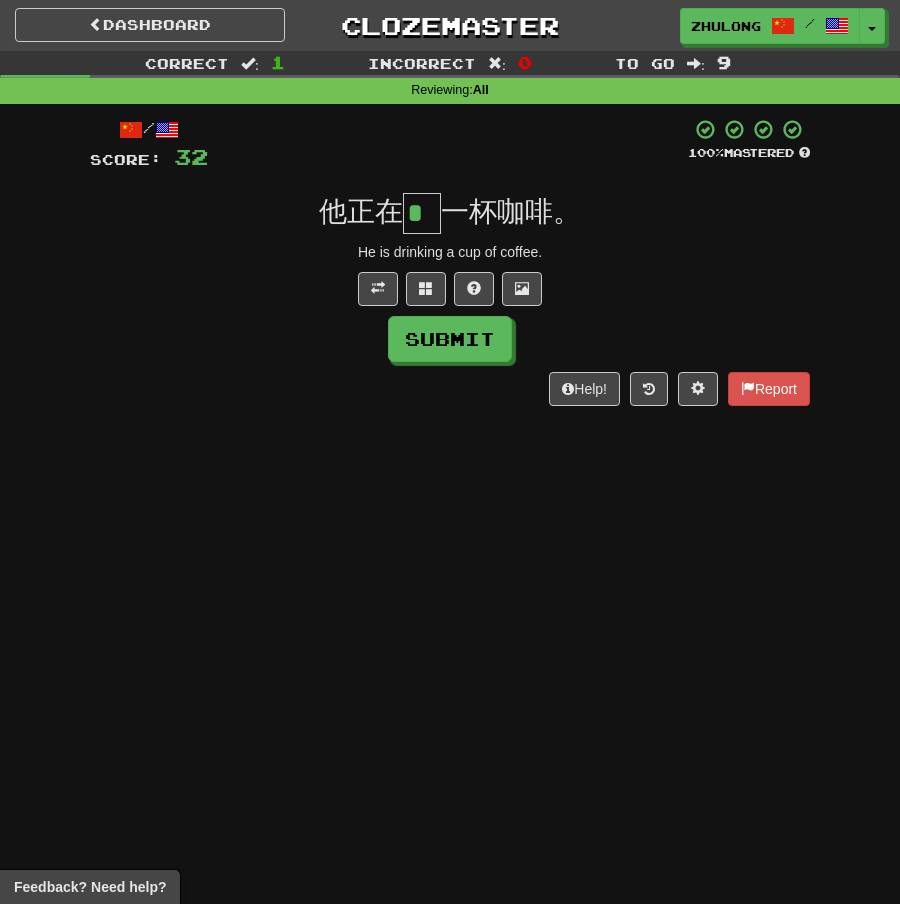 type on "*" 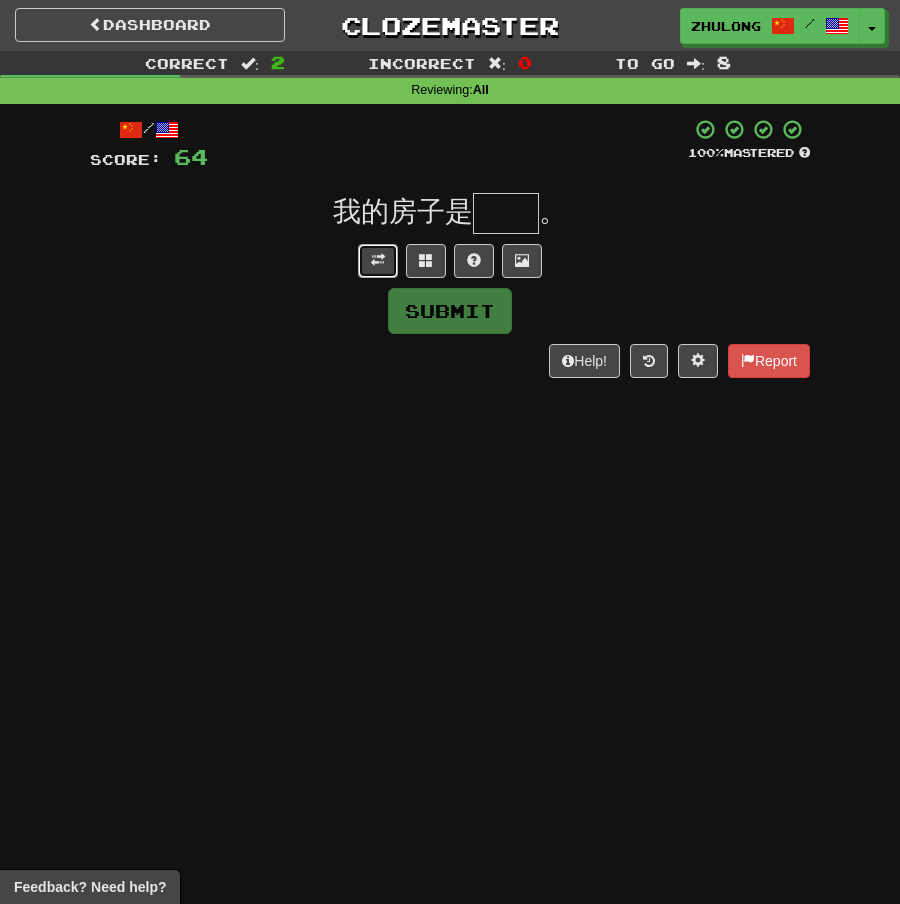 click at bounding box center [378, 261] 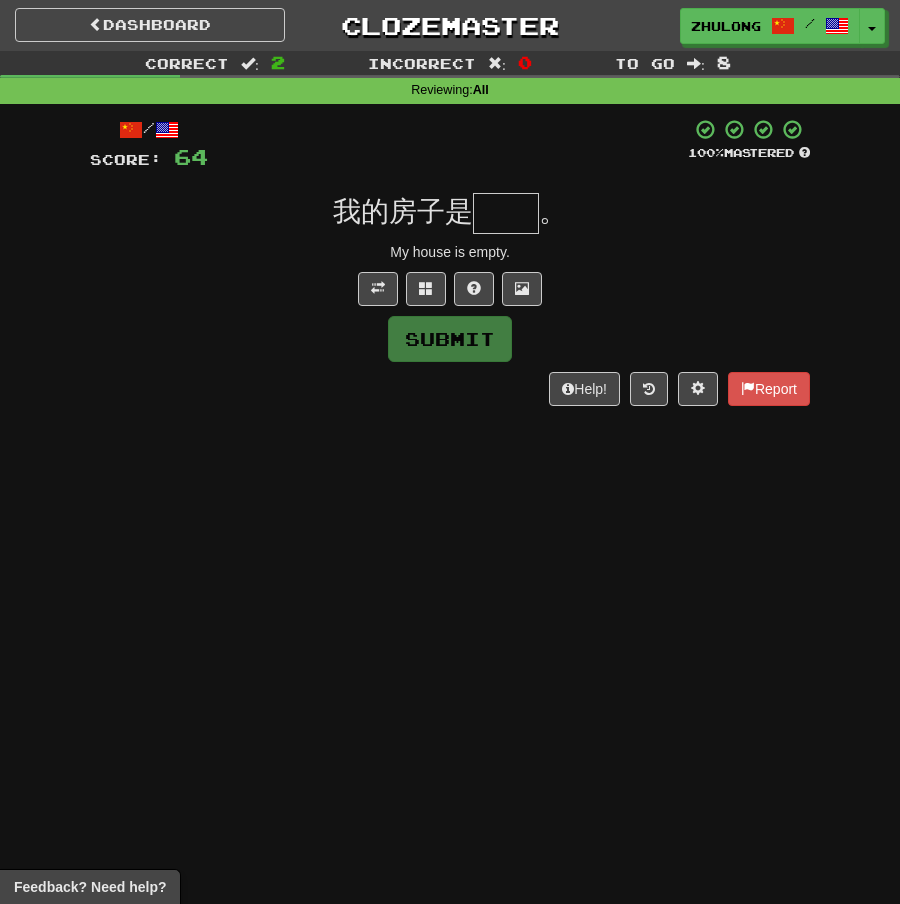 click at bounding box center (506, 213) 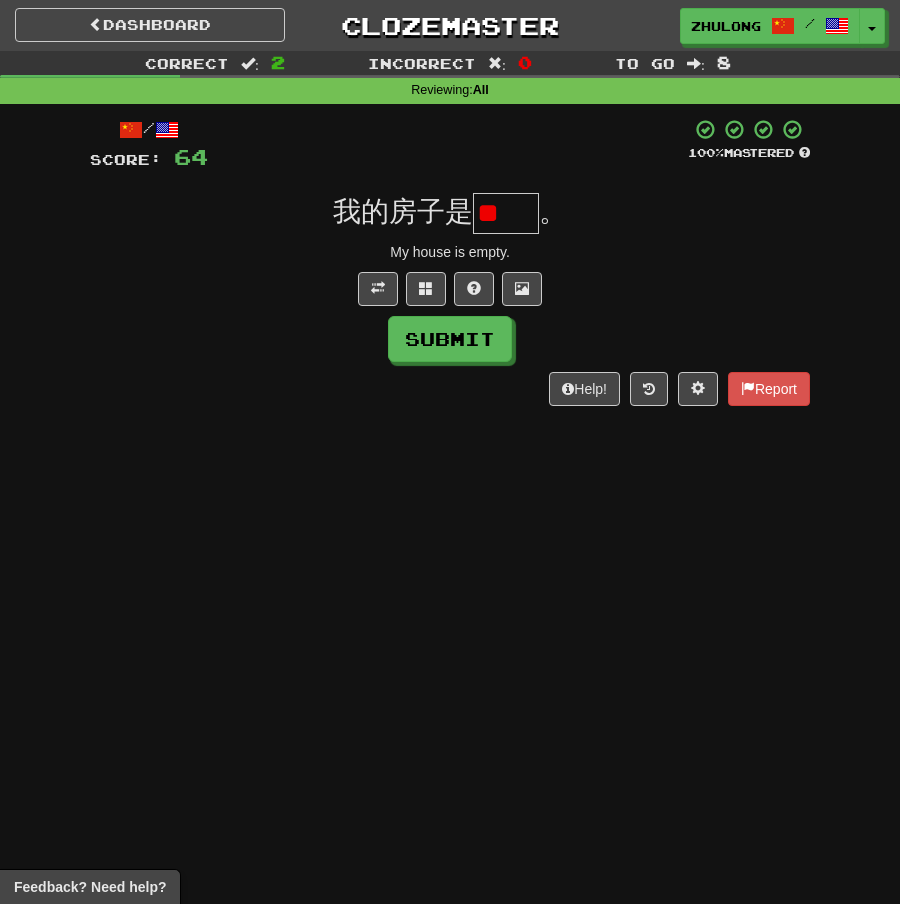 scroll, scrollTop: 0, scrollLeft: 0, axis: both 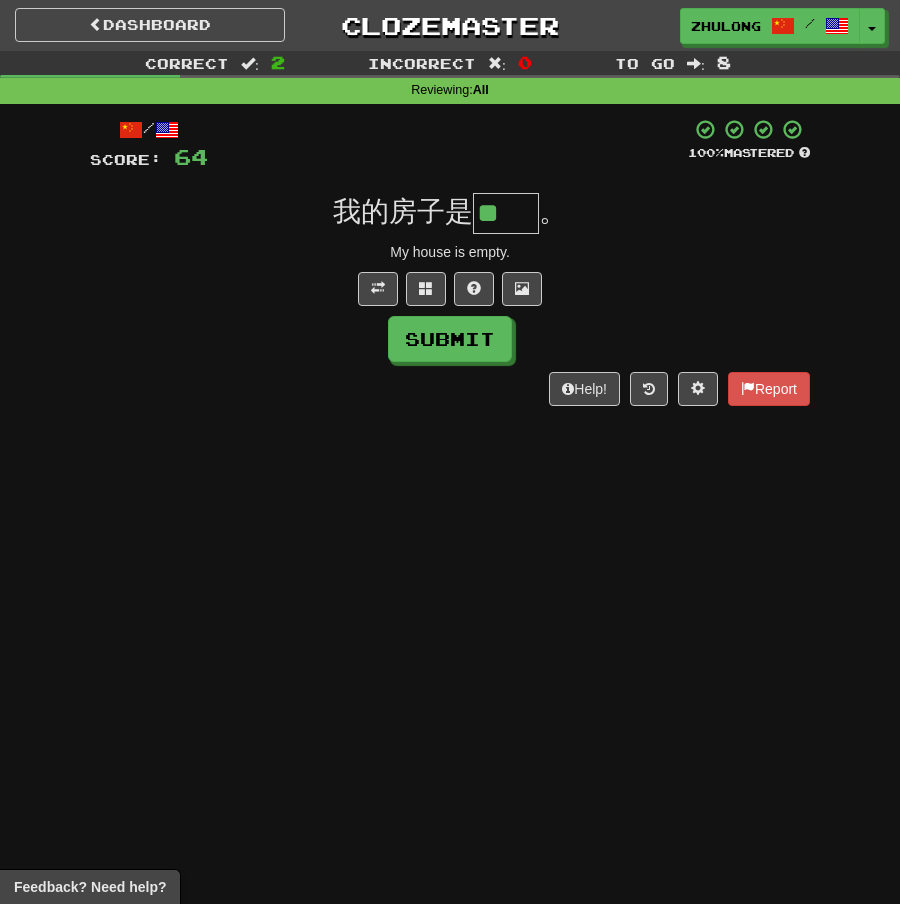 type on "**" 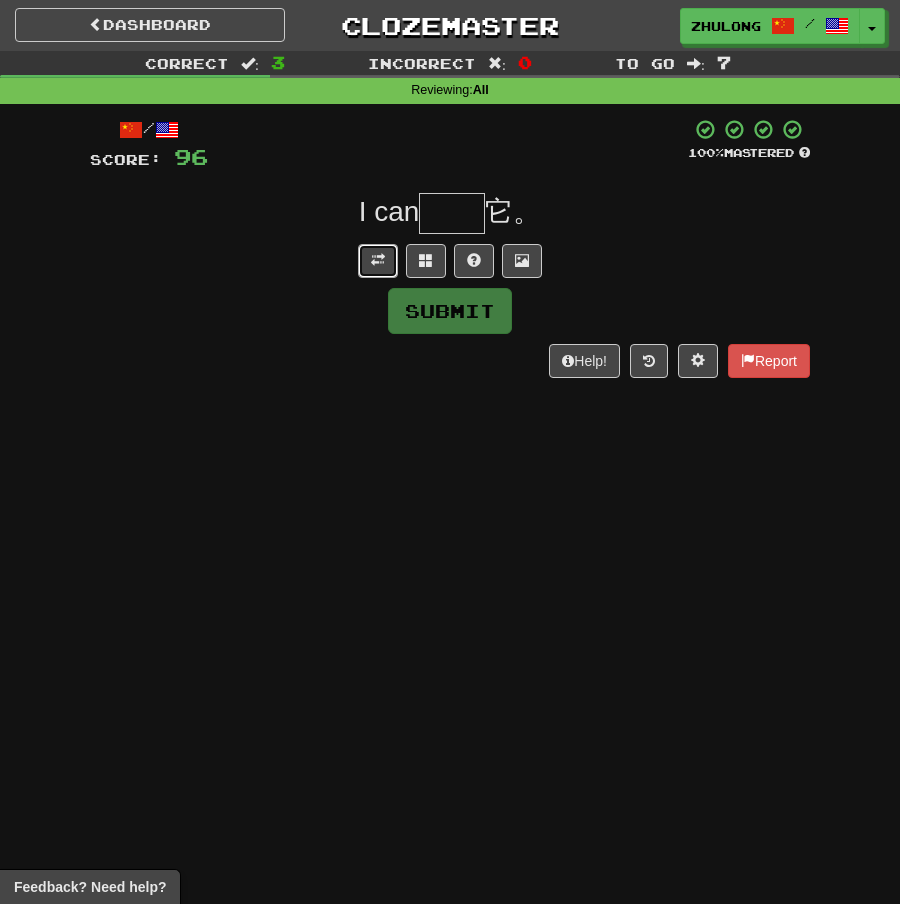 click at bounding box center [378, 261] 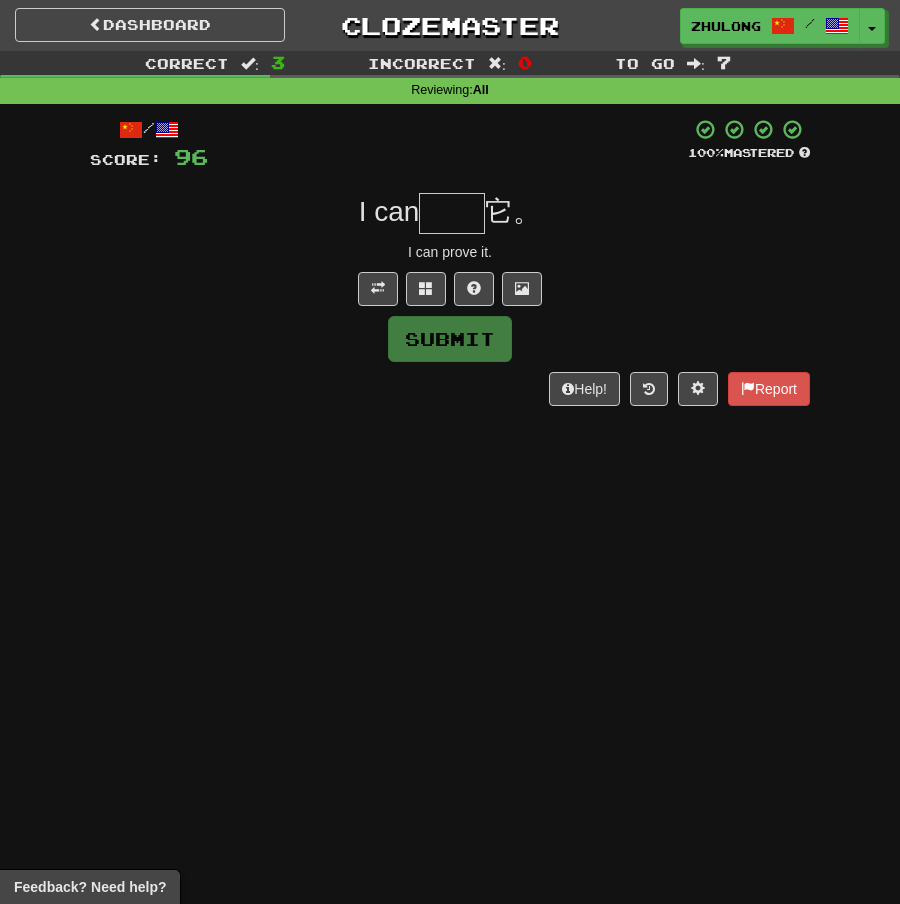 click at bounding box center [452, 213] 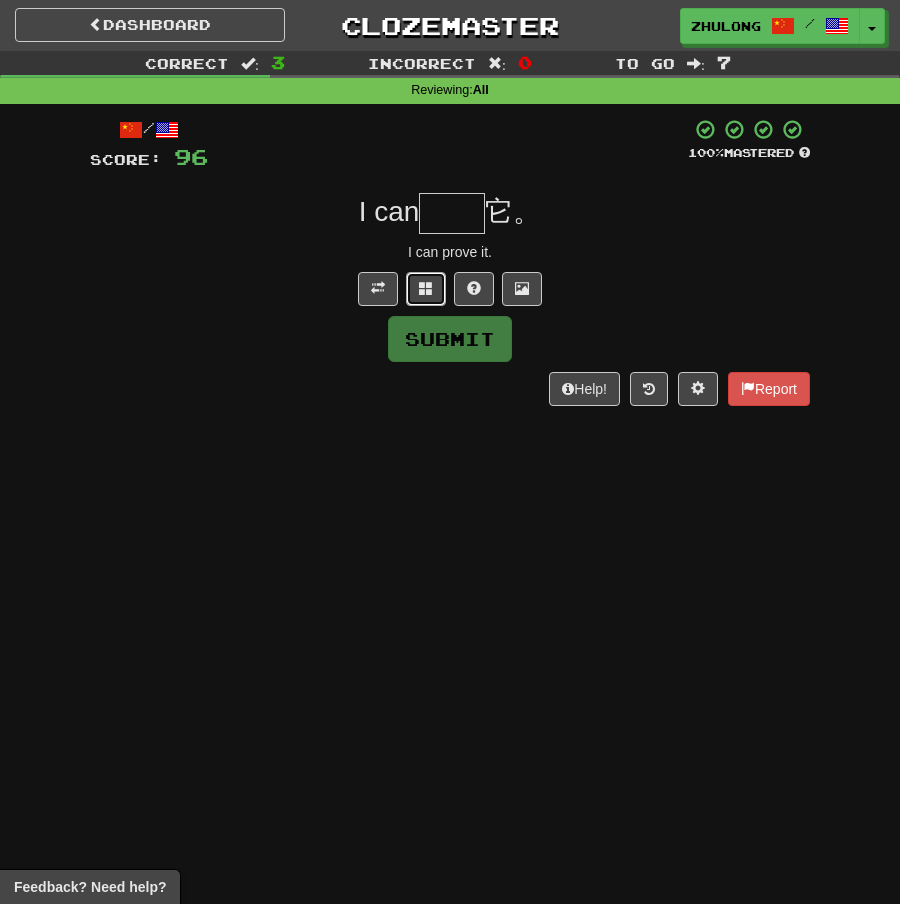 click at bounding box center (426, 288) 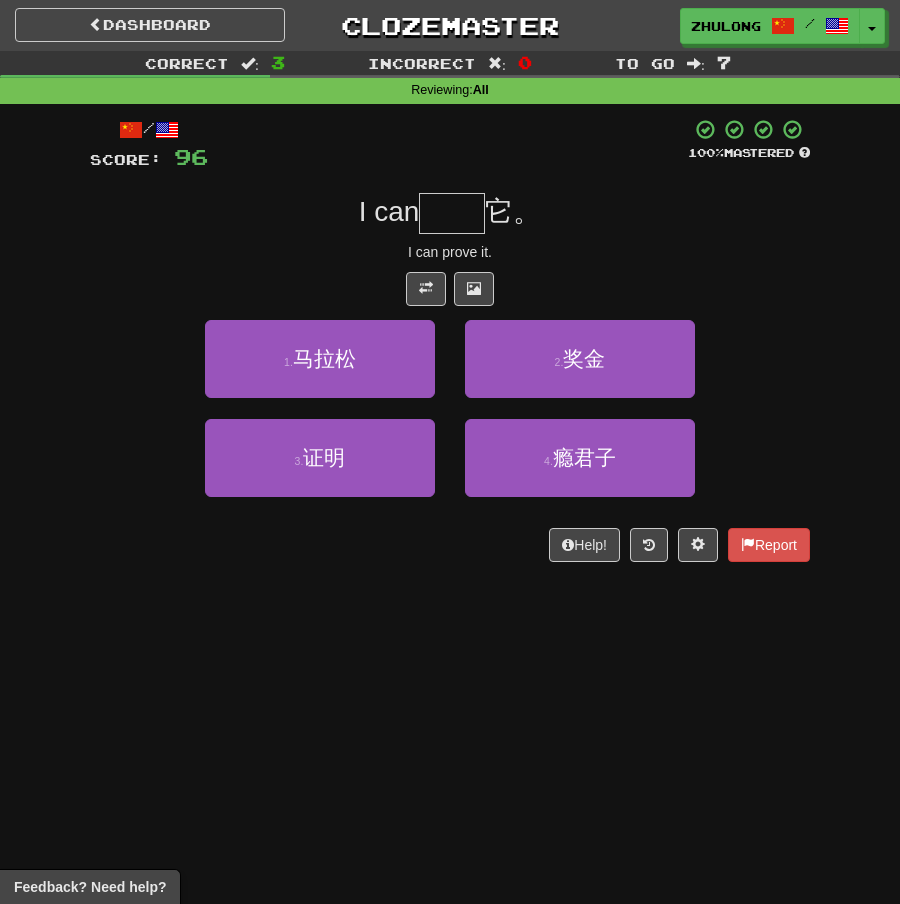 click at bounding box center [452, 213] 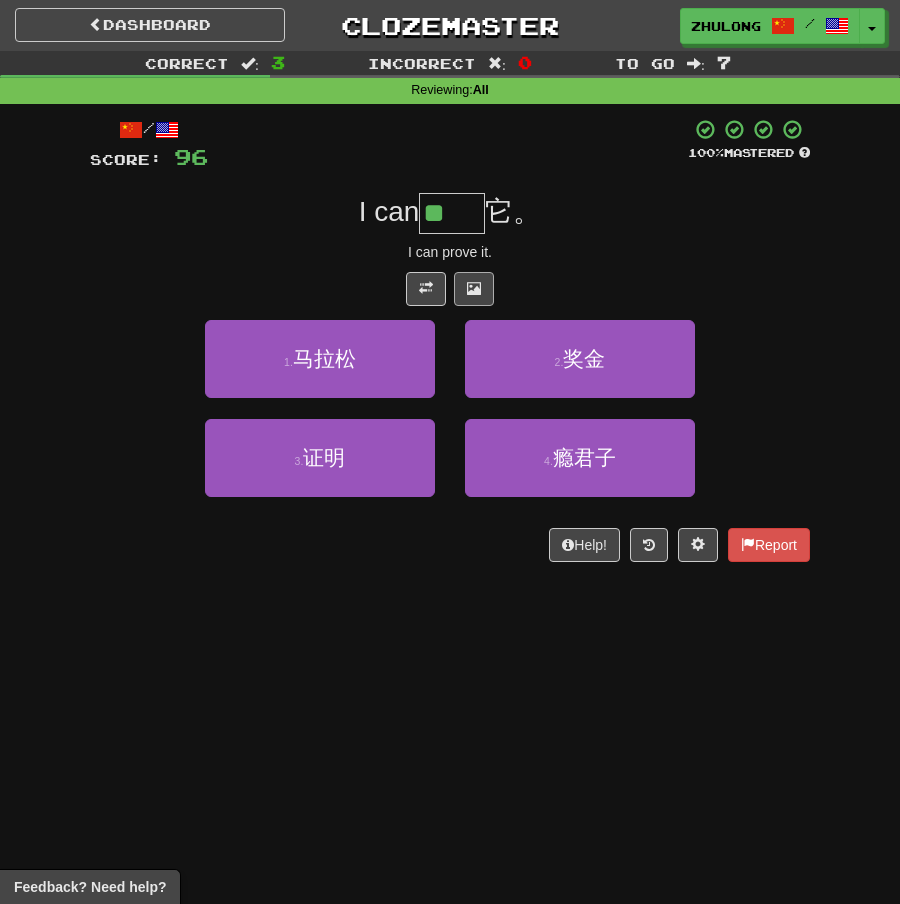 scroll, scrollTop: 0, scrollLeft: 0, axis: both 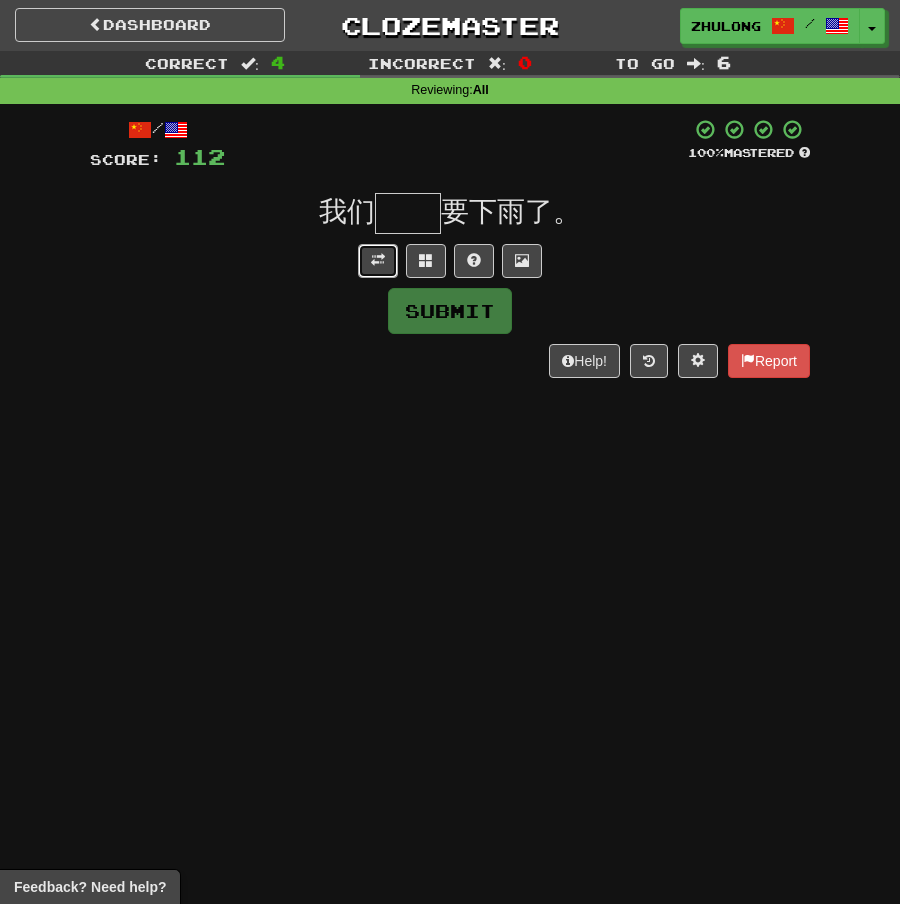 click at bounding box center (378, 261) 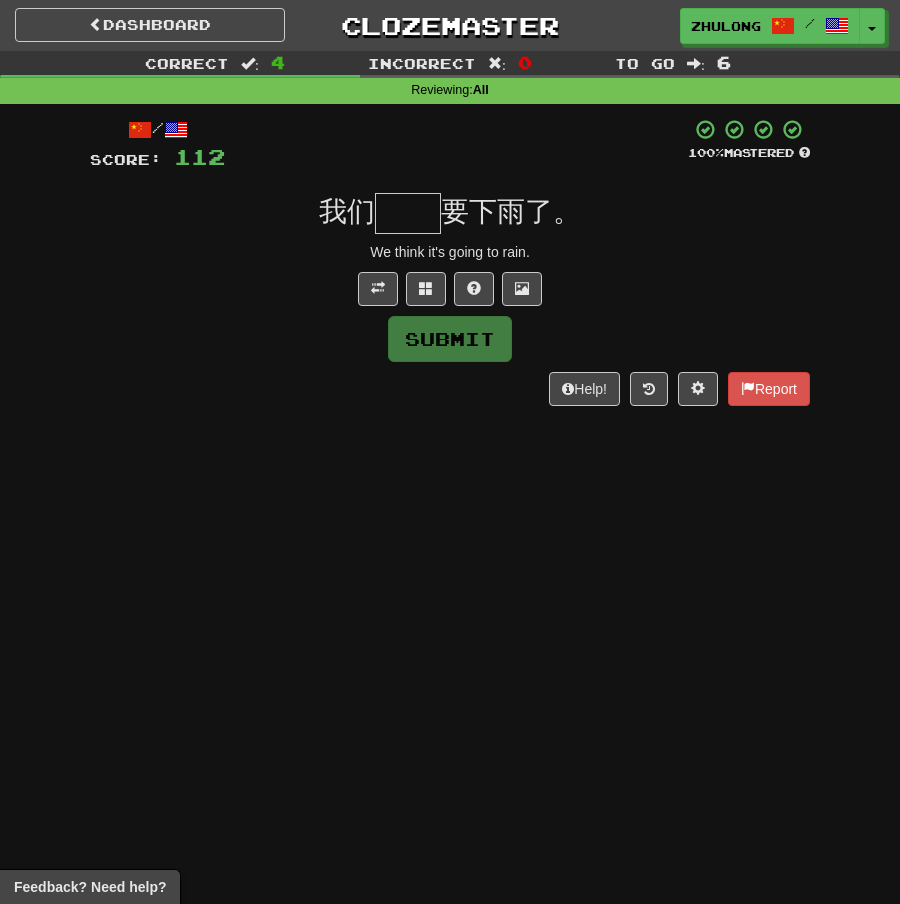click at bounding box center [408, 213] 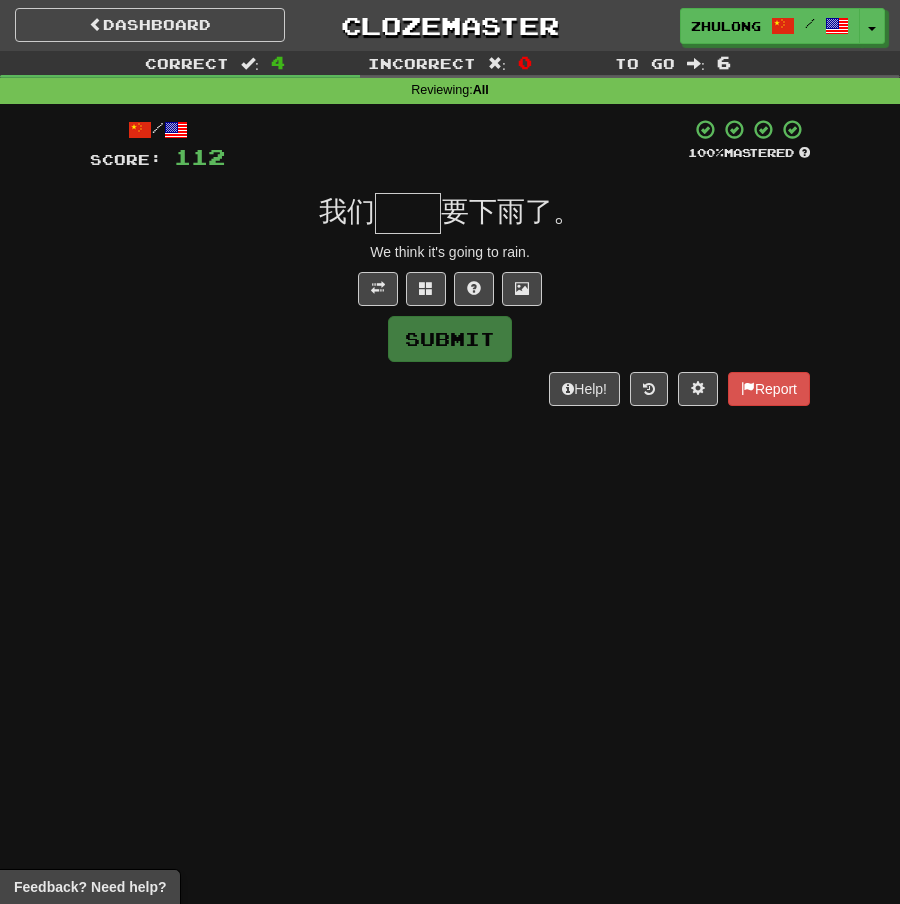 click at bounding box center (408, 213) 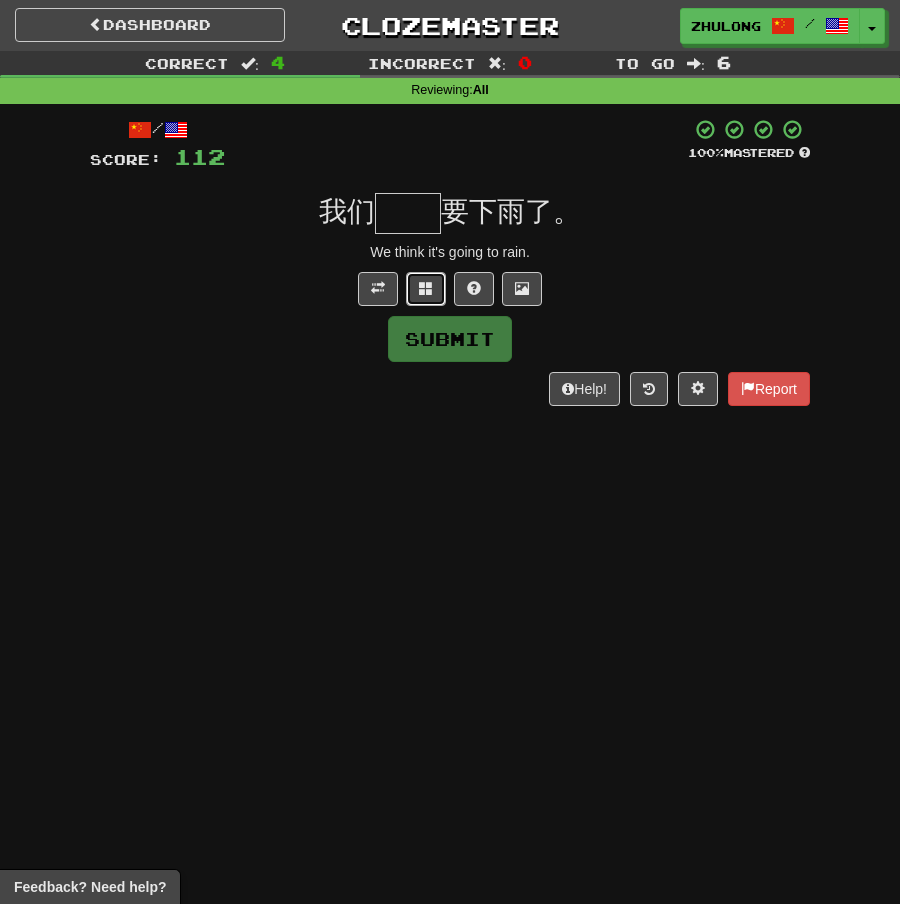 click at bounding box center (426, 288) 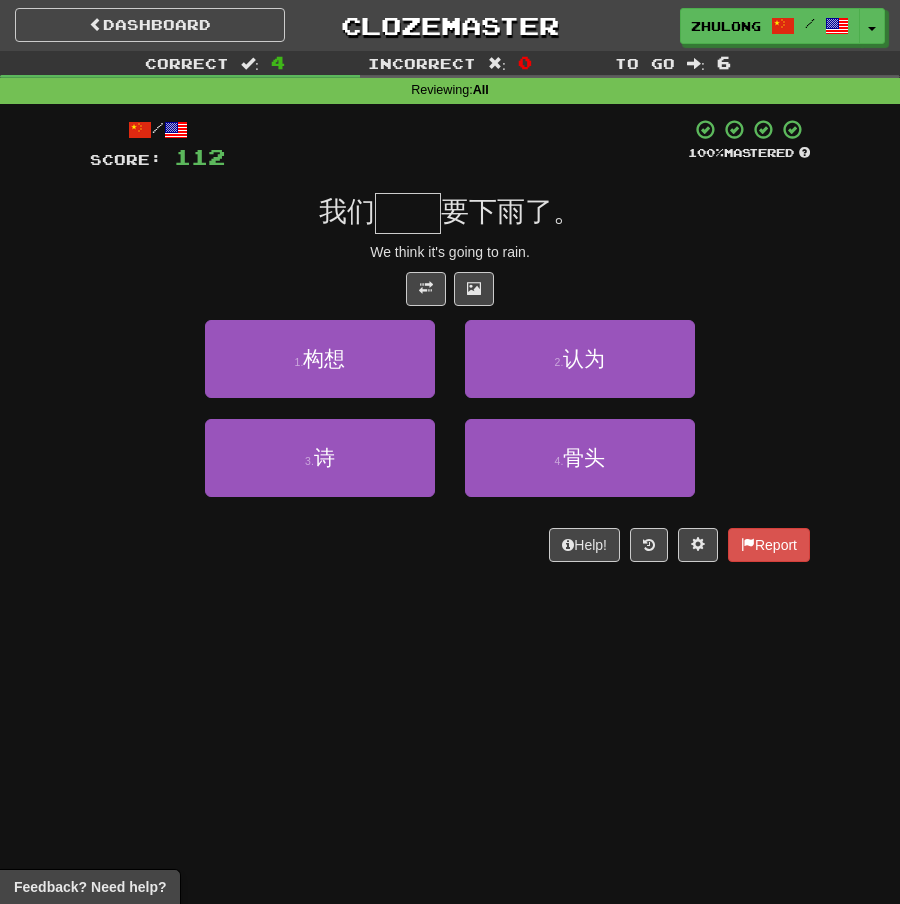 click at bounding box center [408, 213] 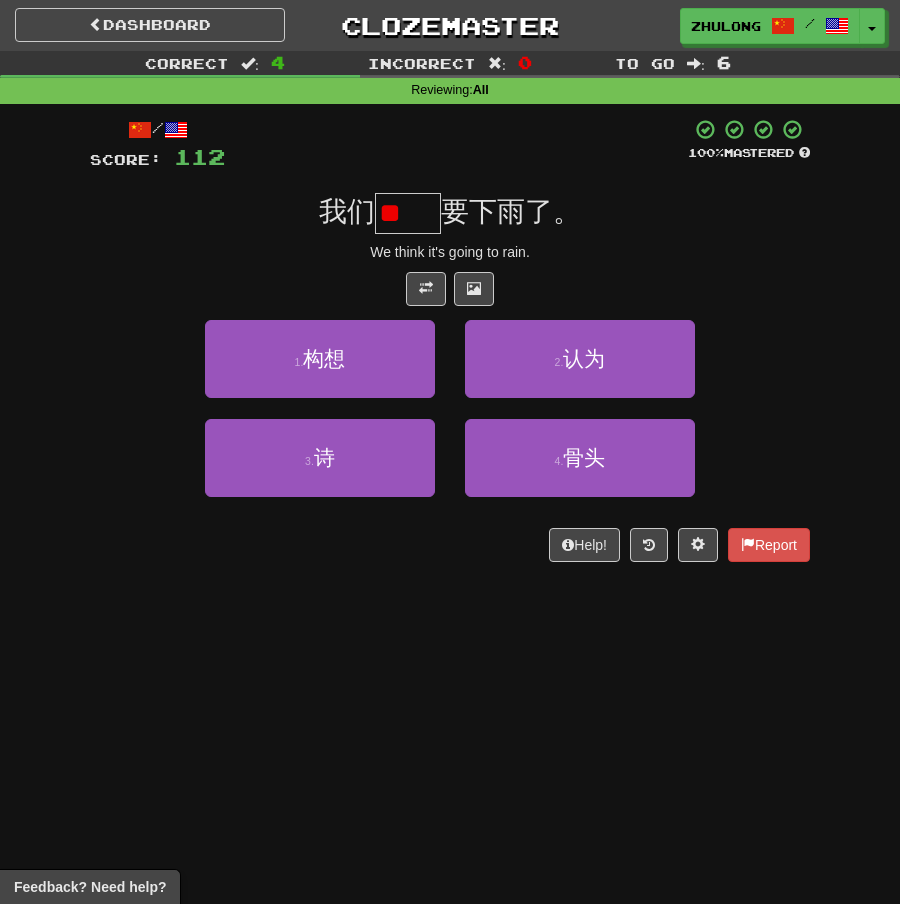 scroll, scrollTop: 0, scrollLeft: 0, axis: both 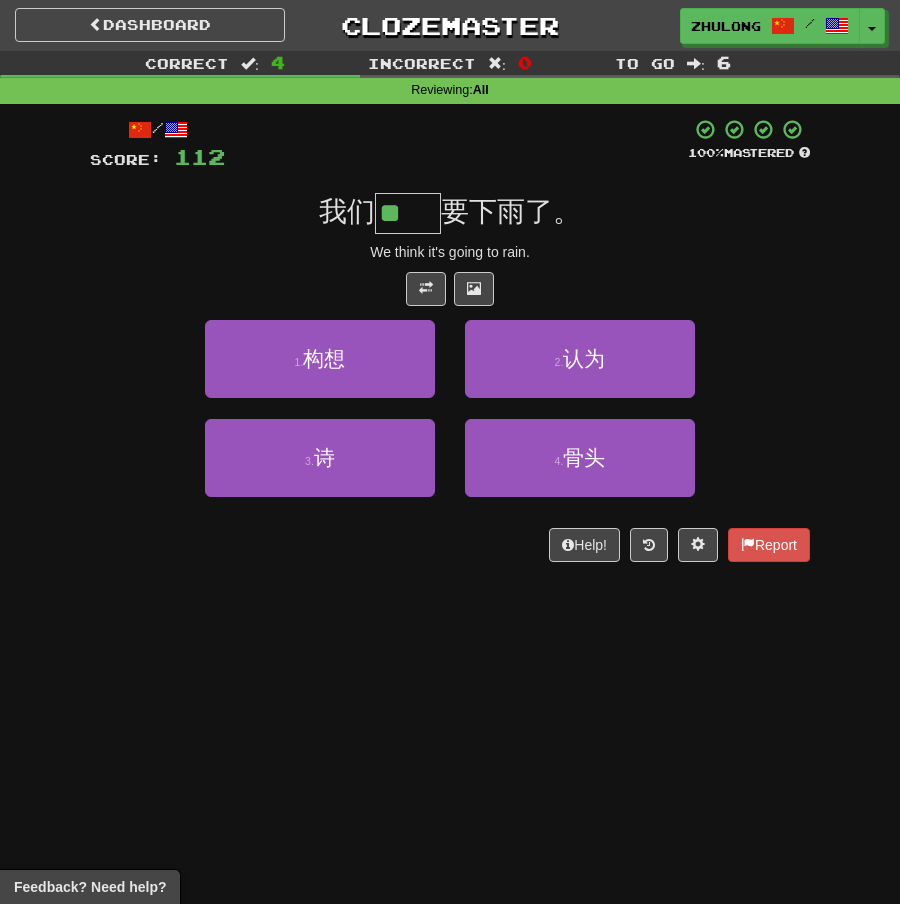 type on "**" 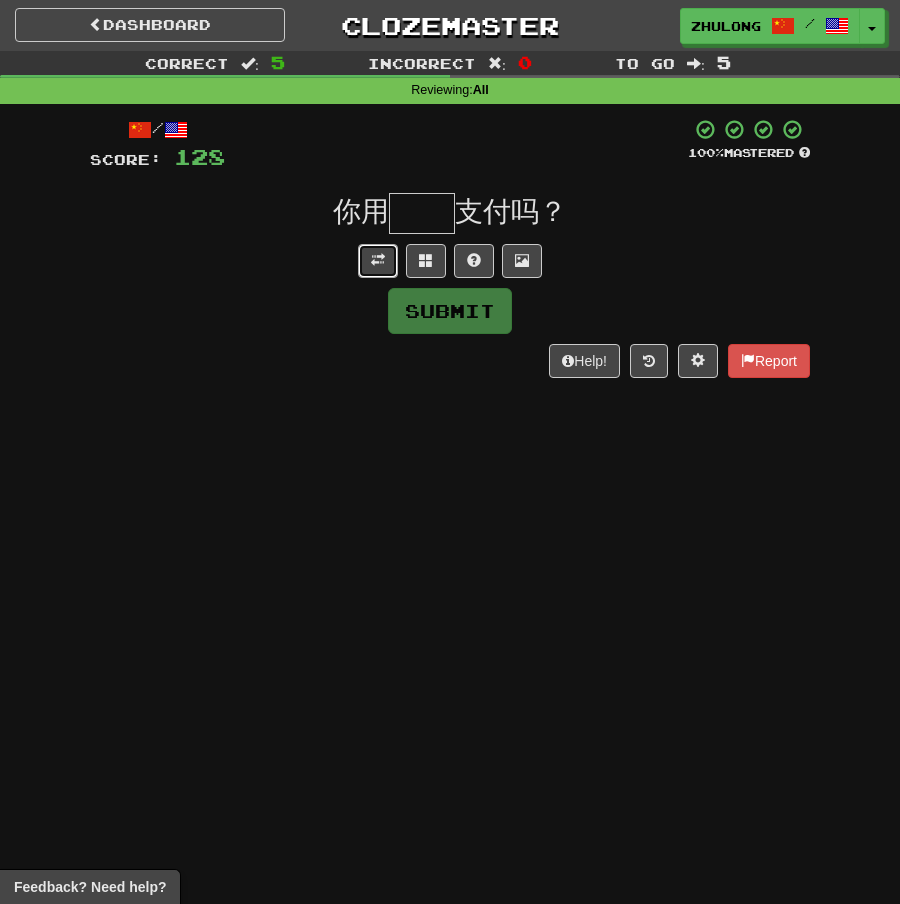 click at bounding box center (378, 260) 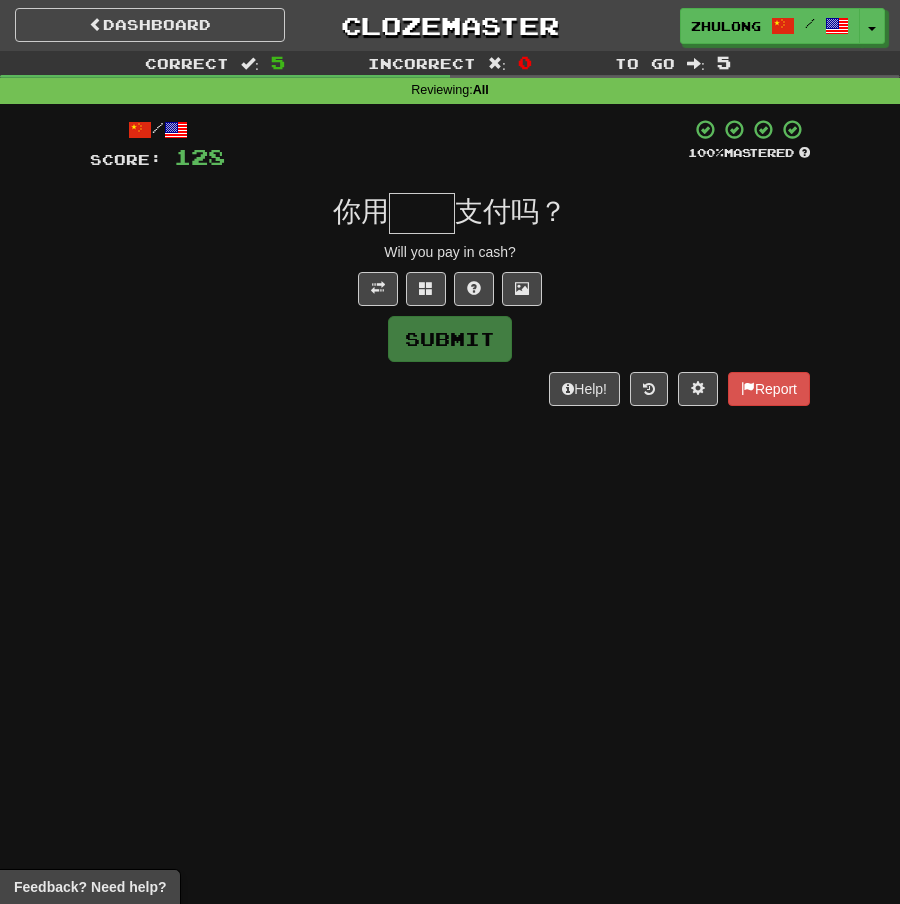 click at bounding box center [422, 213] 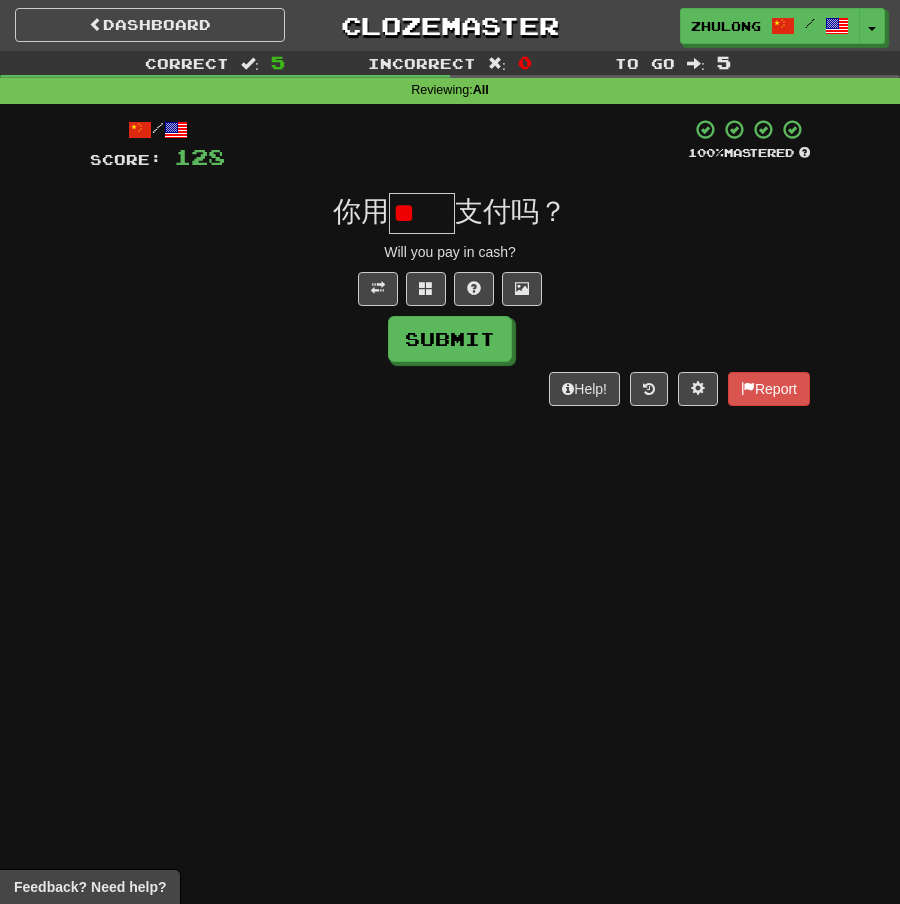 scroll, scrollTop: 0, scrollLeft: 0, axis: both 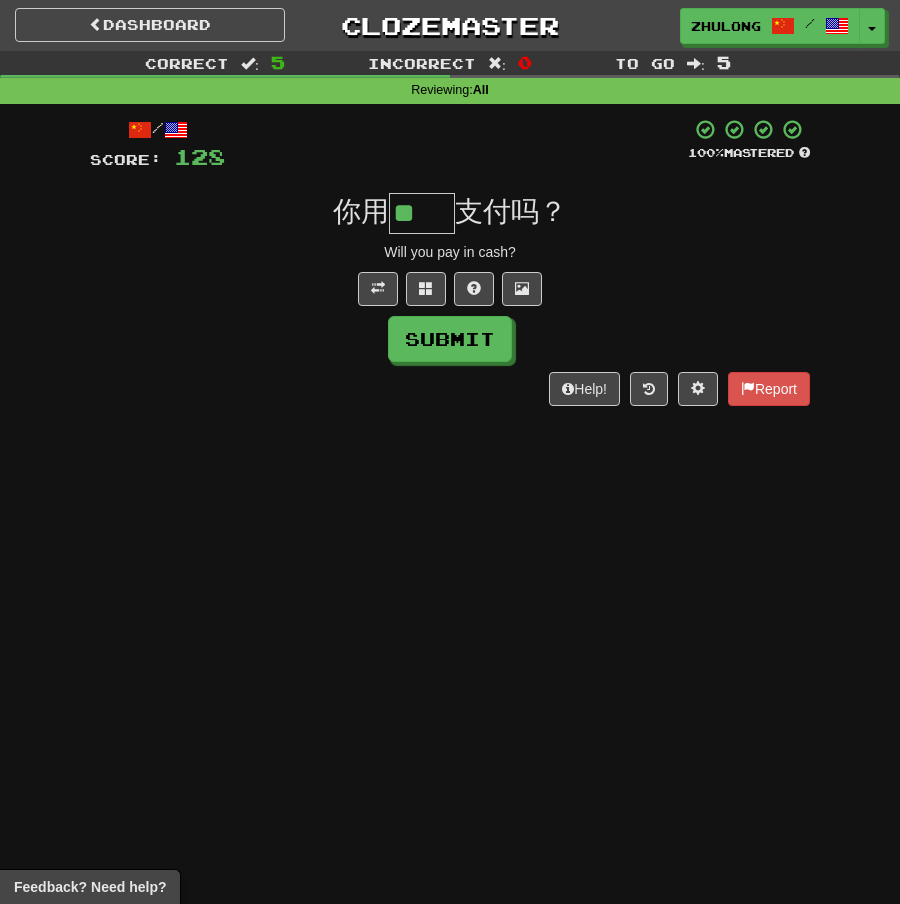 type on "**" 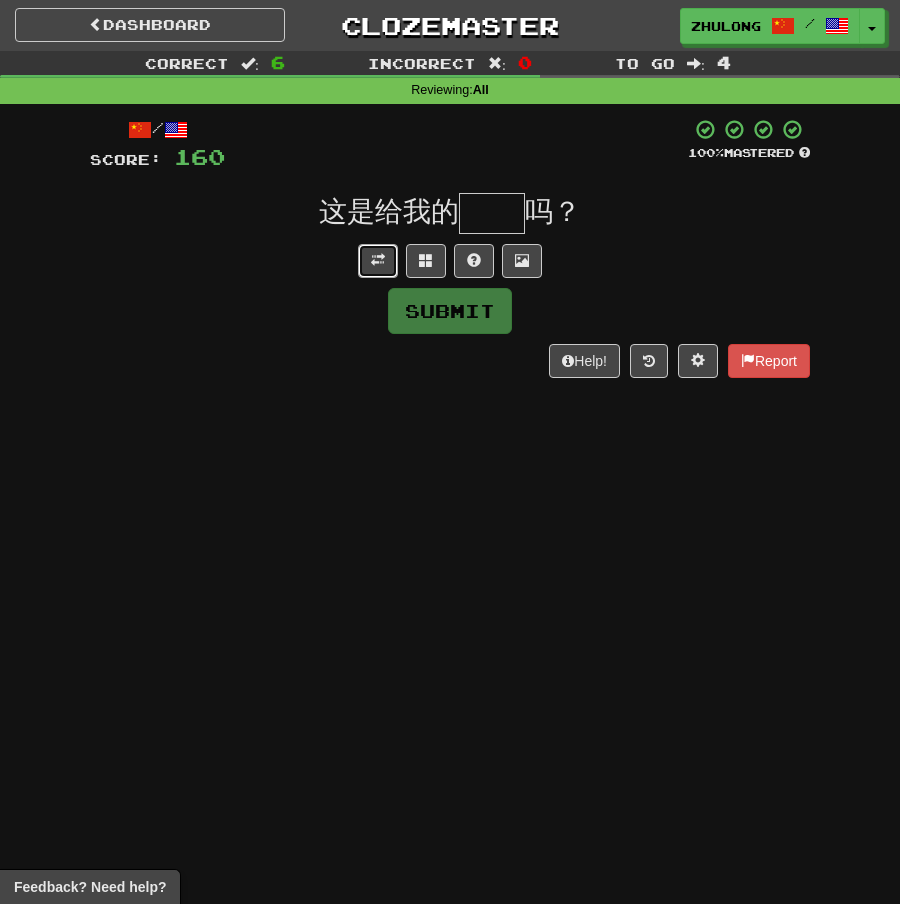 click at bounding box center [378, 261] 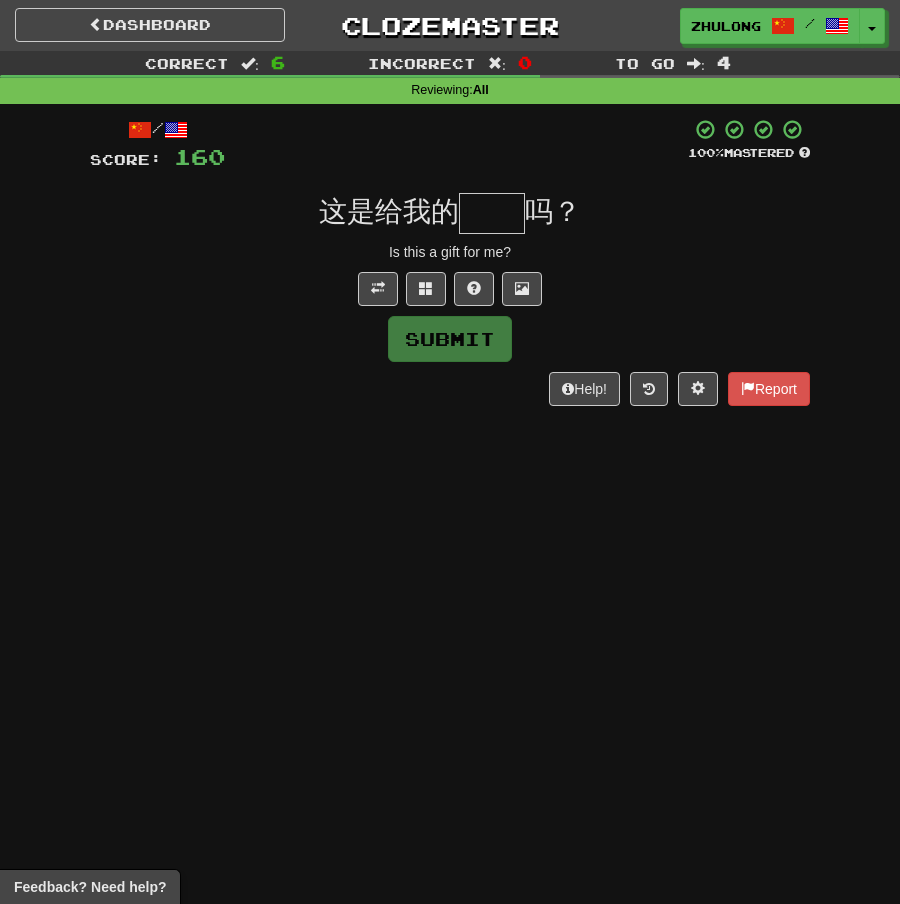 click at bounding box center [492, 213] 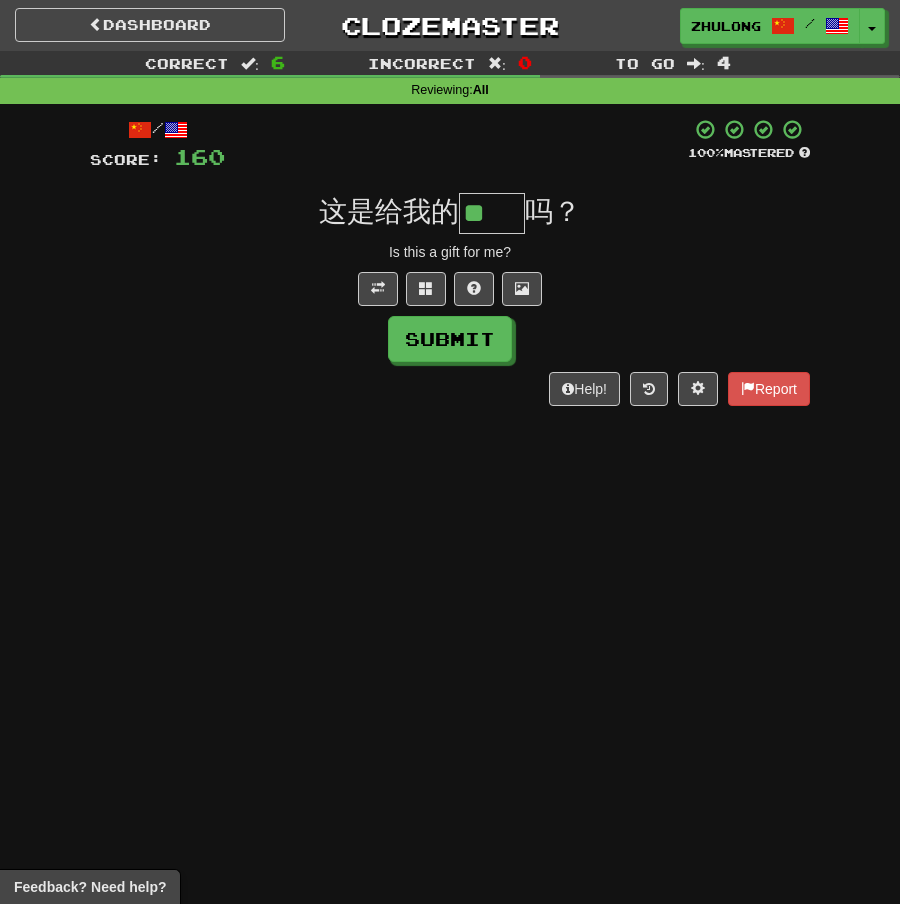 type on "**" 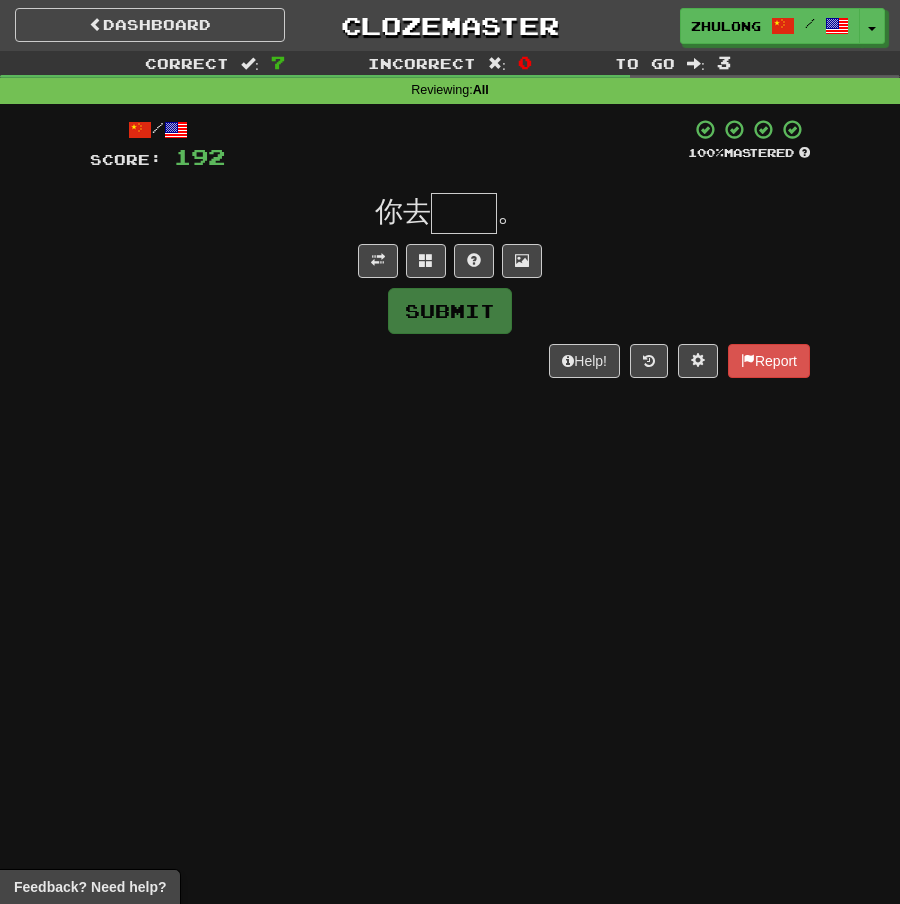 click at bounding box center [450, 261] 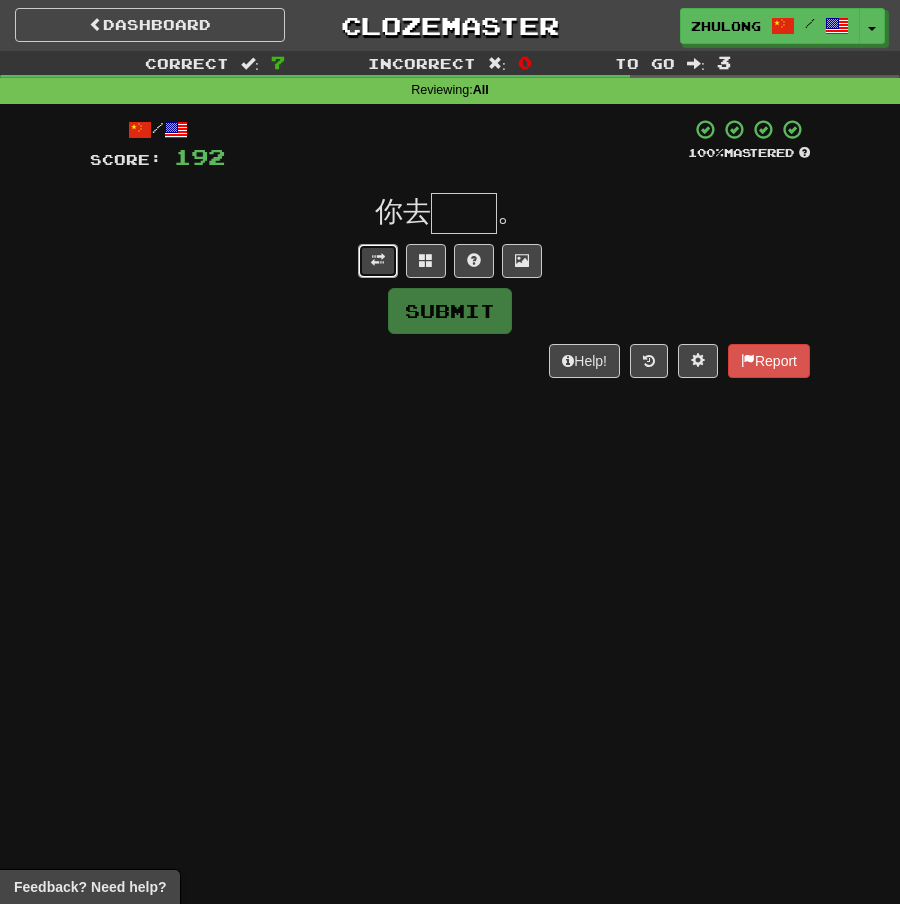 click at bounding box center [378, 260] 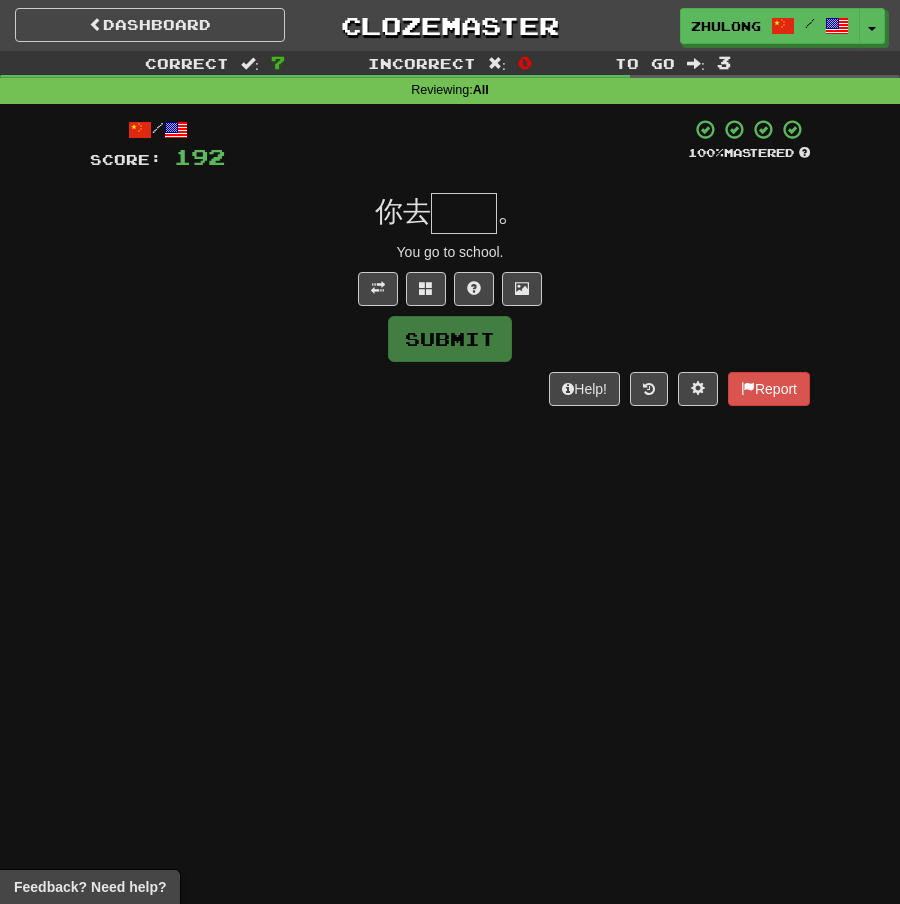click at bounding box center (464, 213) 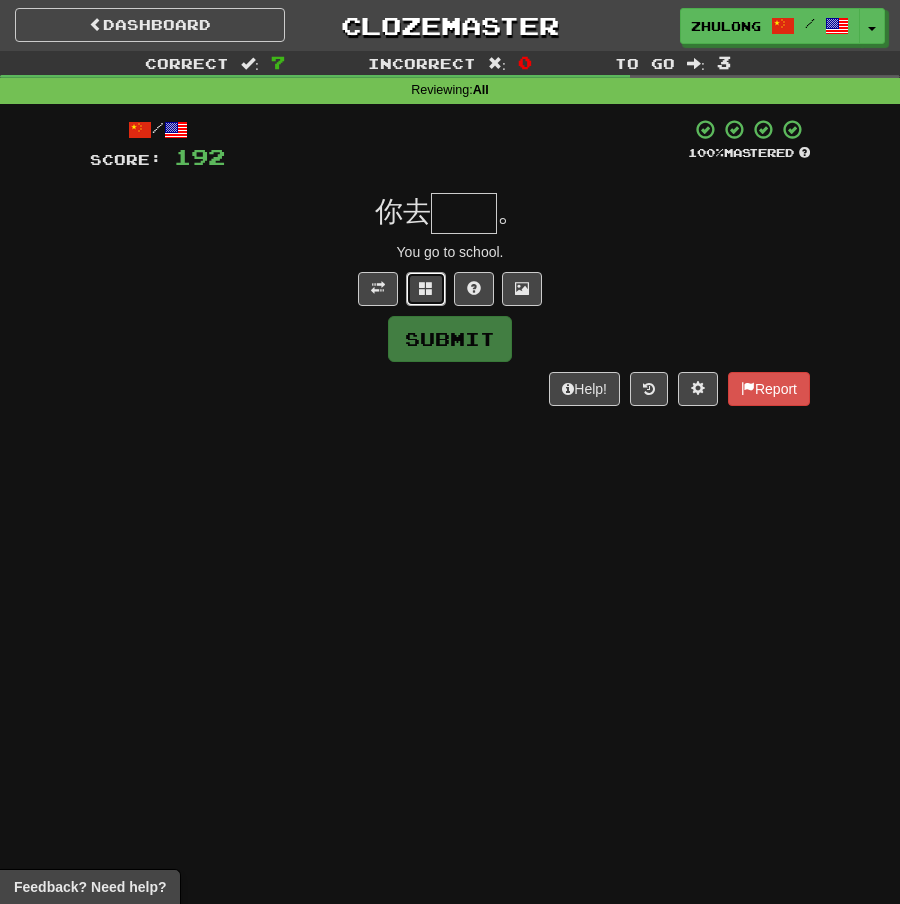 click at bounding box center (426, 289) 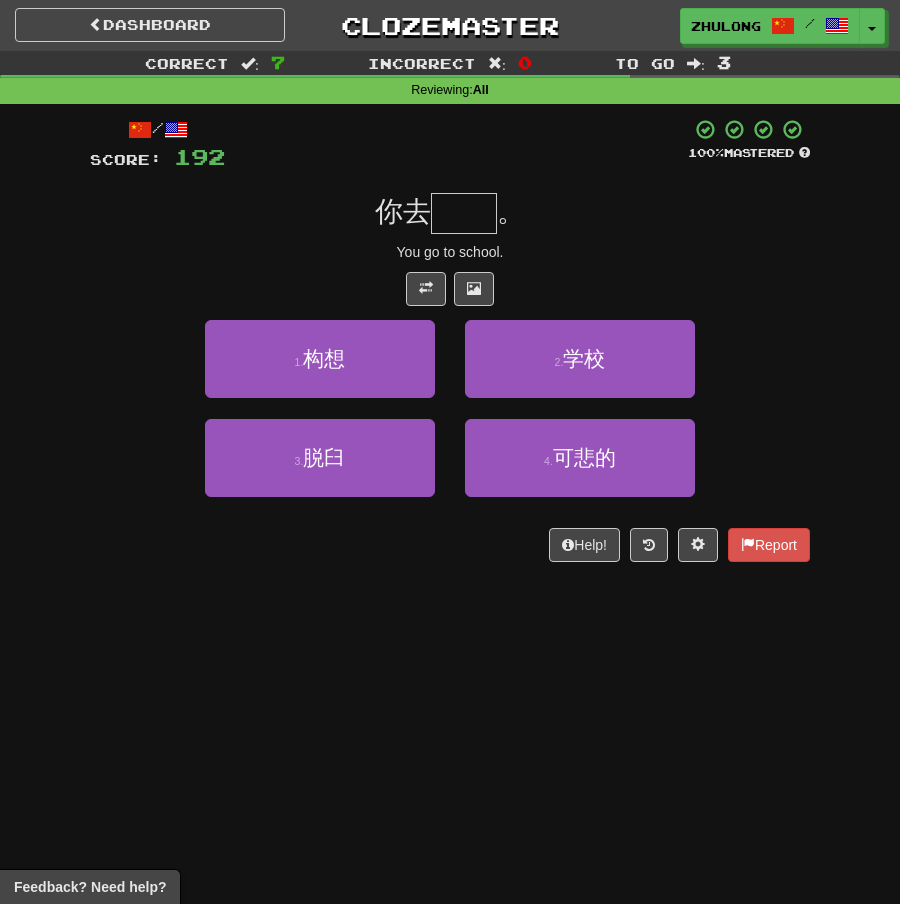 click at bounding box center [464, 213] 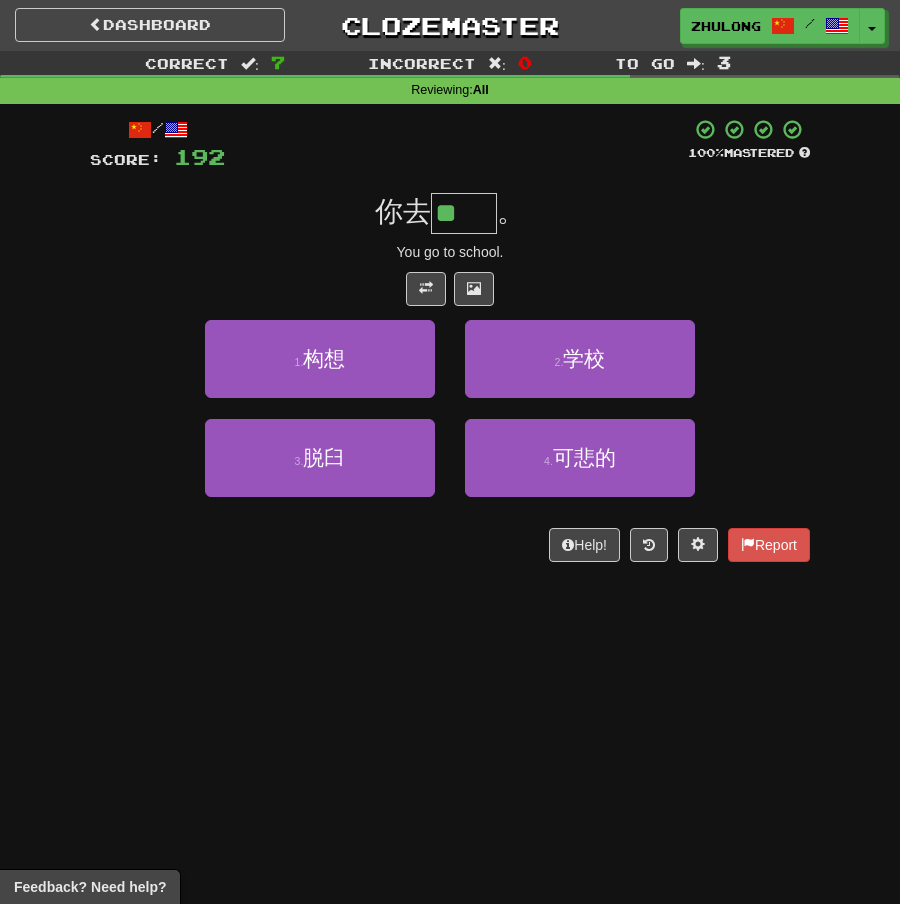 scroll, scrollTop: 0, scrollLeft: 0, axis: both 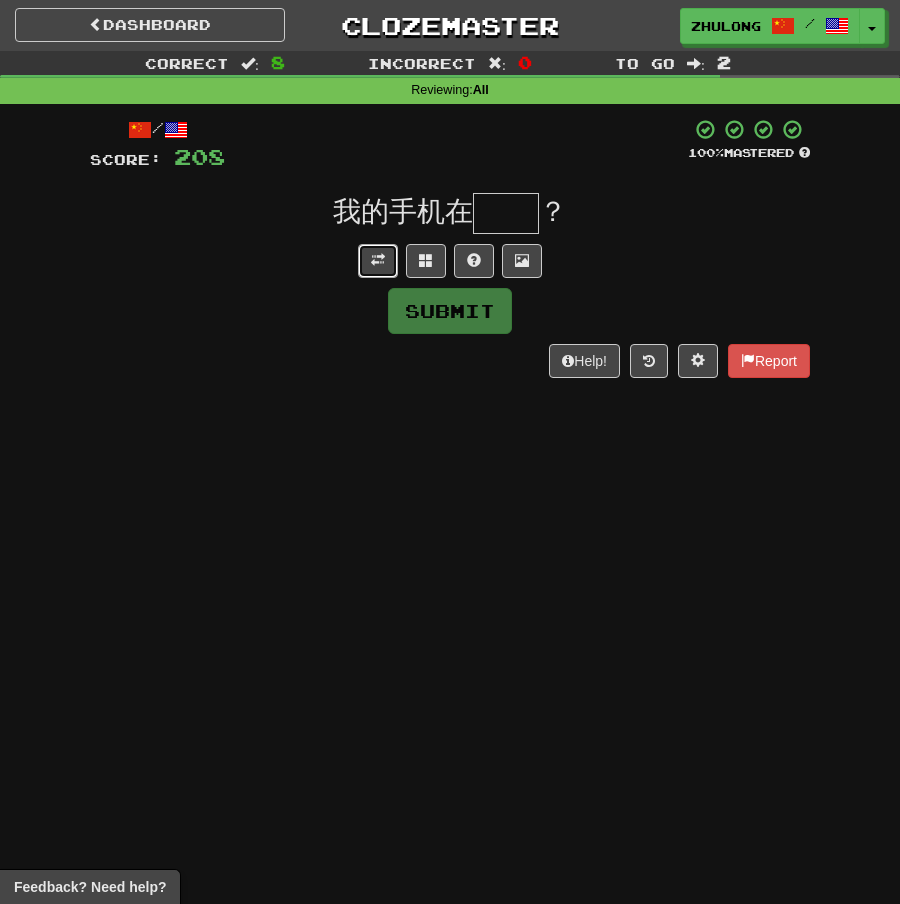 click at bounding box center (378, 261) 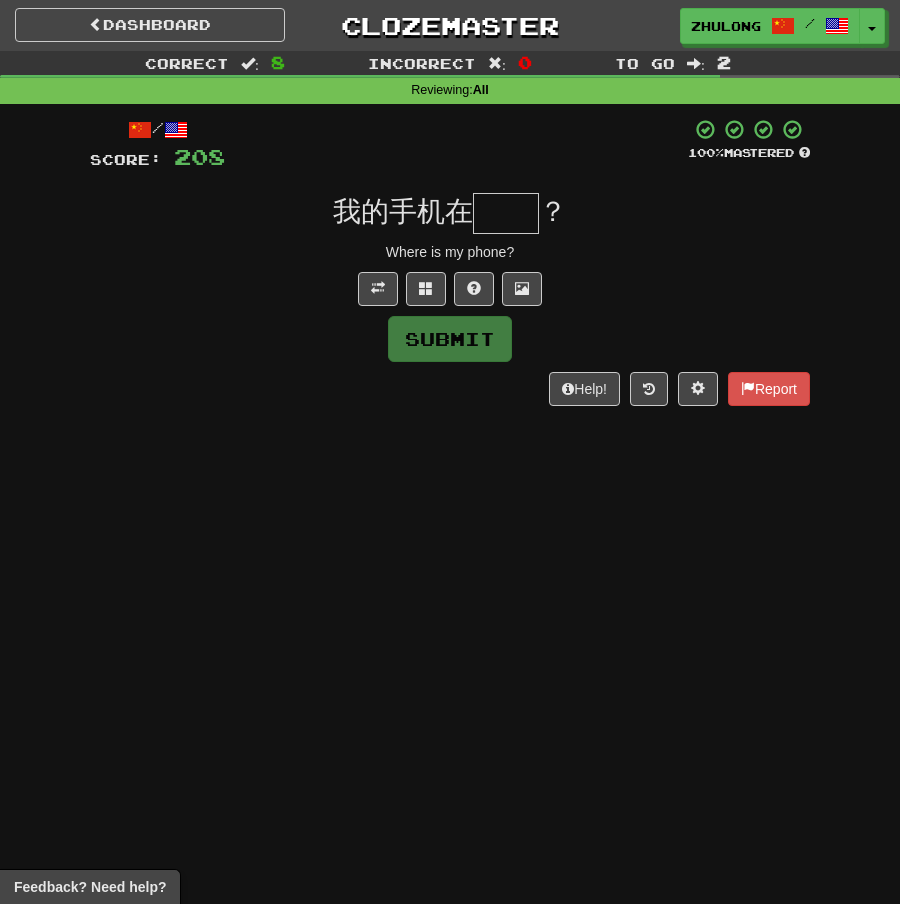 click at bounding box center (506, 213) 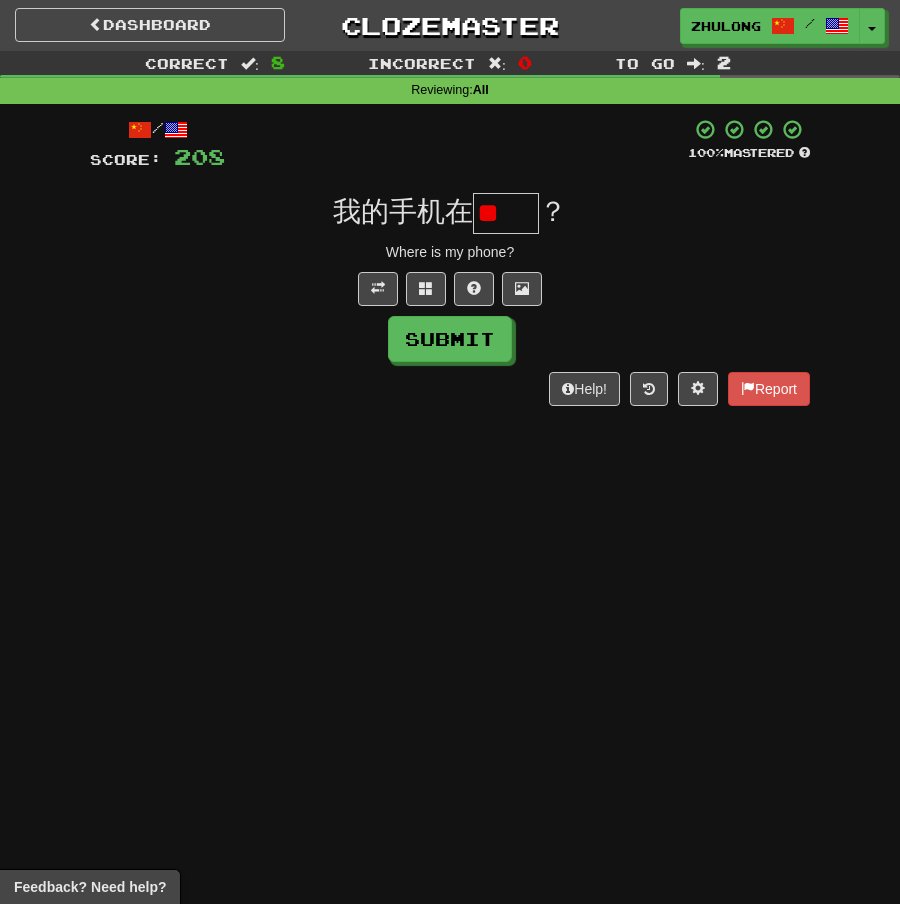 type on "*" 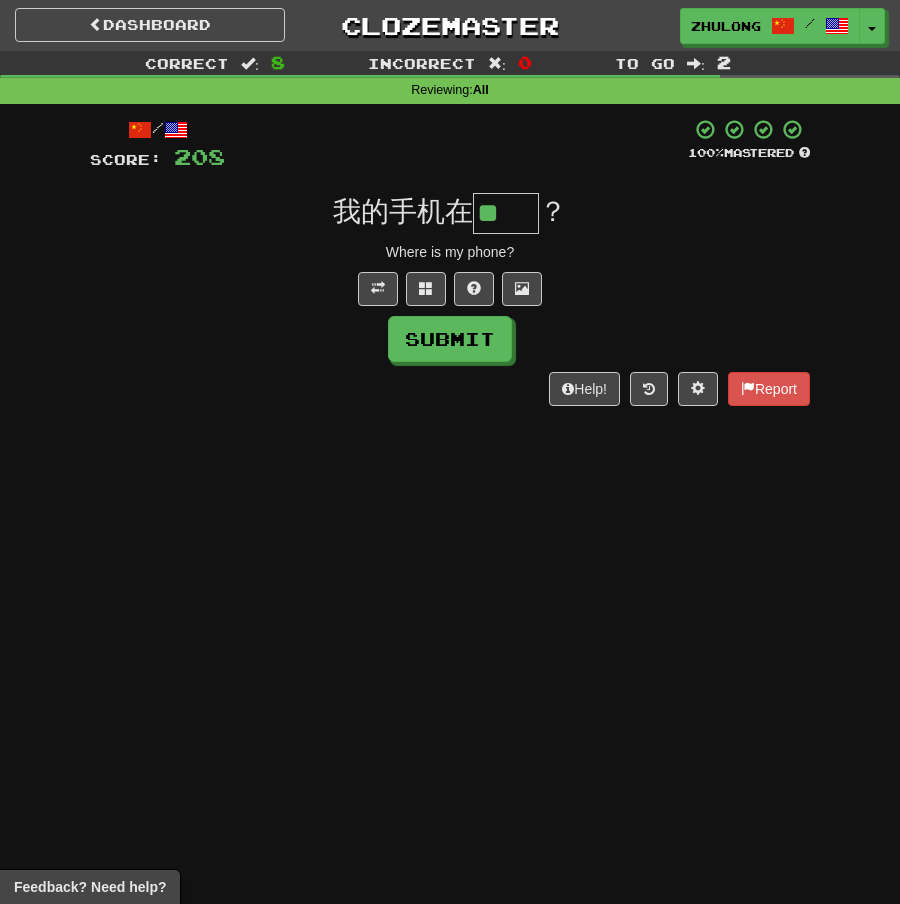 type on "**" 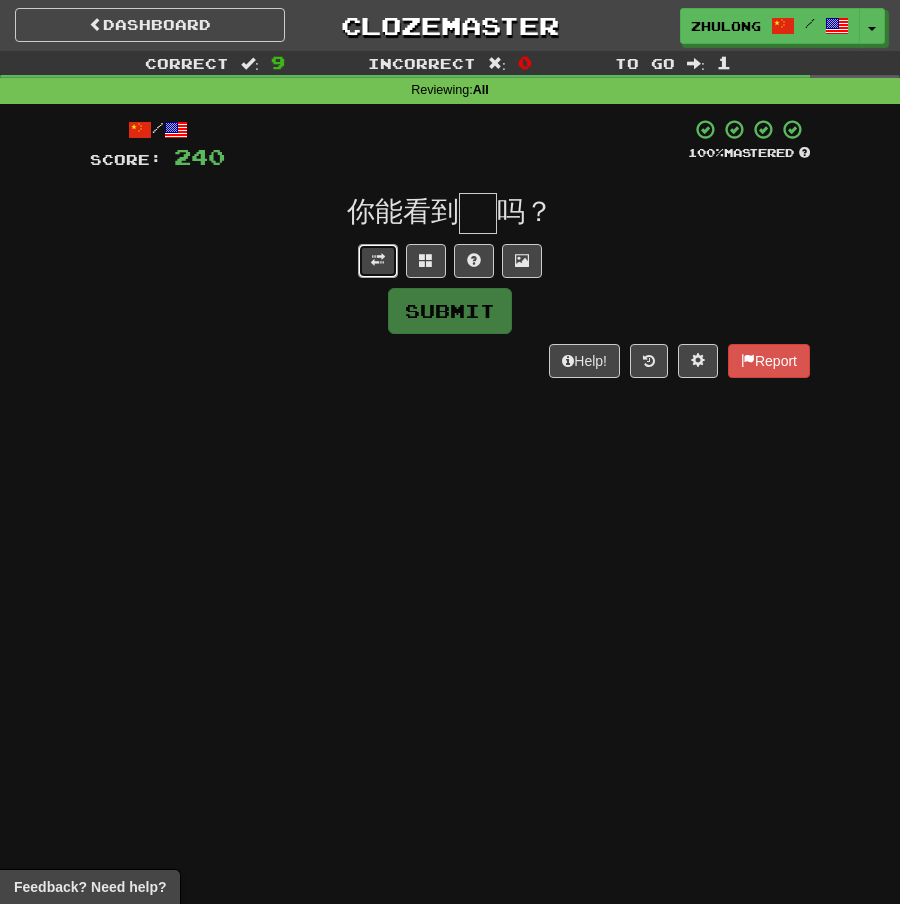 click at bounding box center (378, 261) 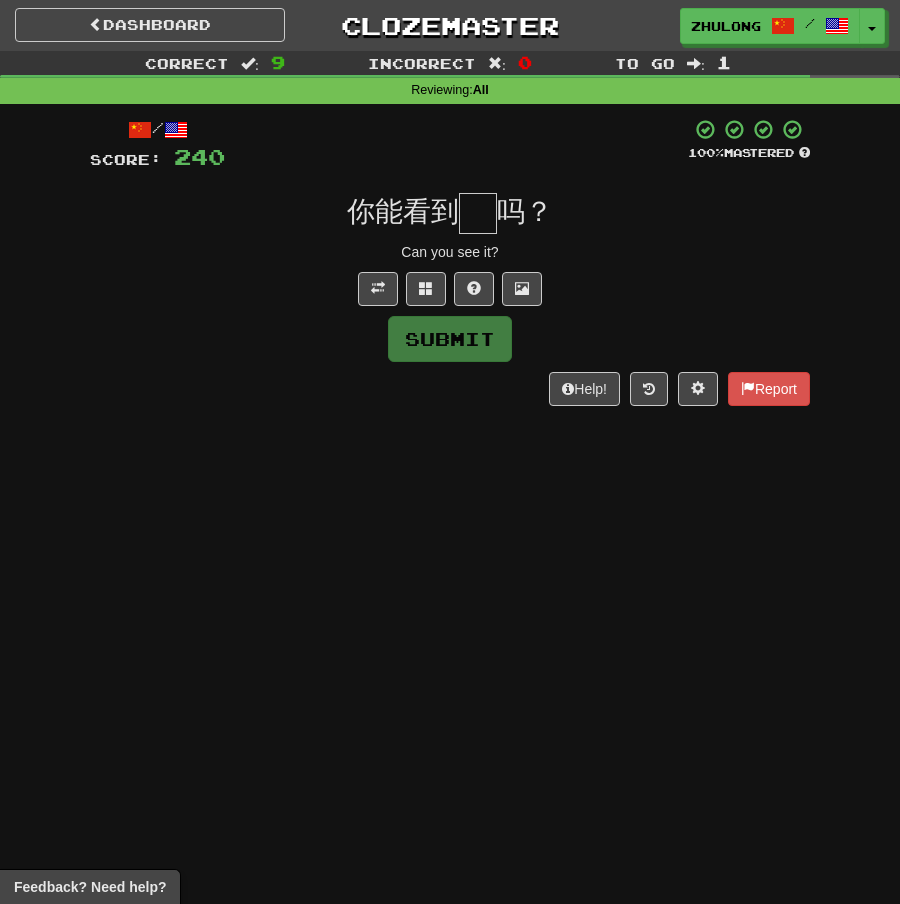 click at bounding box center (478, 213) 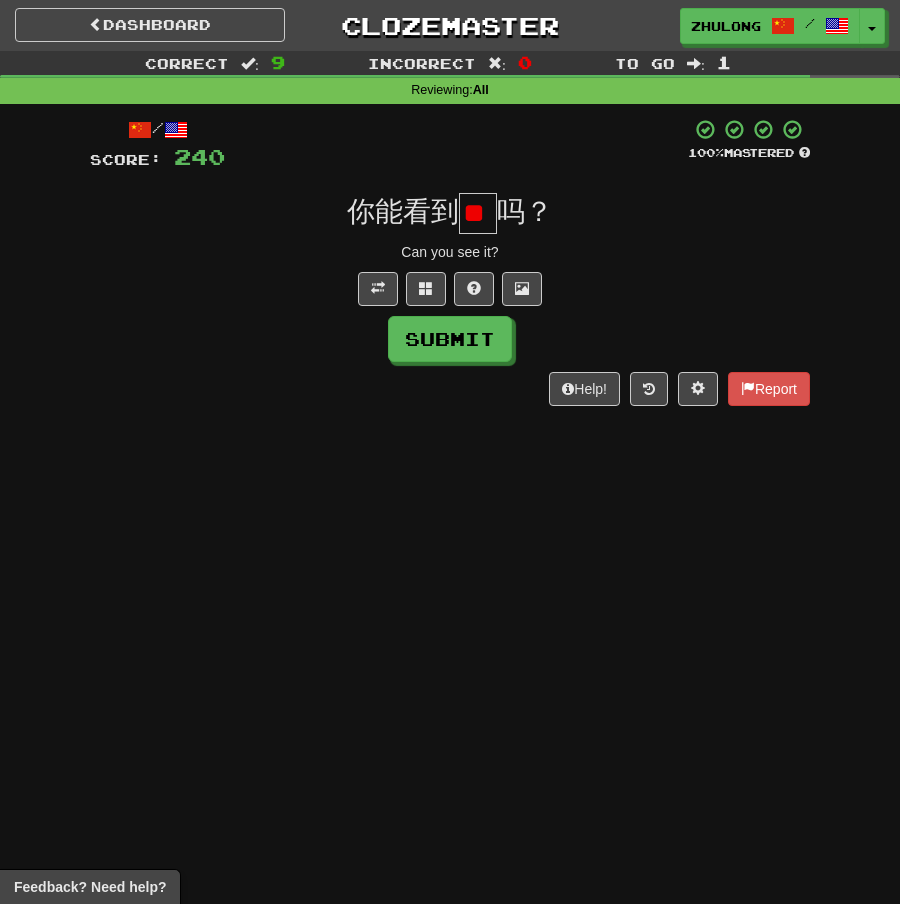type on "*" 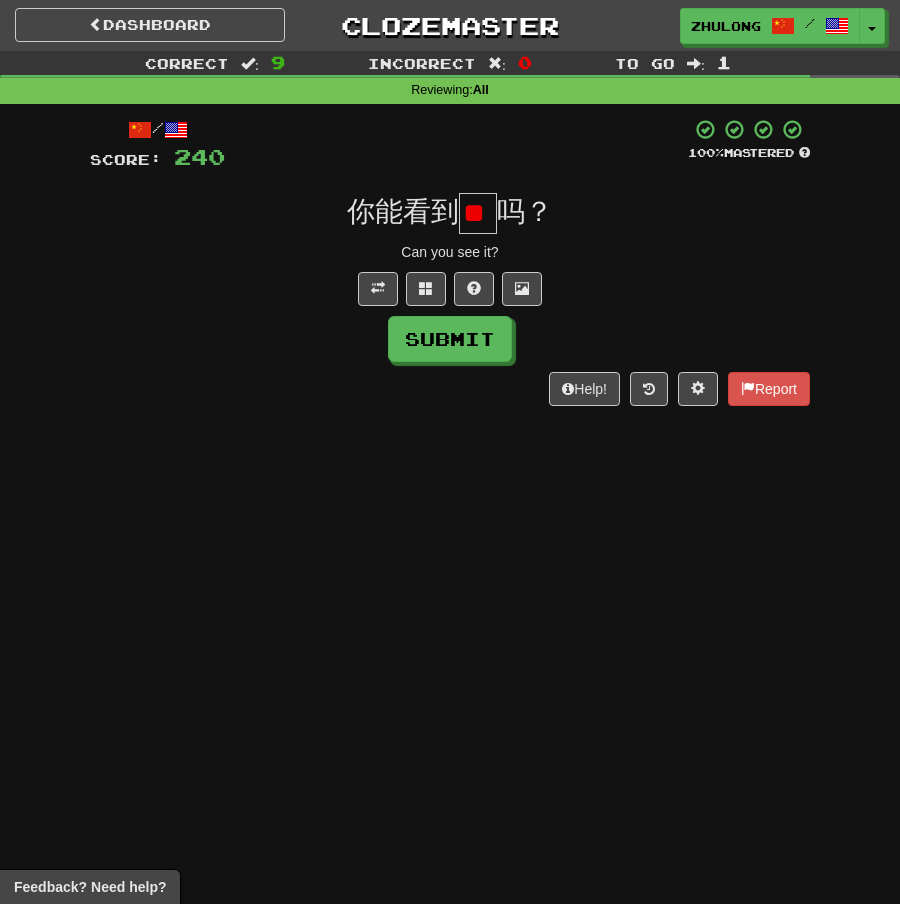 type on "*" 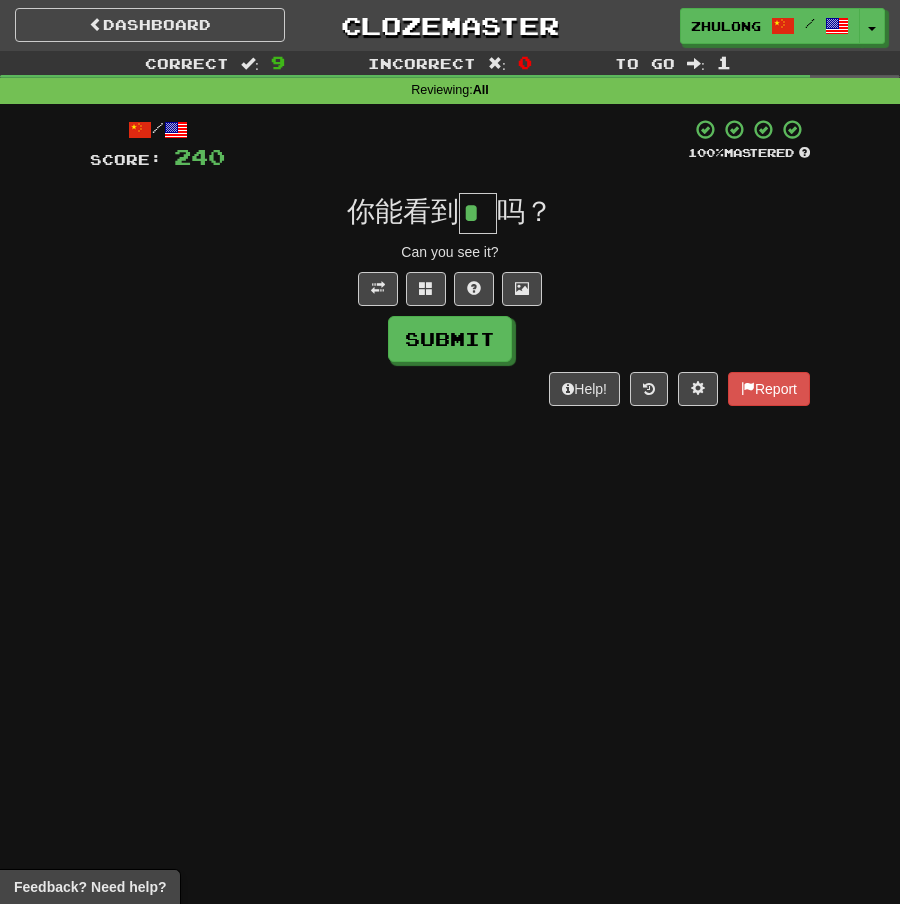 type on "*" 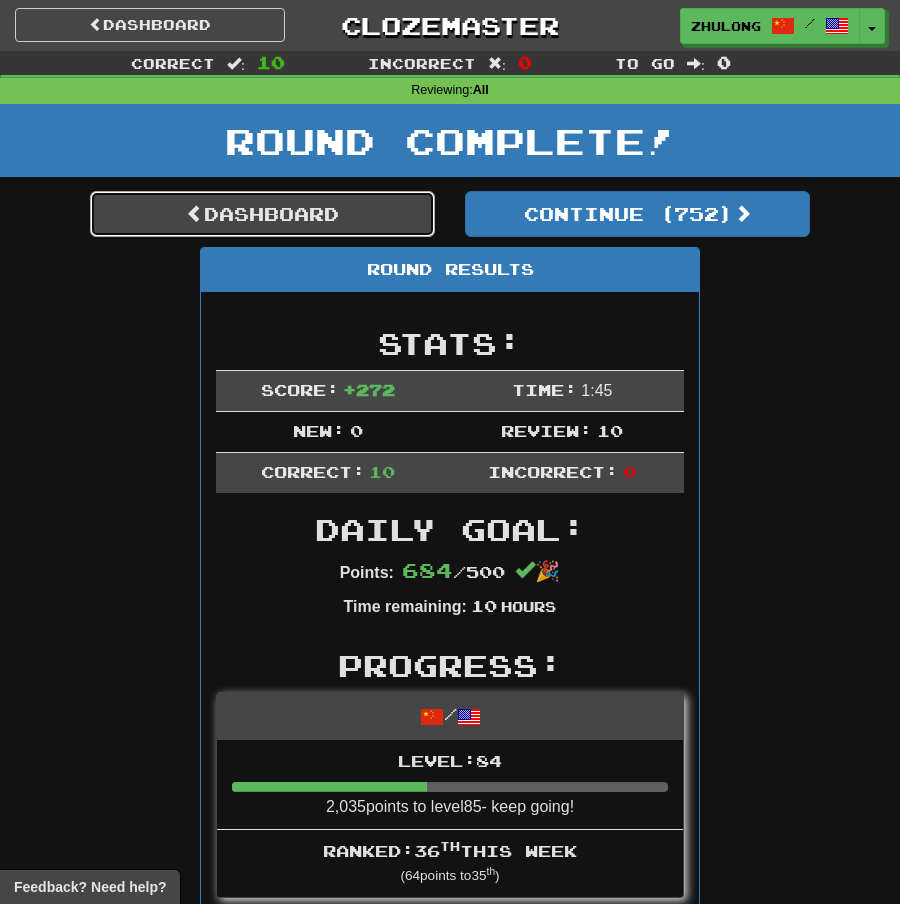 click on "Dashboard" at bounding box center (262, 214) 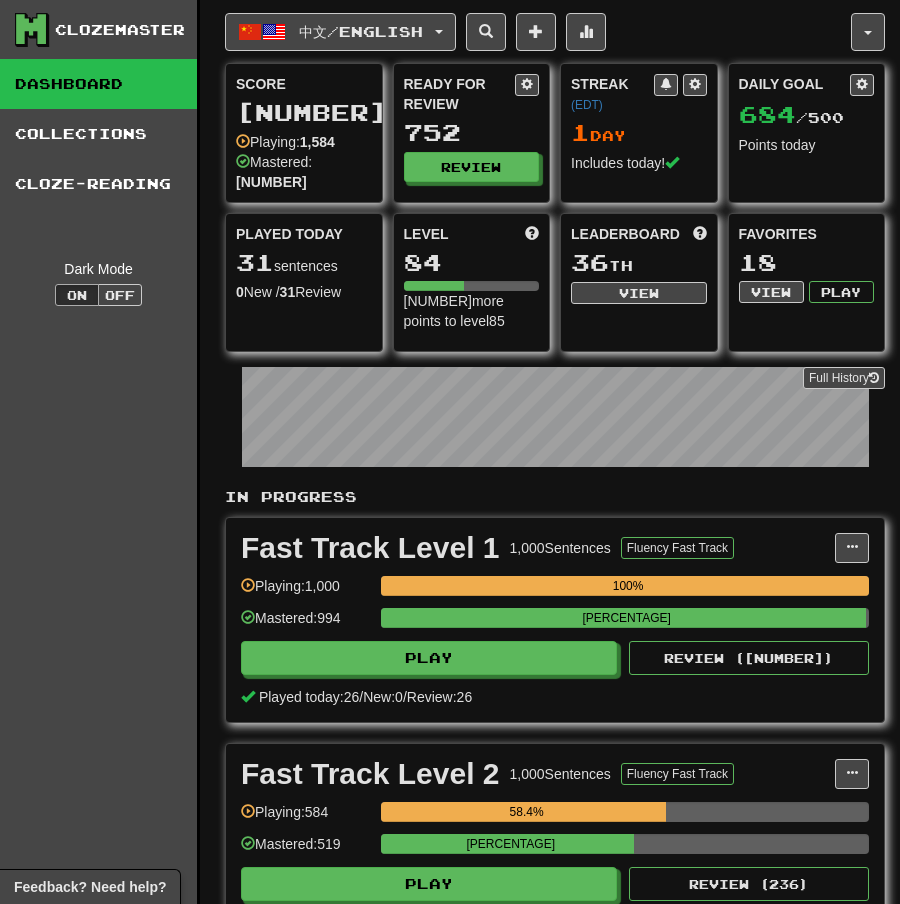 scroll, scrollTop: 0, scrollLeft: 0, axis: both 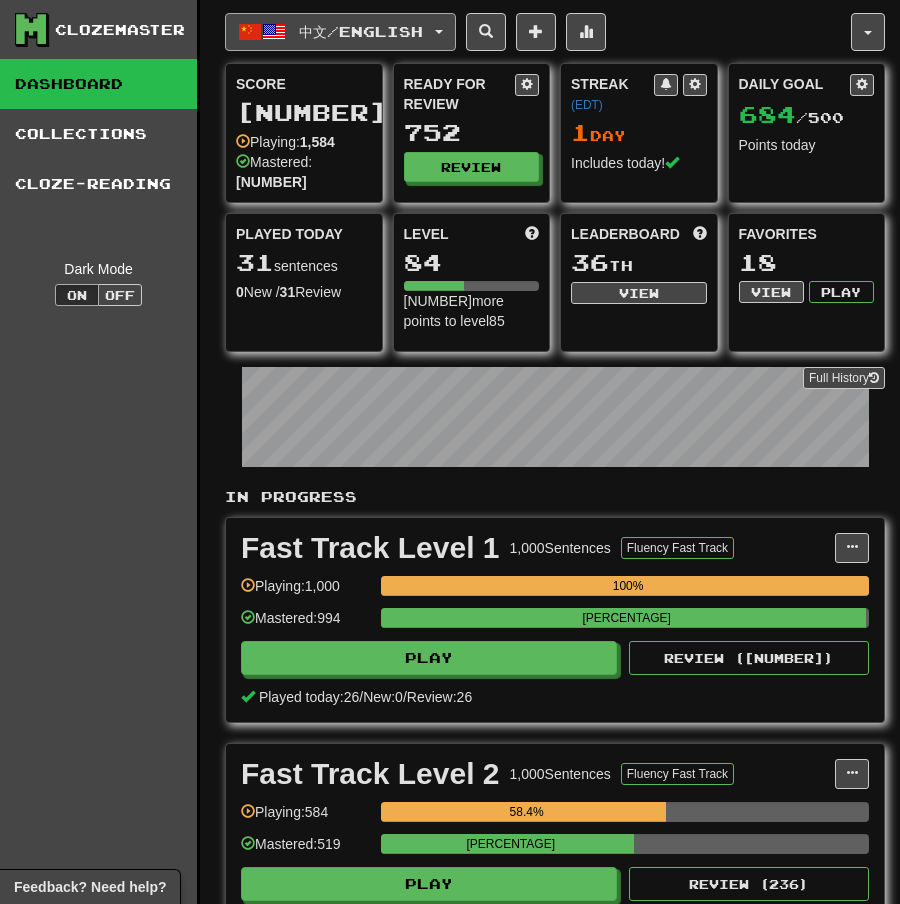 click on "中文  /  English" at bounding box center [340, 32] 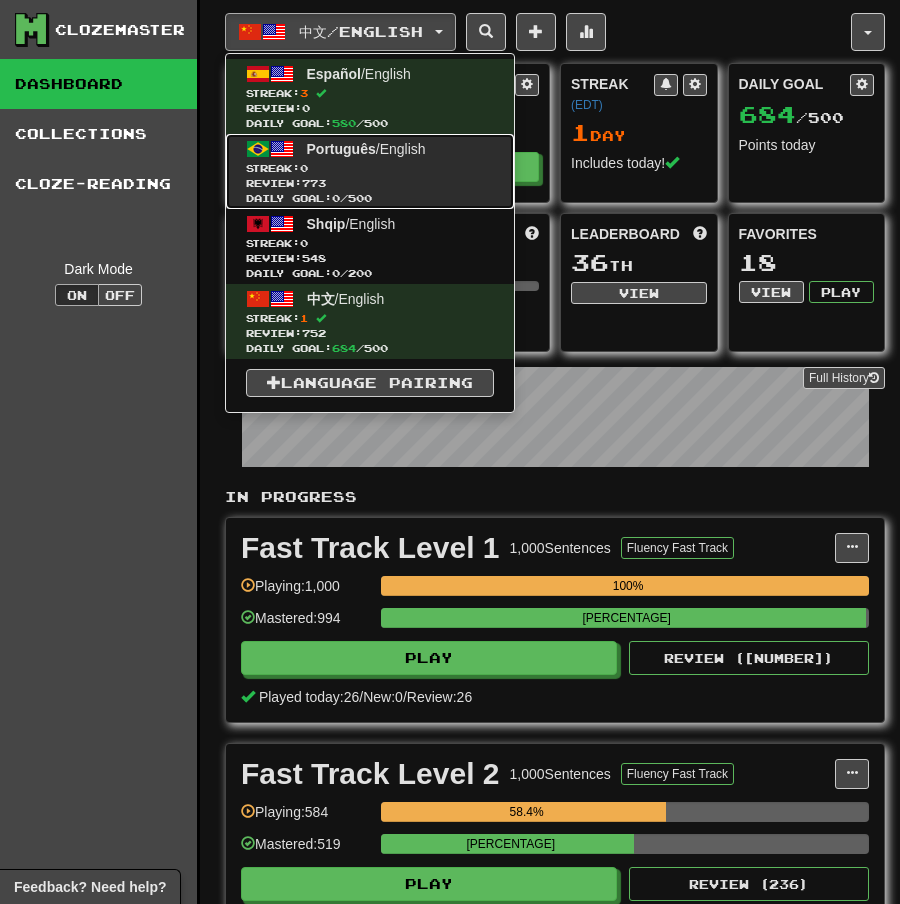 click on "Daily Goal:  0  /  500" at bounding box center [370, 198] 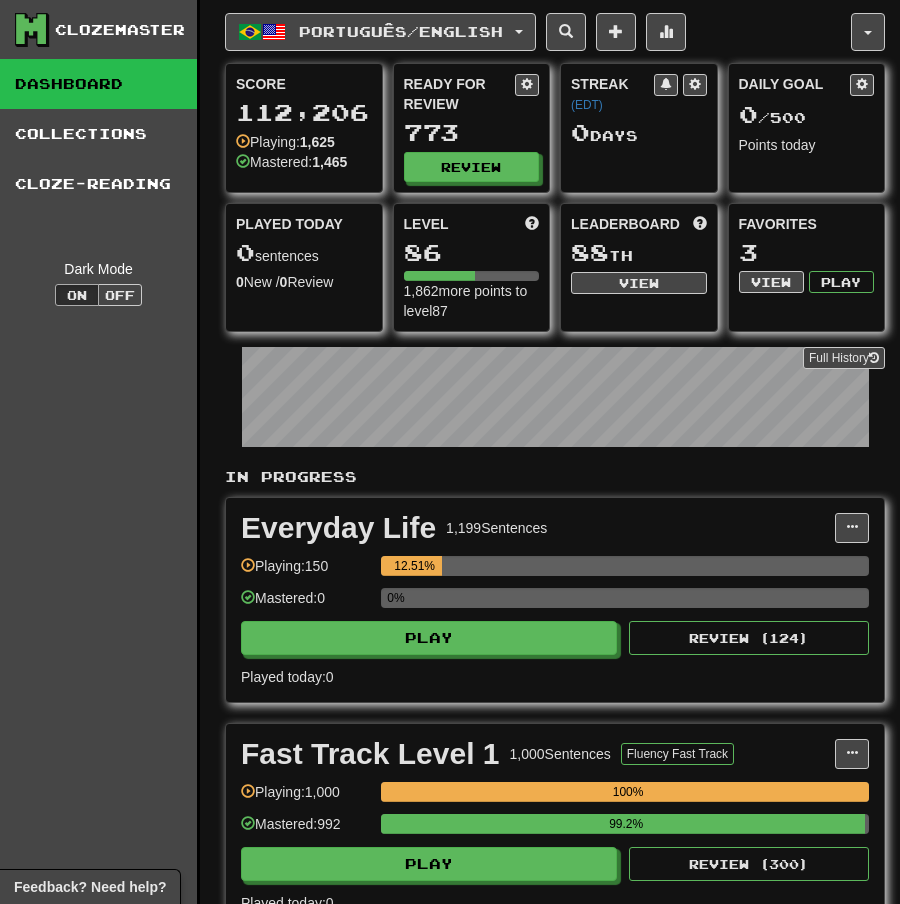scroll, scrollTop: 0, scrollLeft: 0, axis: both 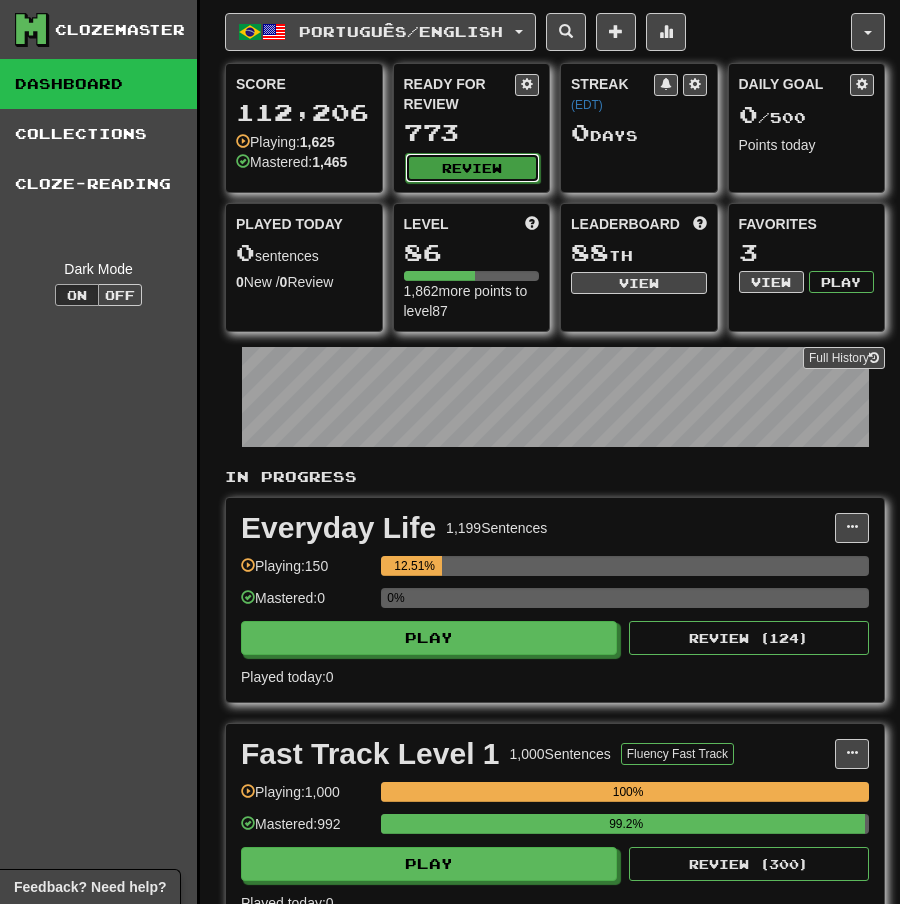 click on "Review" at bounding box center (473, 168) 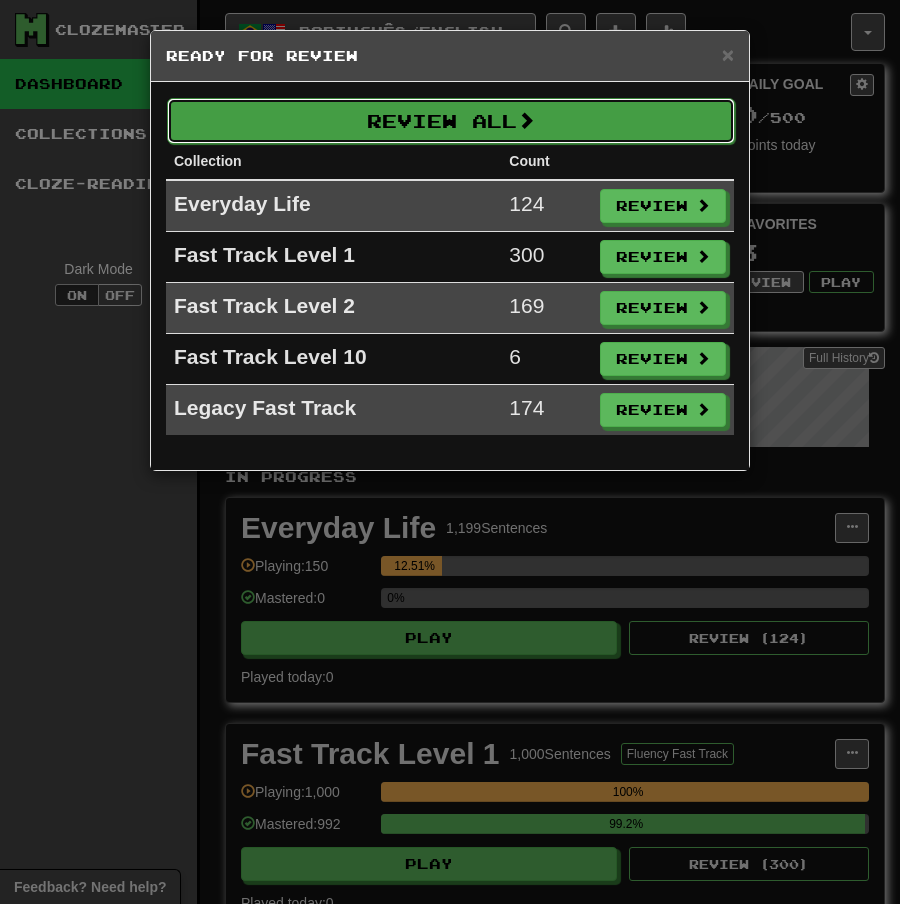 click on "Review All" at bounding box center [451, 121] 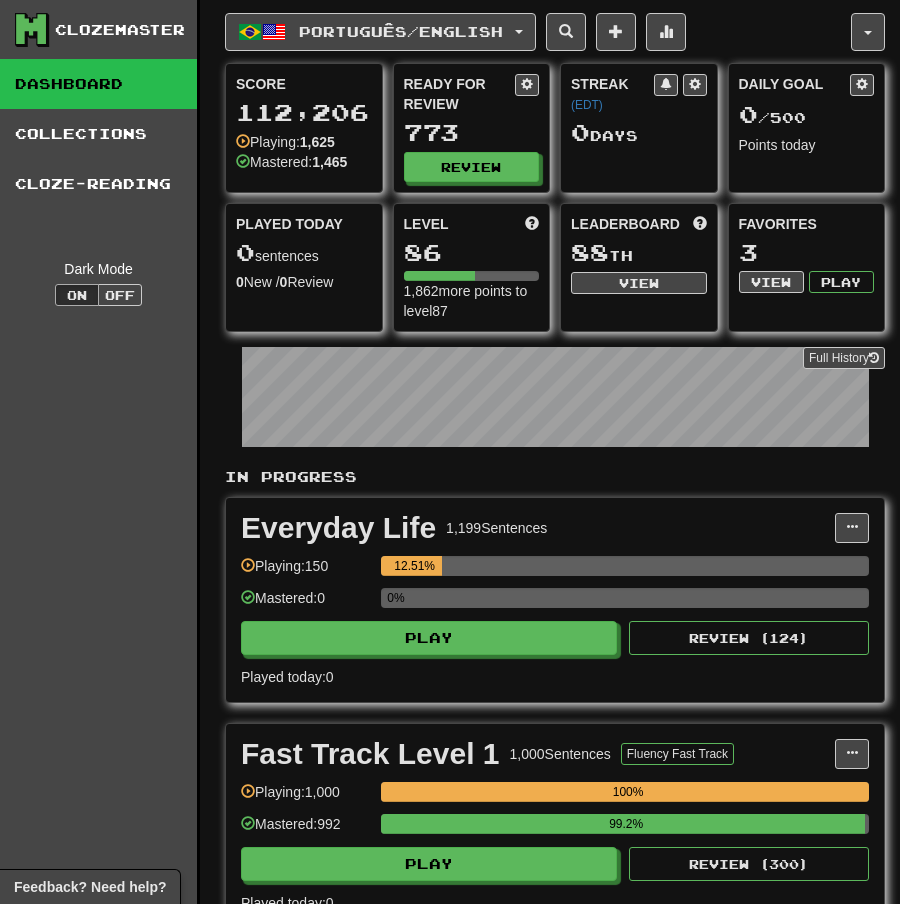 select on "**" 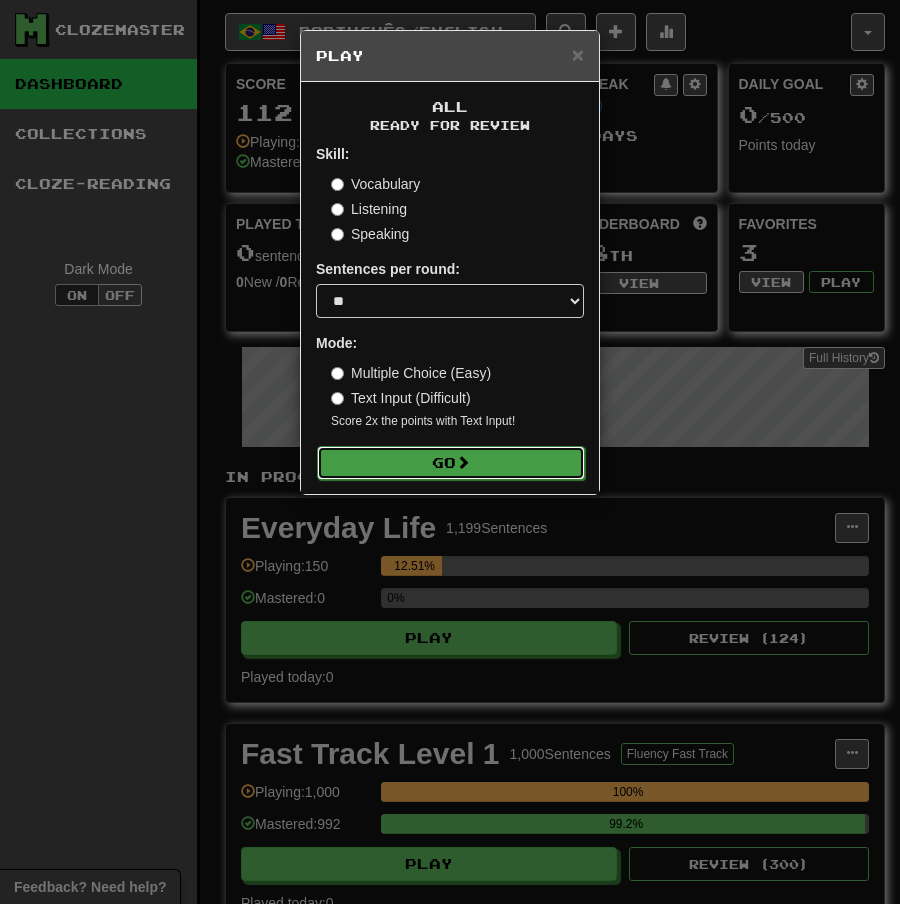 click on "Go" at bounding box center [451, 463] 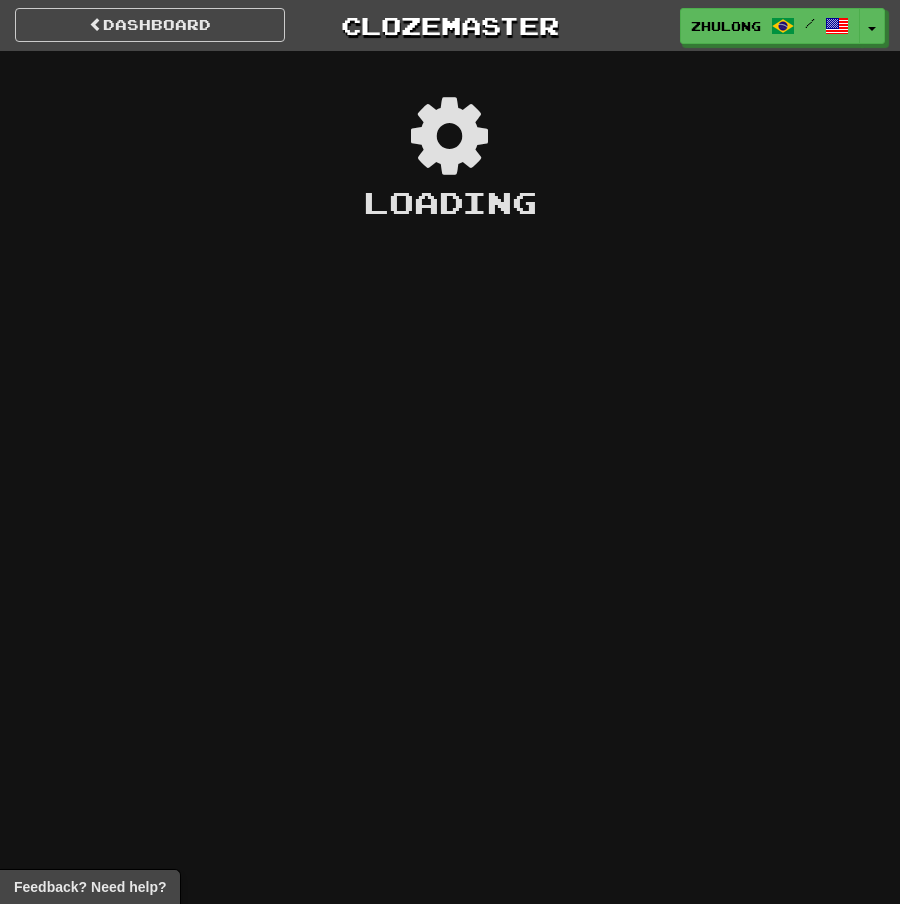 scroll, scrollTop: 0, scrollLeft: 0, axis: both 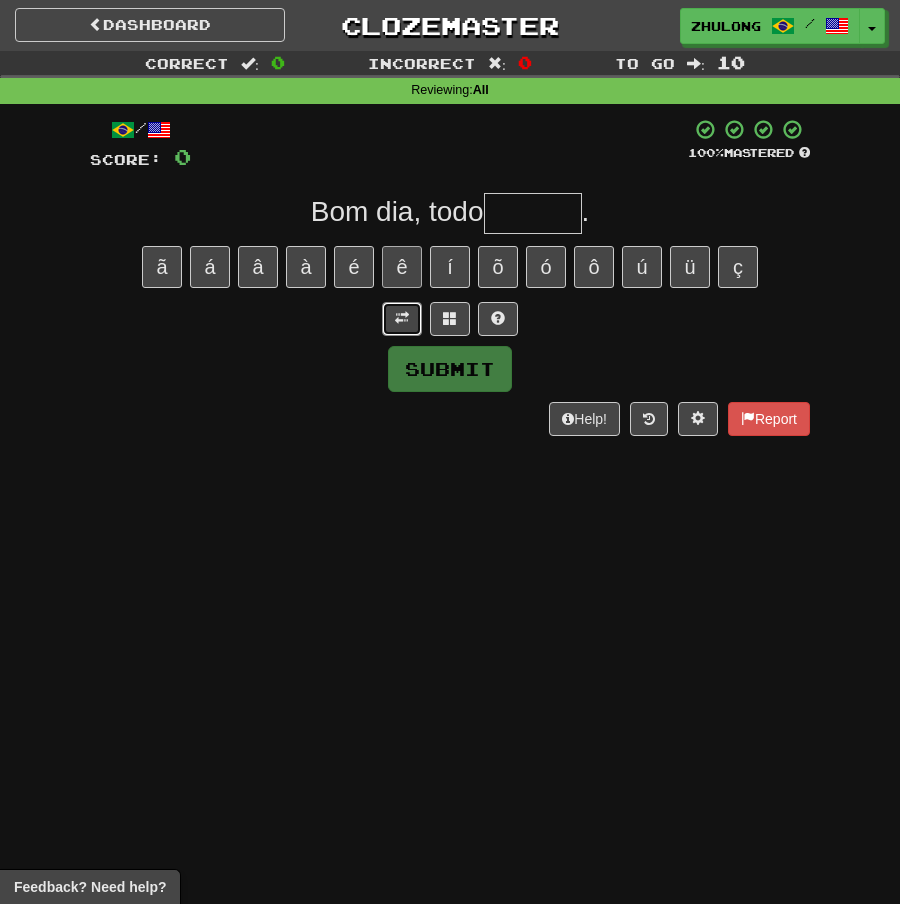 click at bounding box center [402, 319] 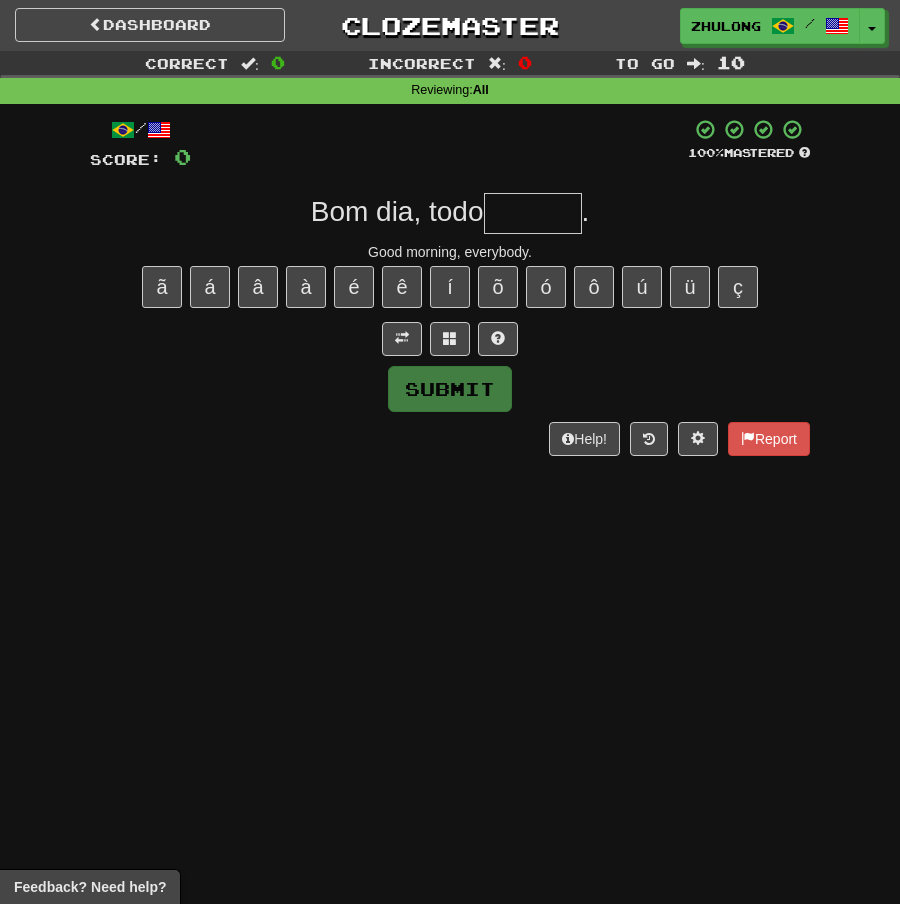 click at bounding box center [533, 213] 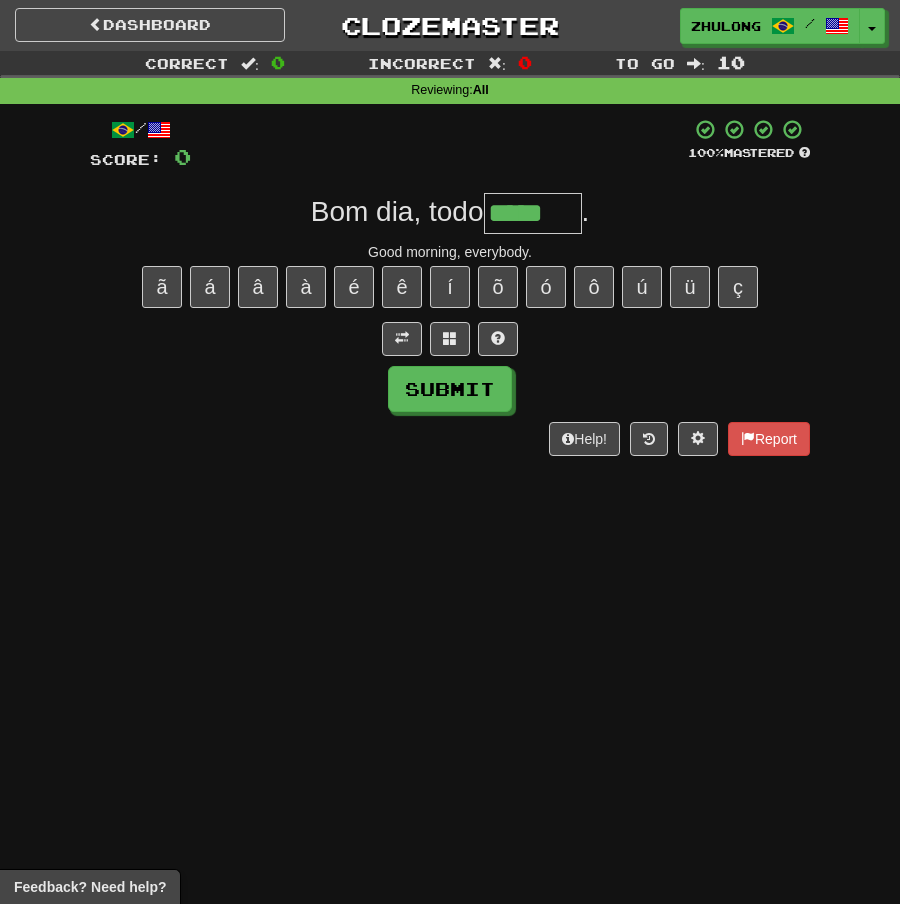 type on "*****" 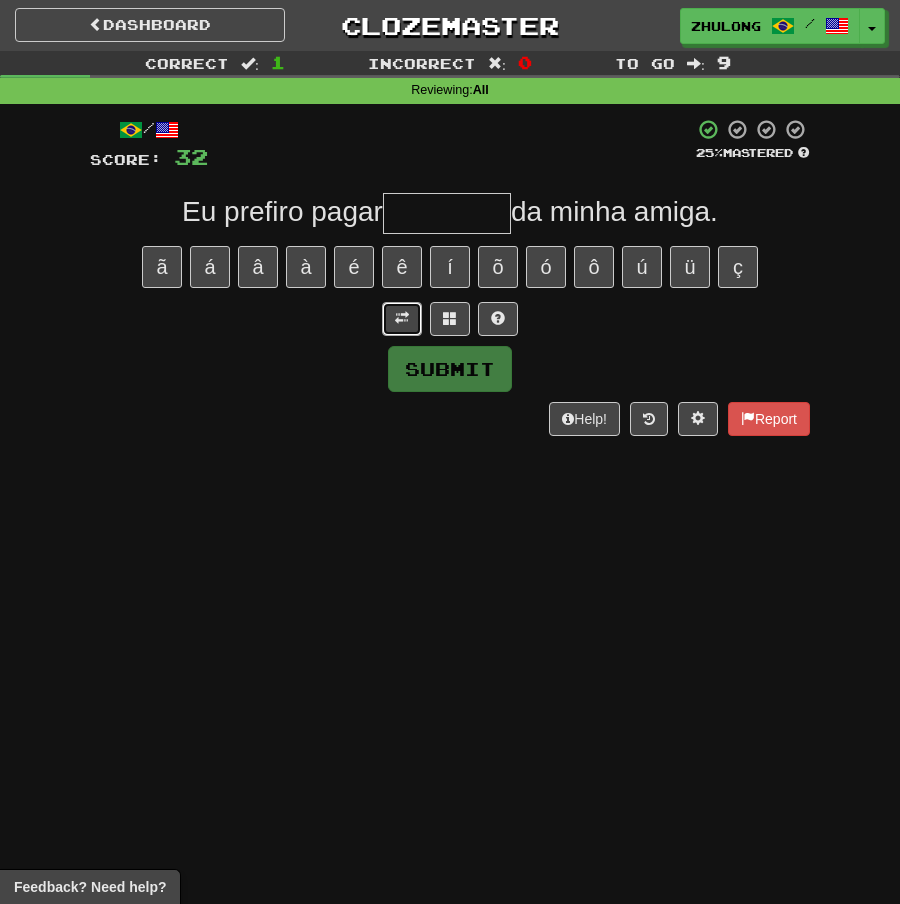 click at bounding box center [402, 319] 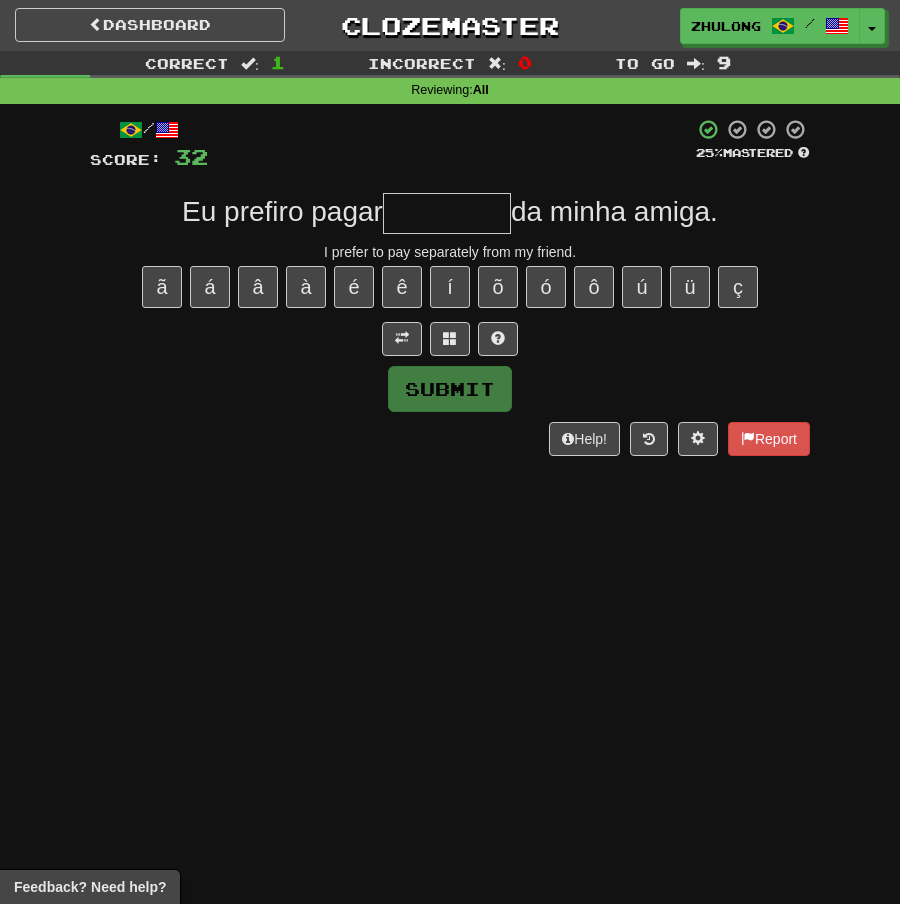 click at bounding box center [447, 213] 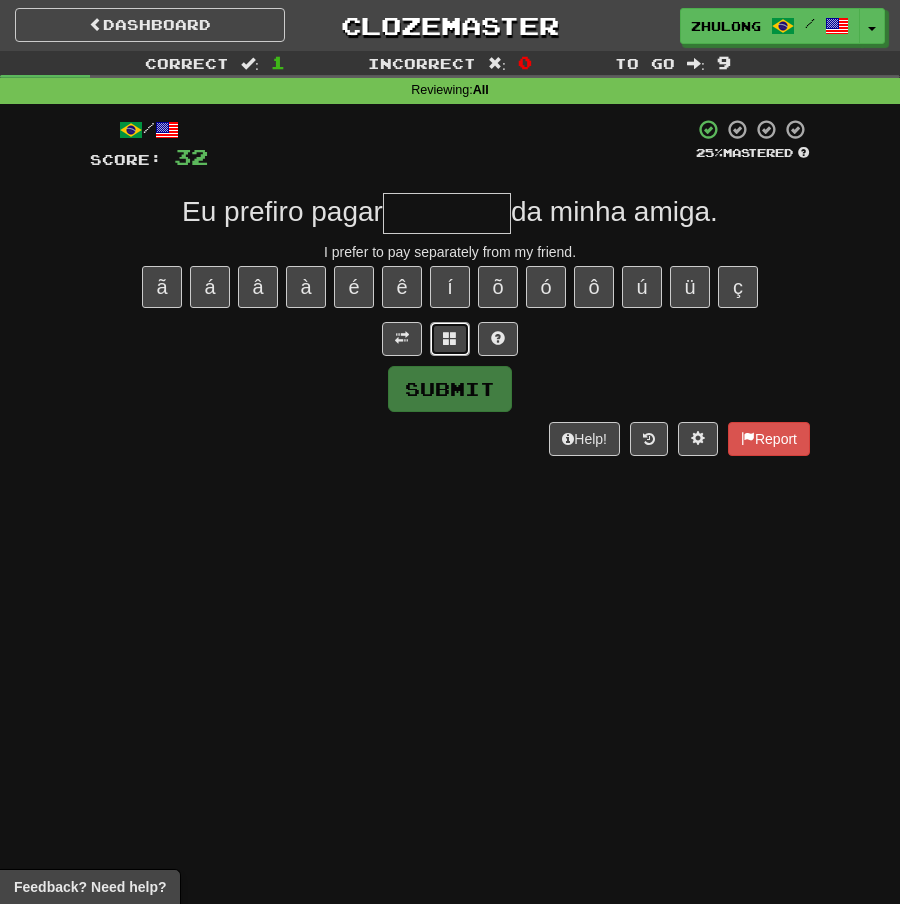 click at bounding box center [450, 338] 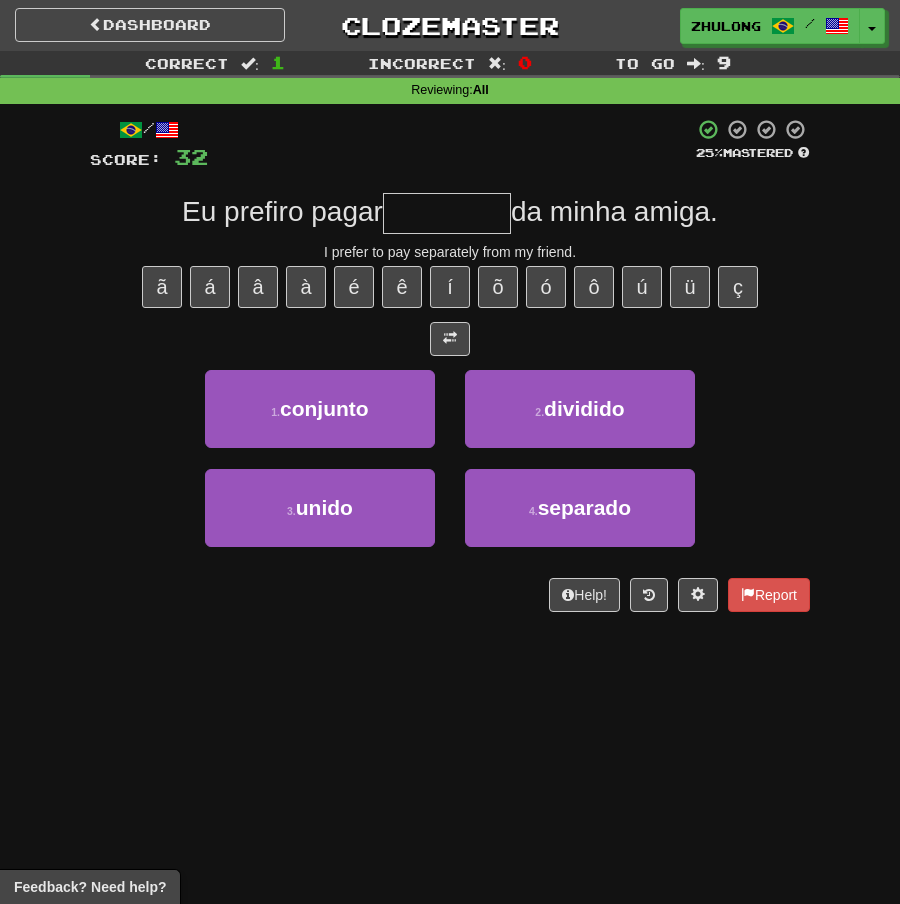 click at bounding box center [447, 213] 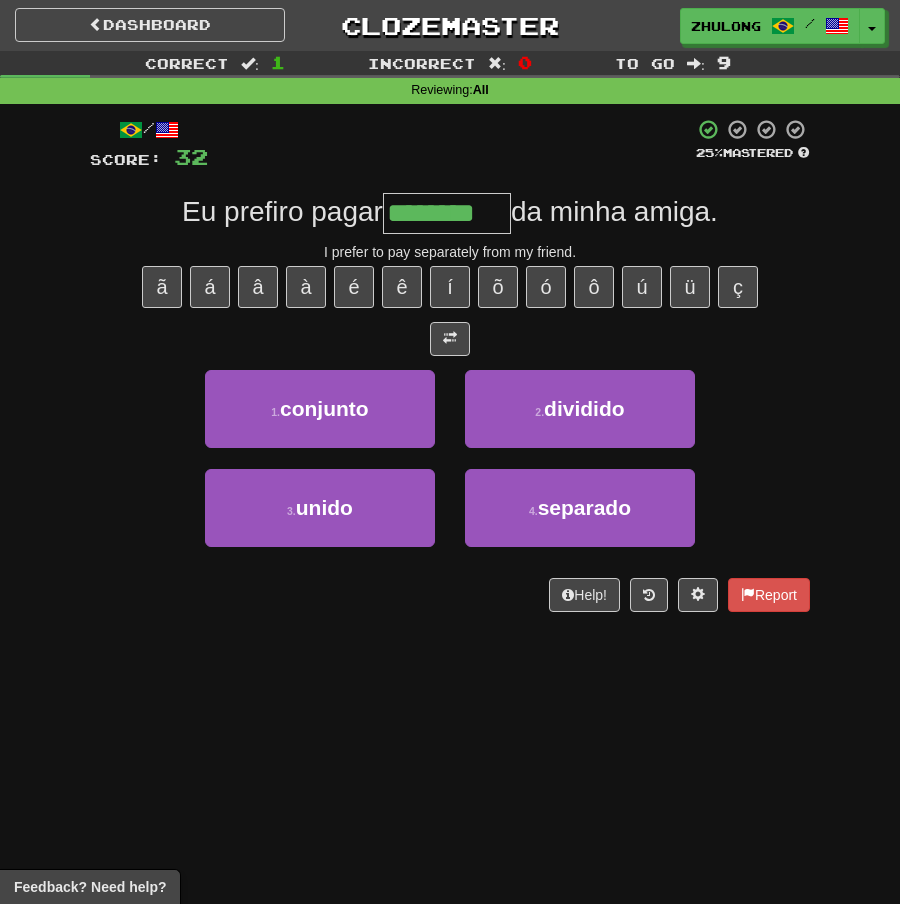 type on "********" 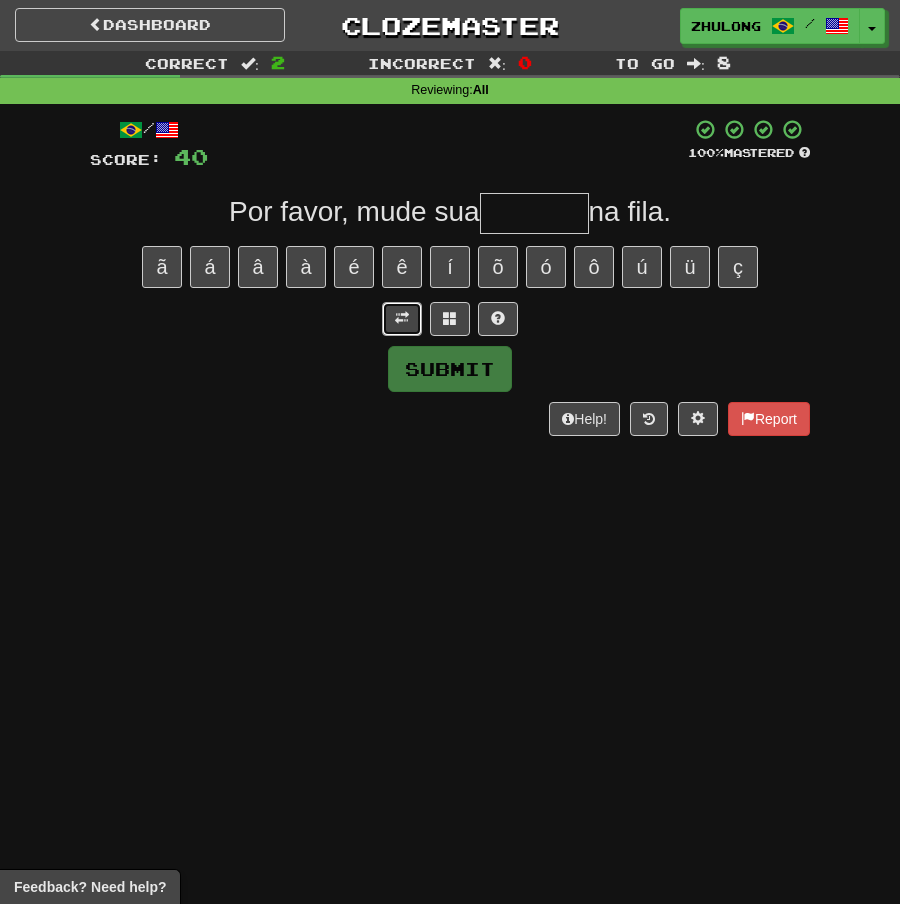 click at bounding box center [402, 318] 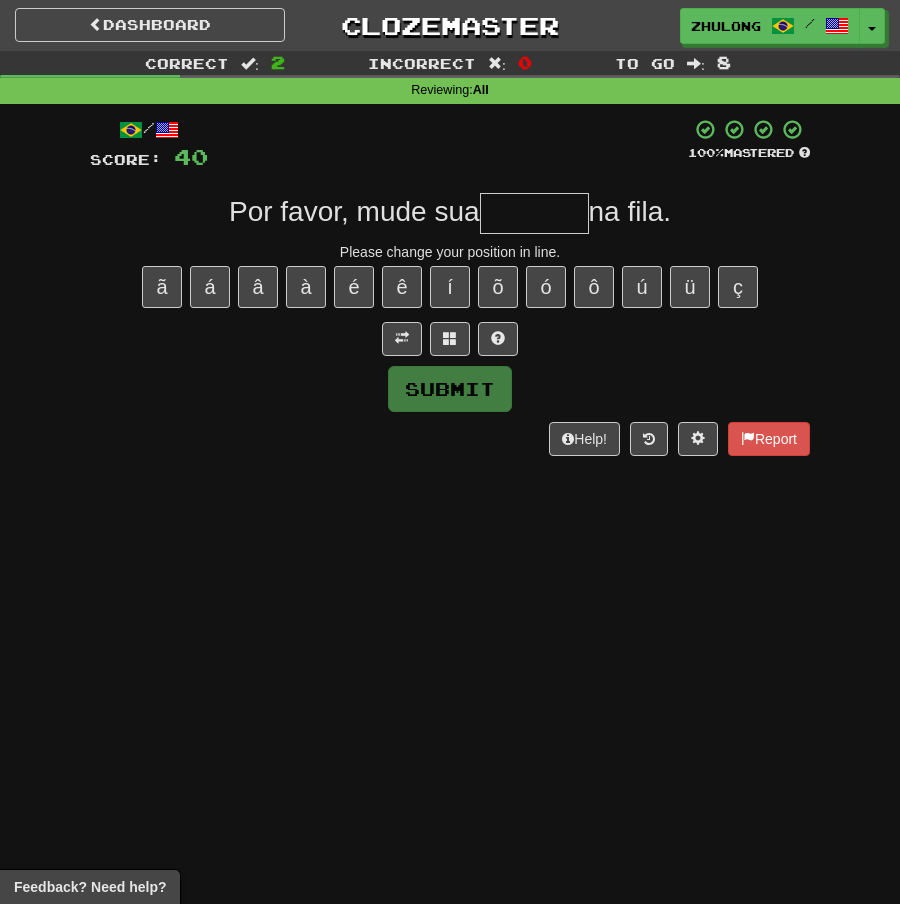 click at bounding box center [534, 213] 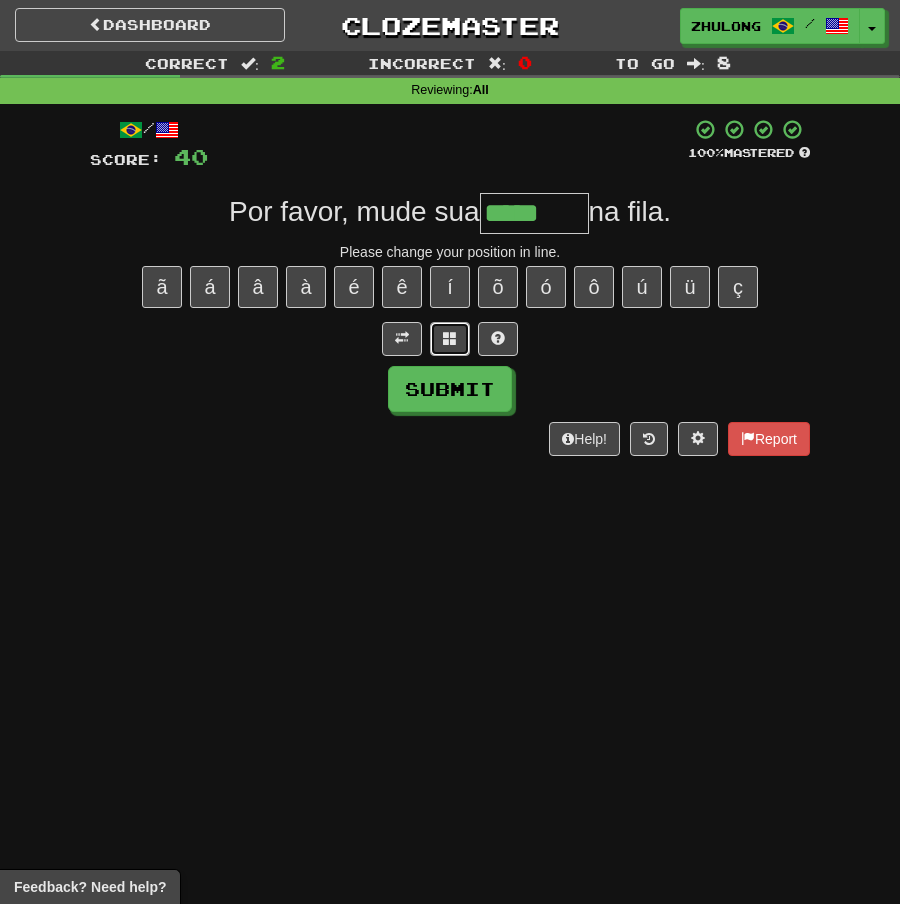 click at bounding box center (450, 338) 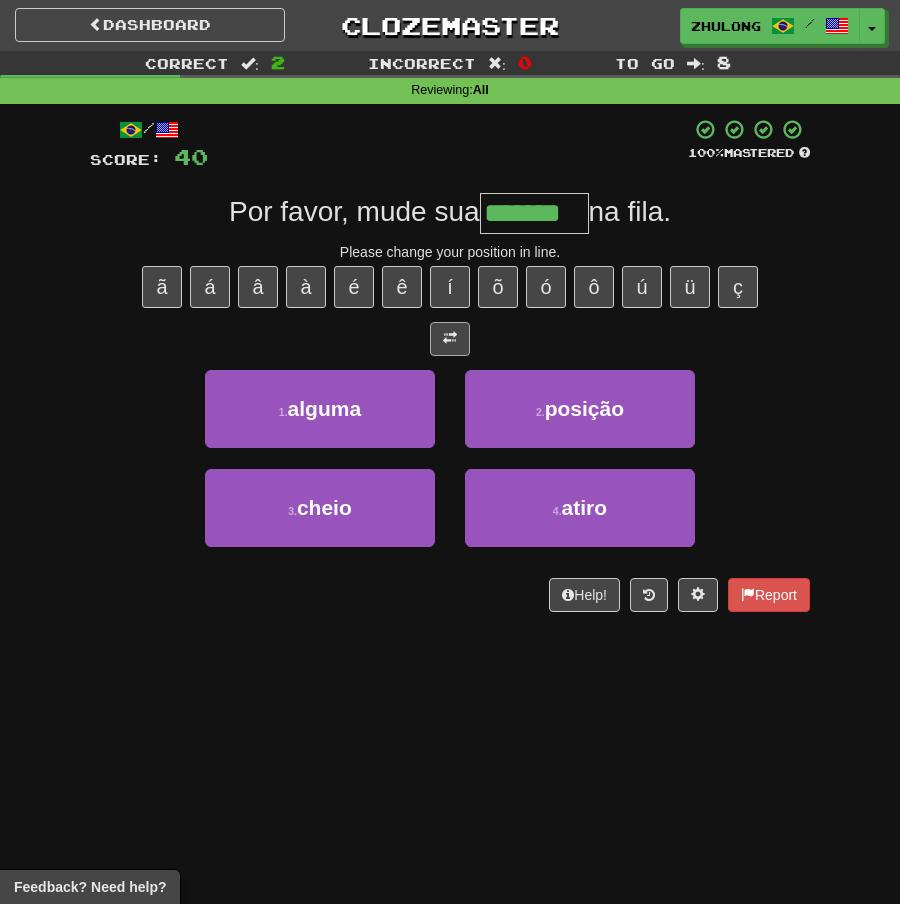 type on "*******" 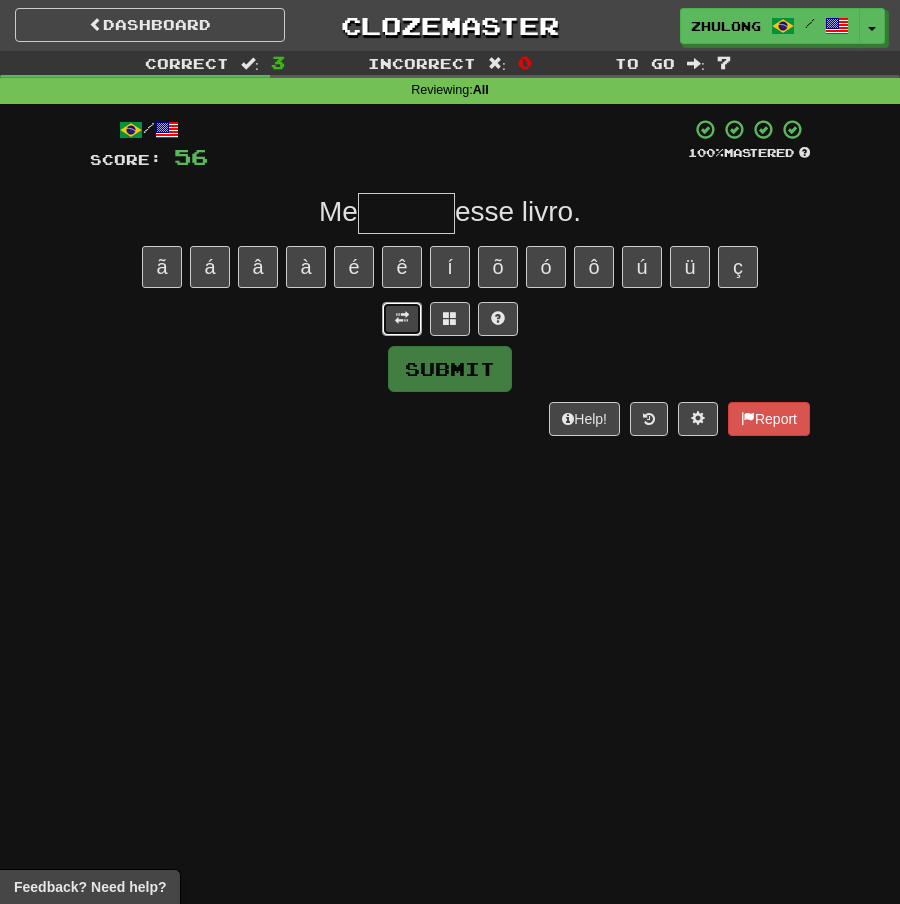 click at bounding box center [402, 318] 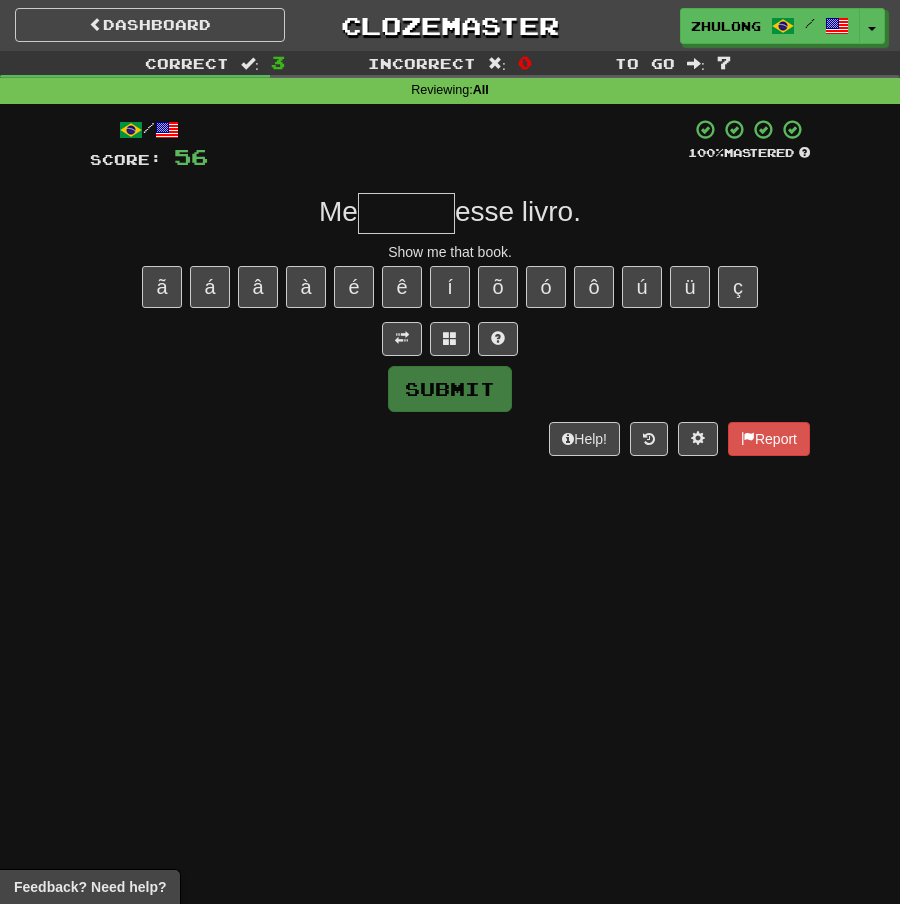 click at bounding box center [406, 213] 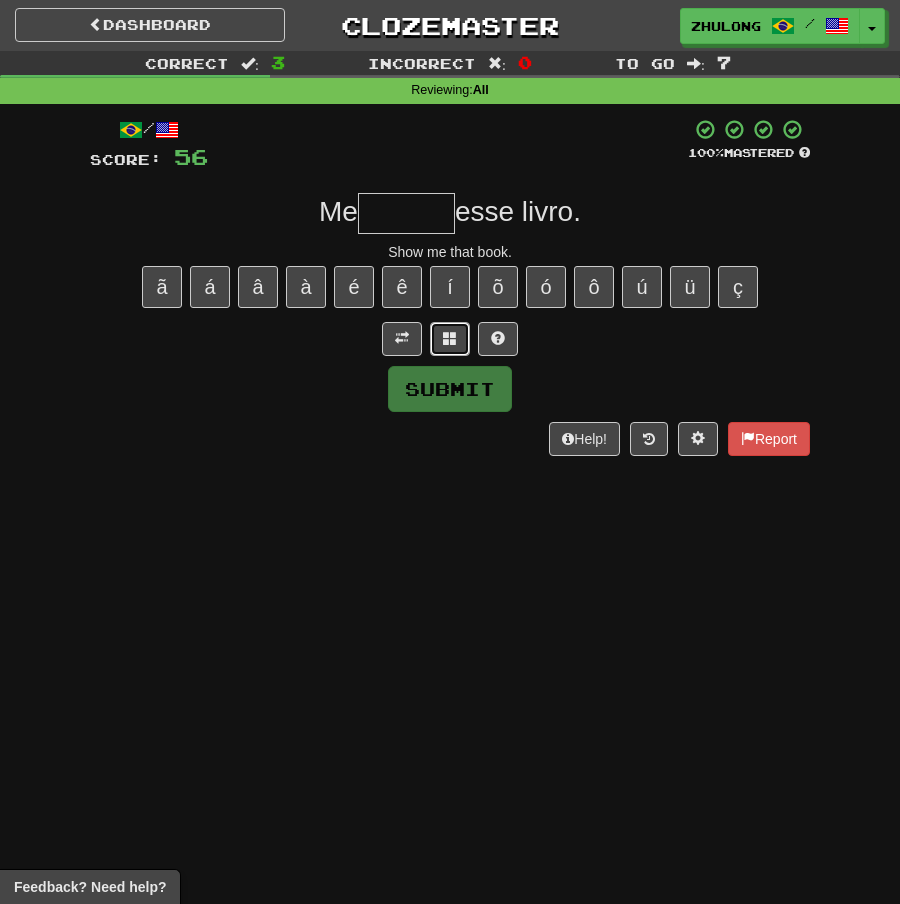 click at bounding box center [450, 338] 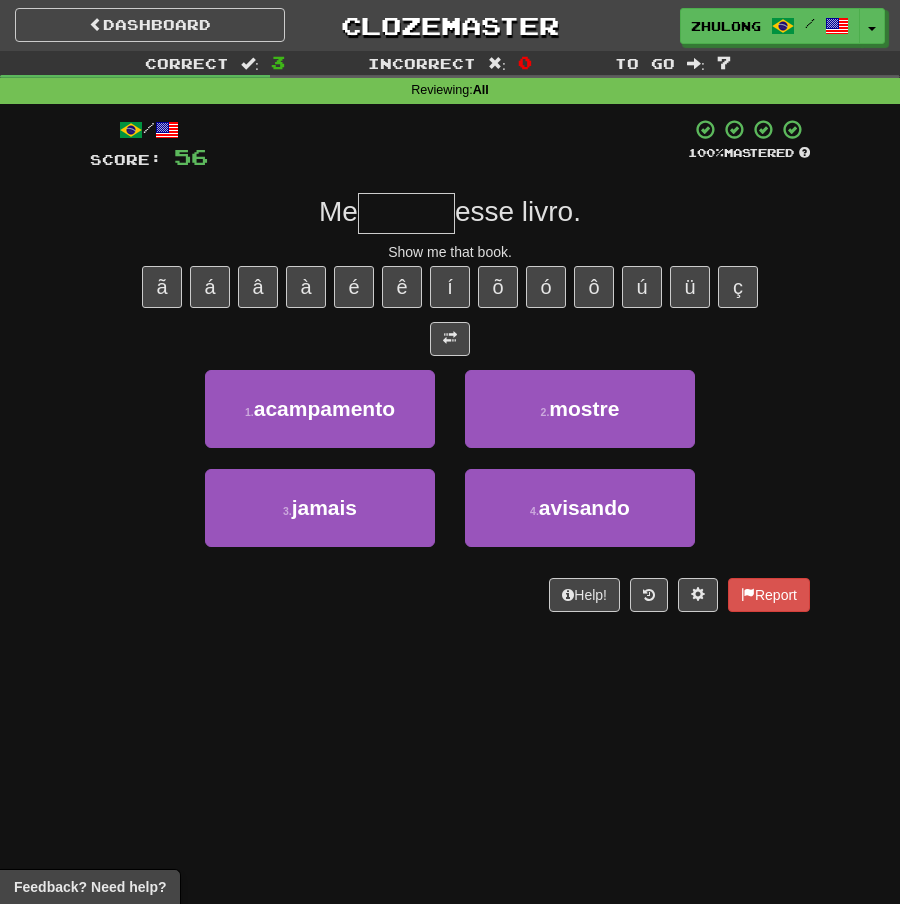 click at bounding box center (406, 213) 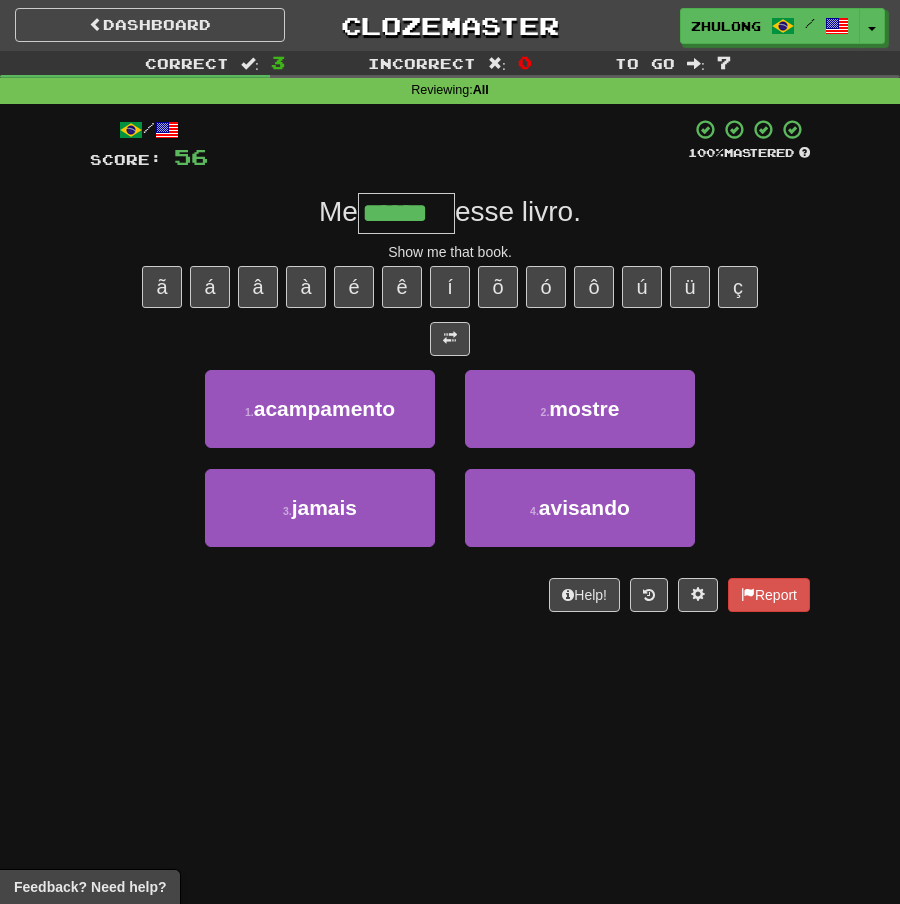 type on "******" 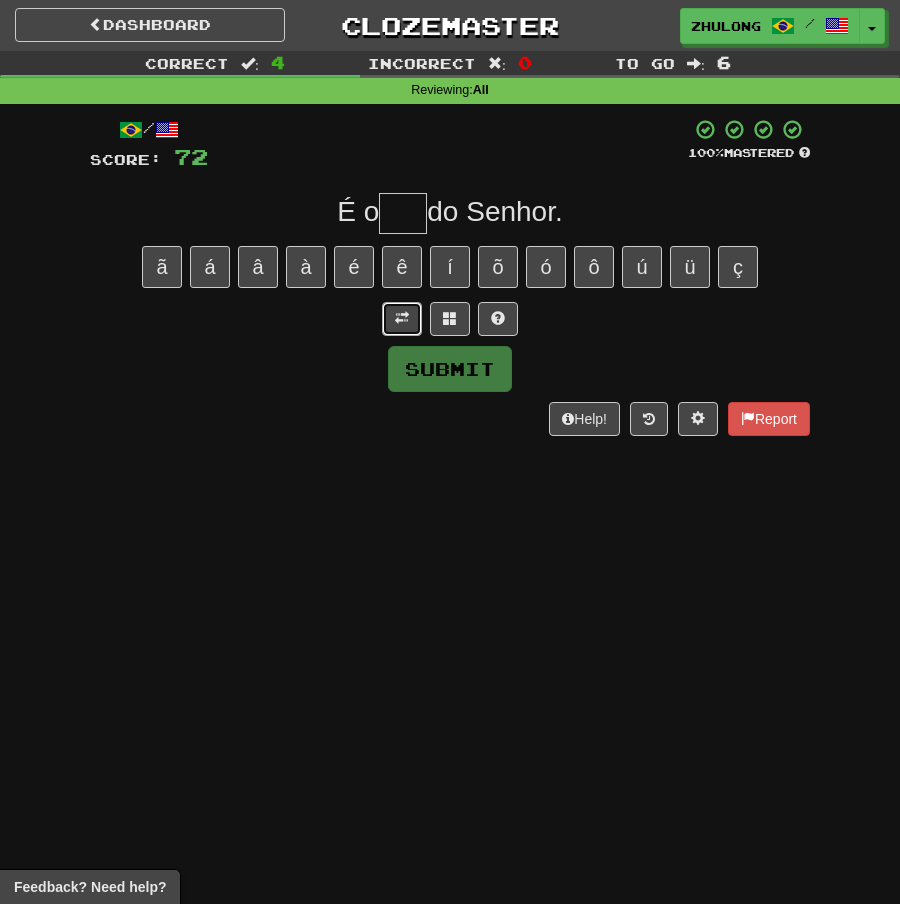 click at bounding box center [402, 318] 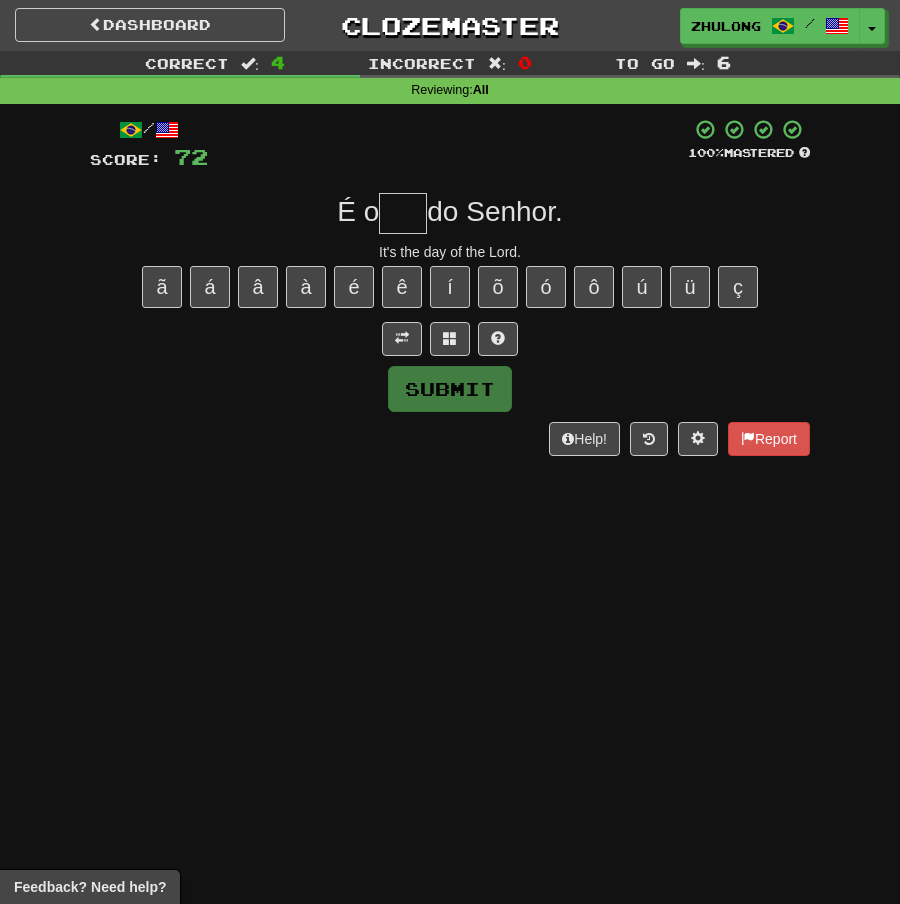 click at bounding box center [403, 213] 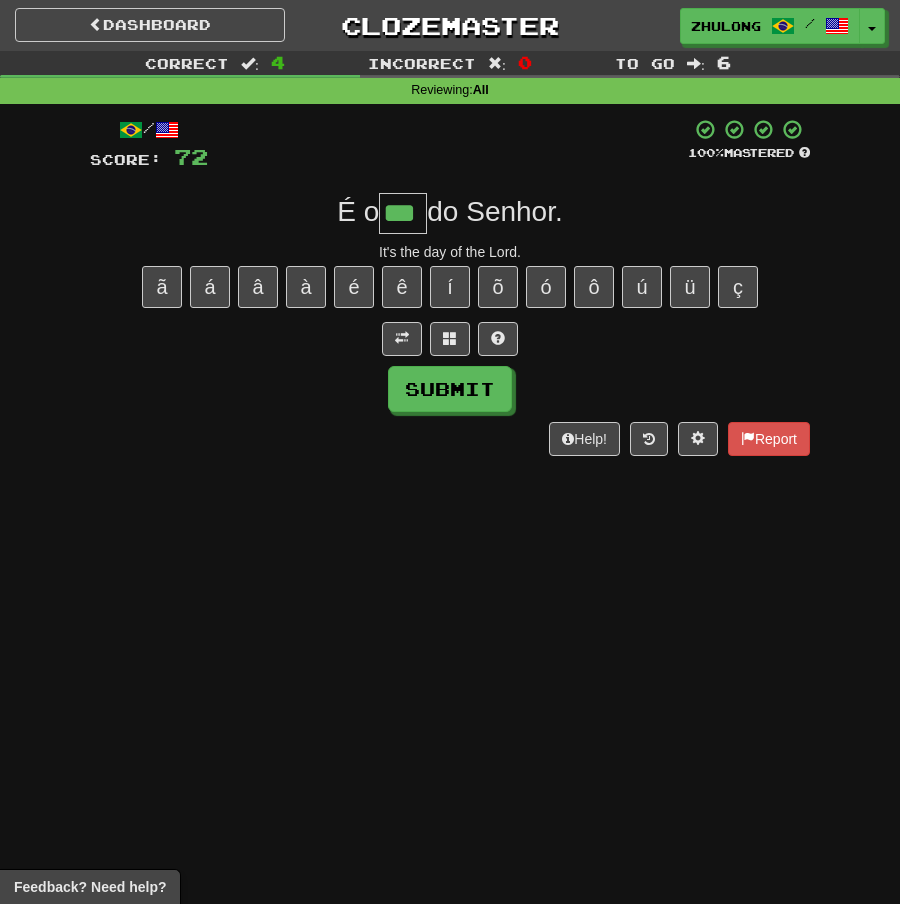 type on "***" 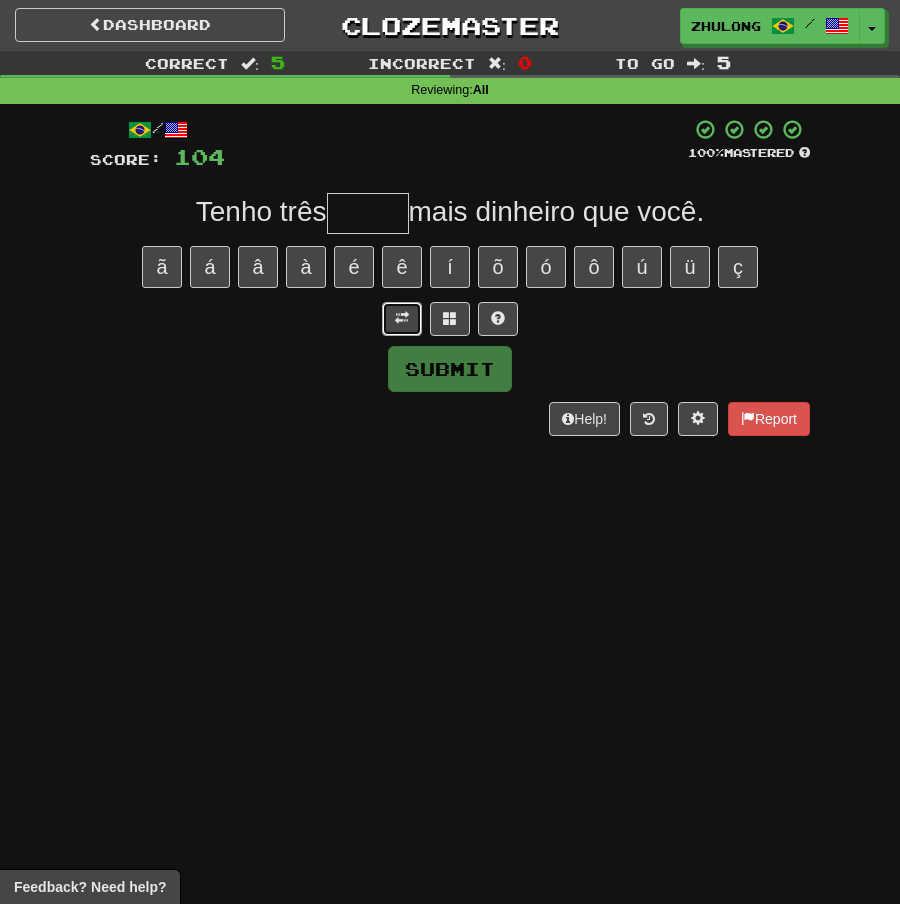 click at bounding box center (402, 319) 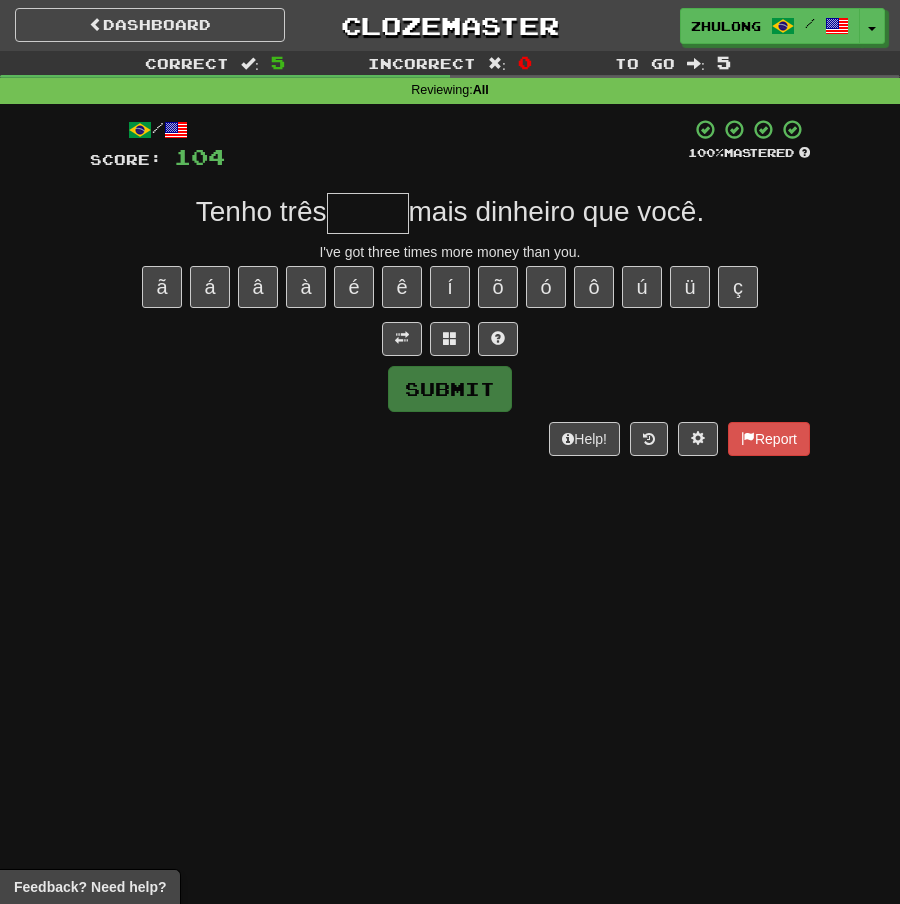 click at bounding box center (368, 213) 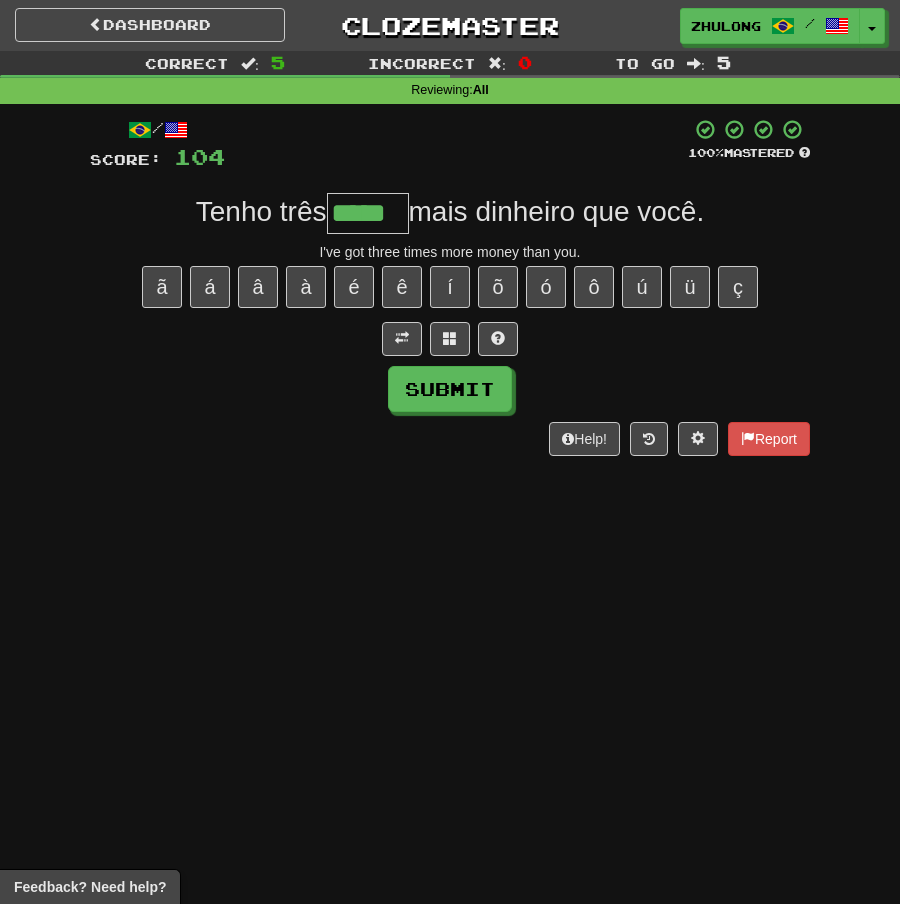 type on "*****" 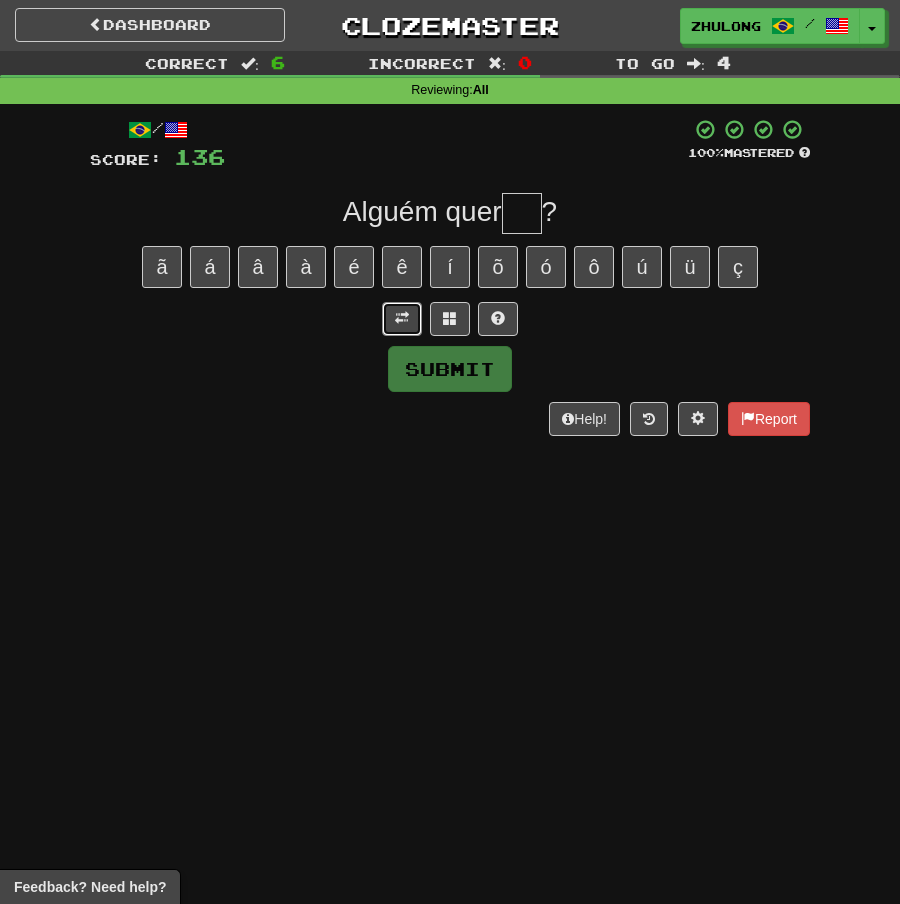 click at bounding box center (402, 319) 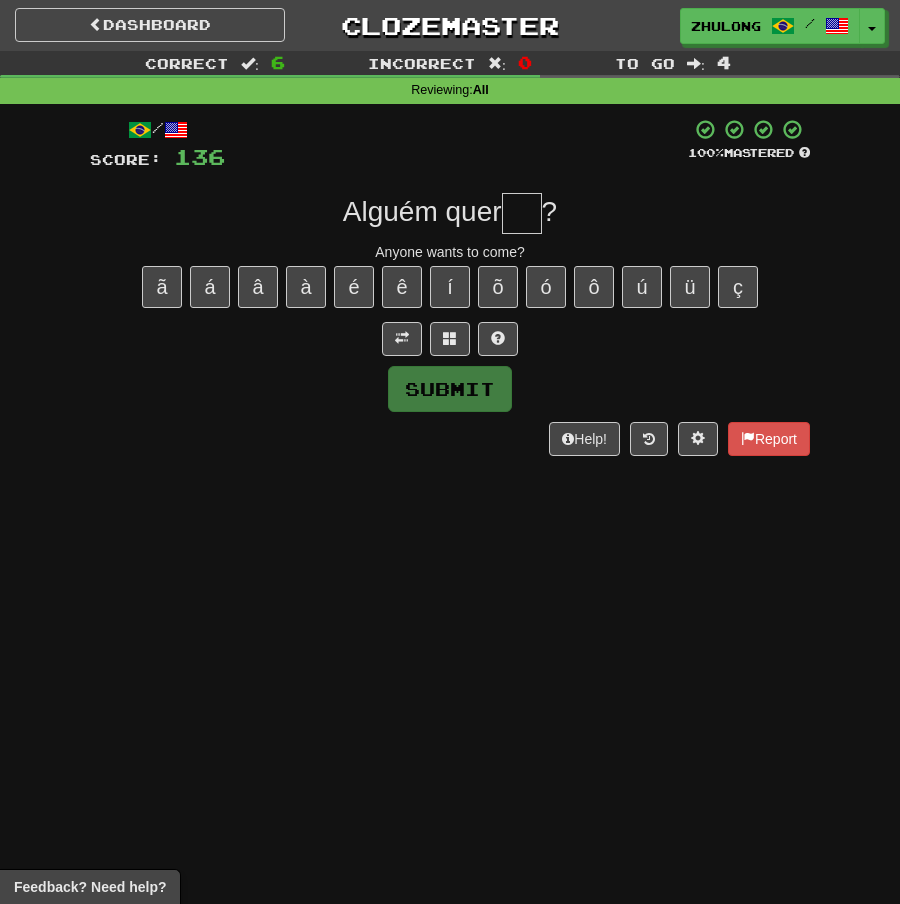 click at bounding box center [522, 213] 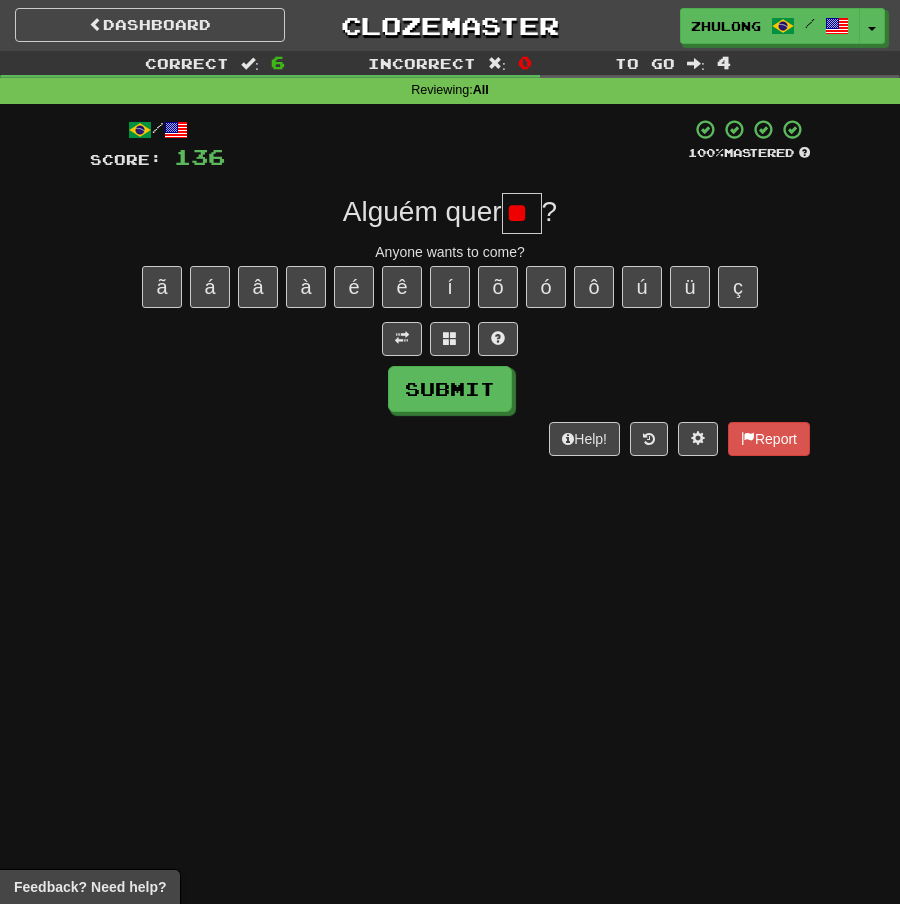 type on "*" 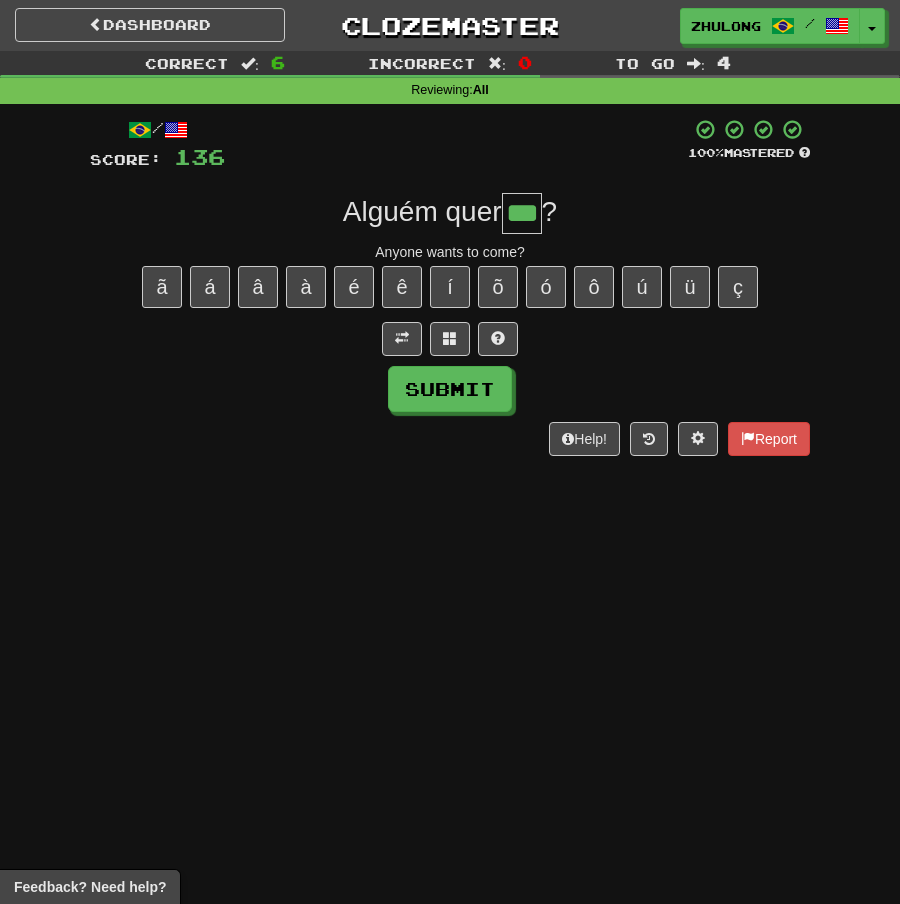 type on "***" 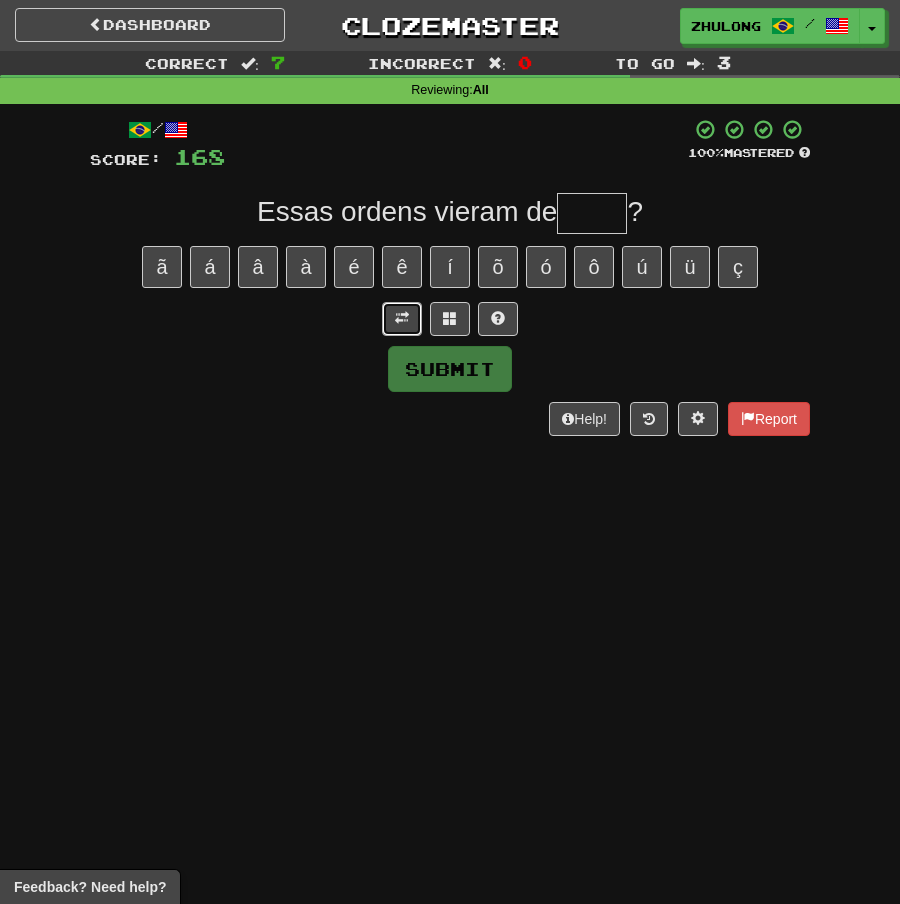 click at bounding box center [402, 318] 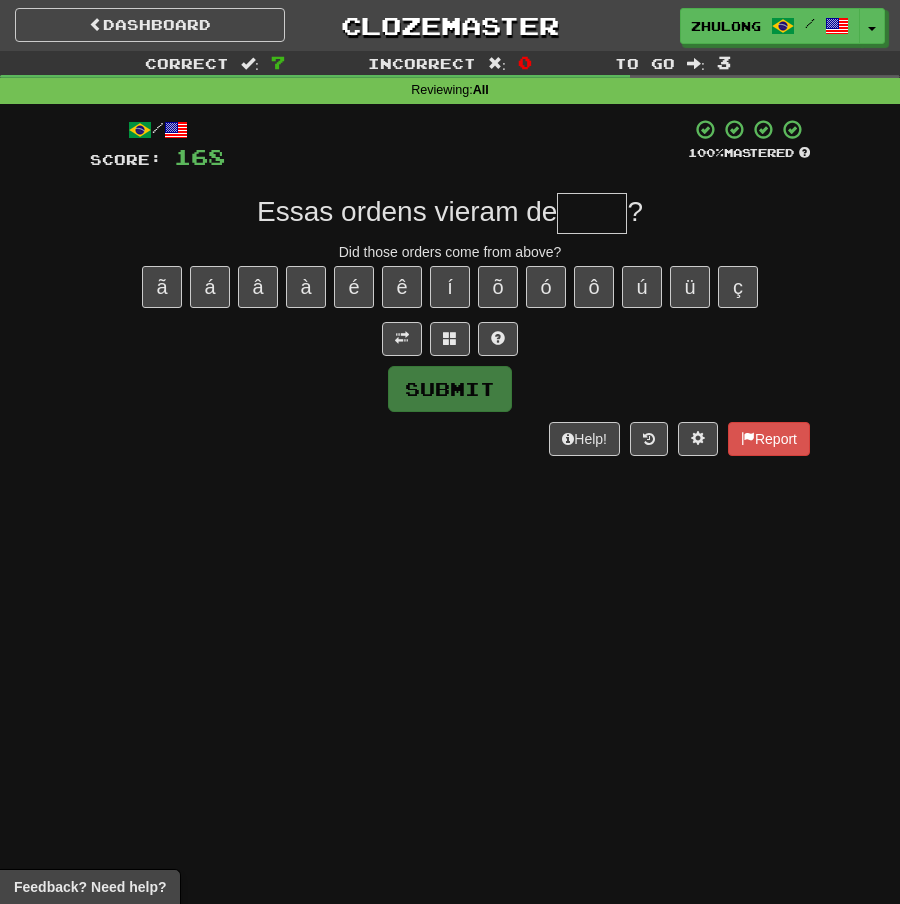 click at bounding box center [592, 213] 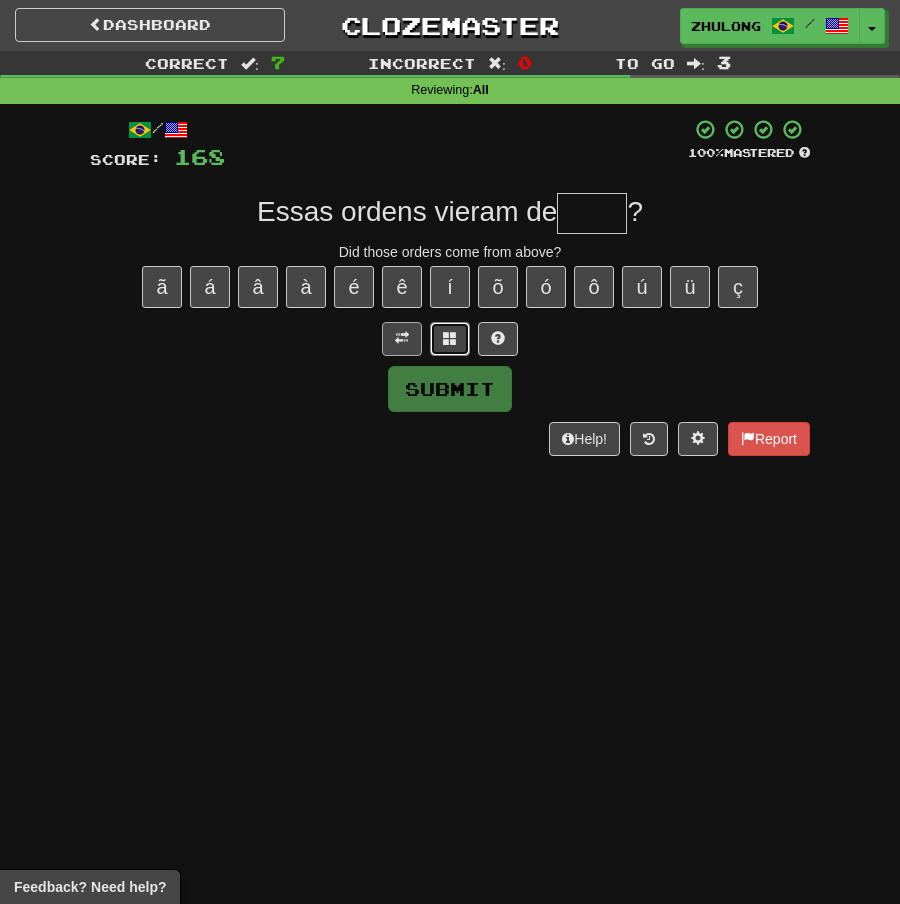 click at bounding box center (450, 339) 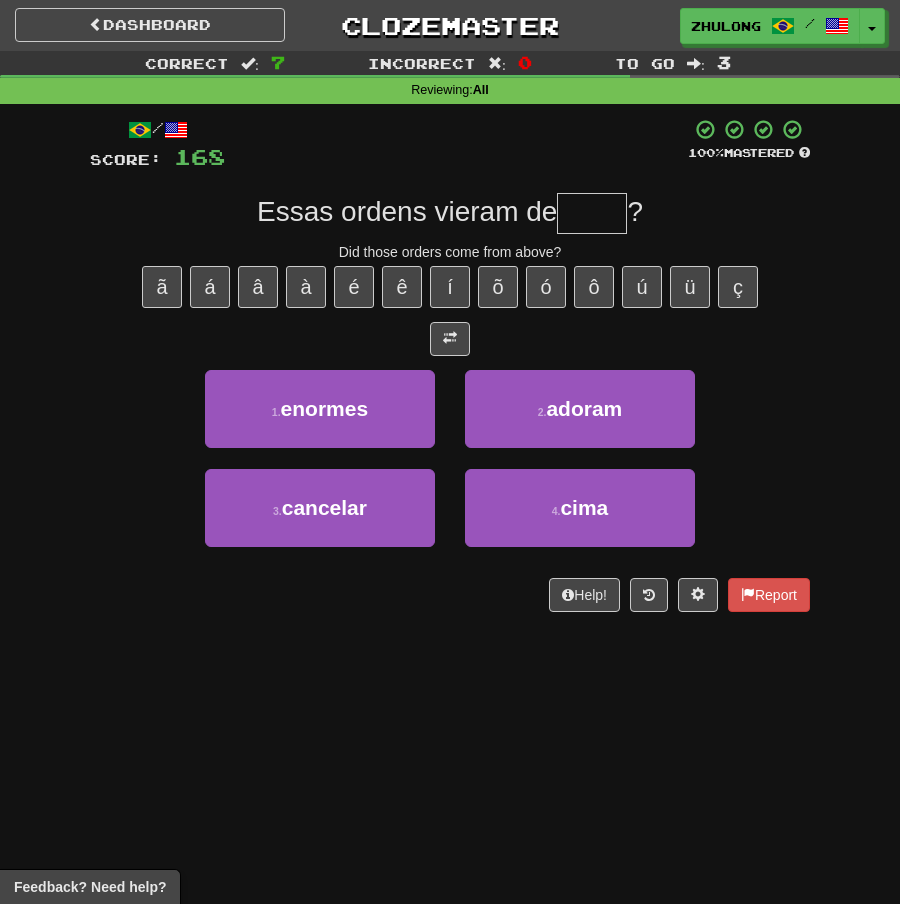 click at bounding box center [592, 213] 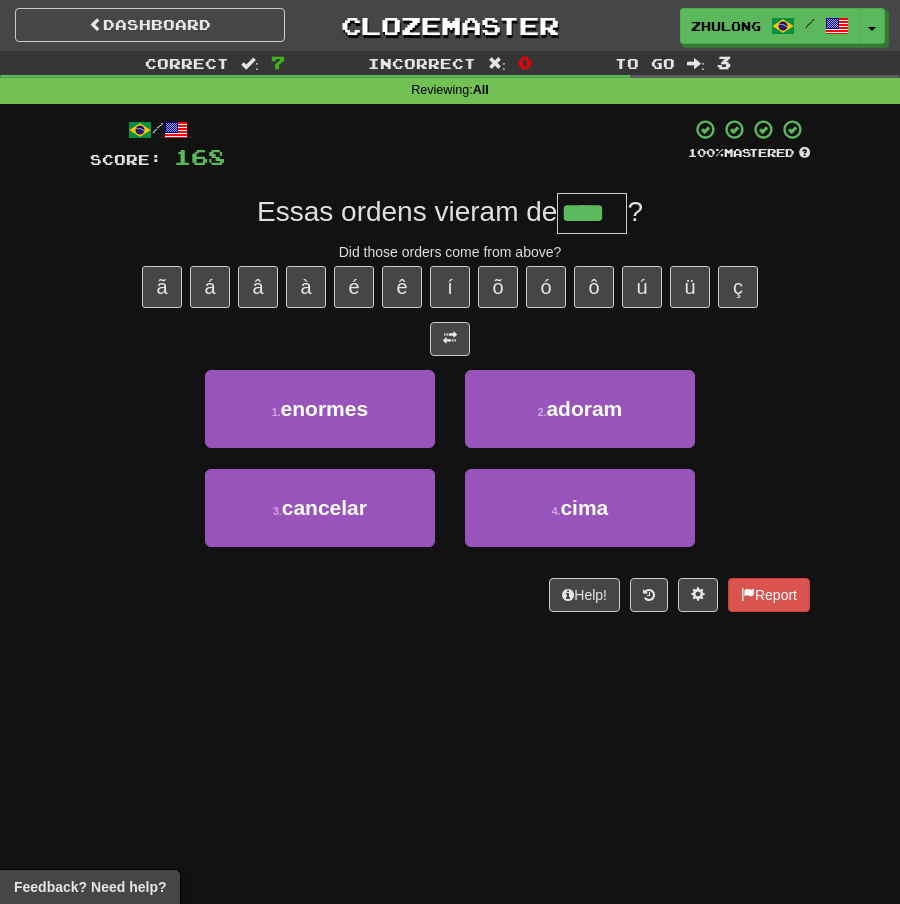 type on "****" 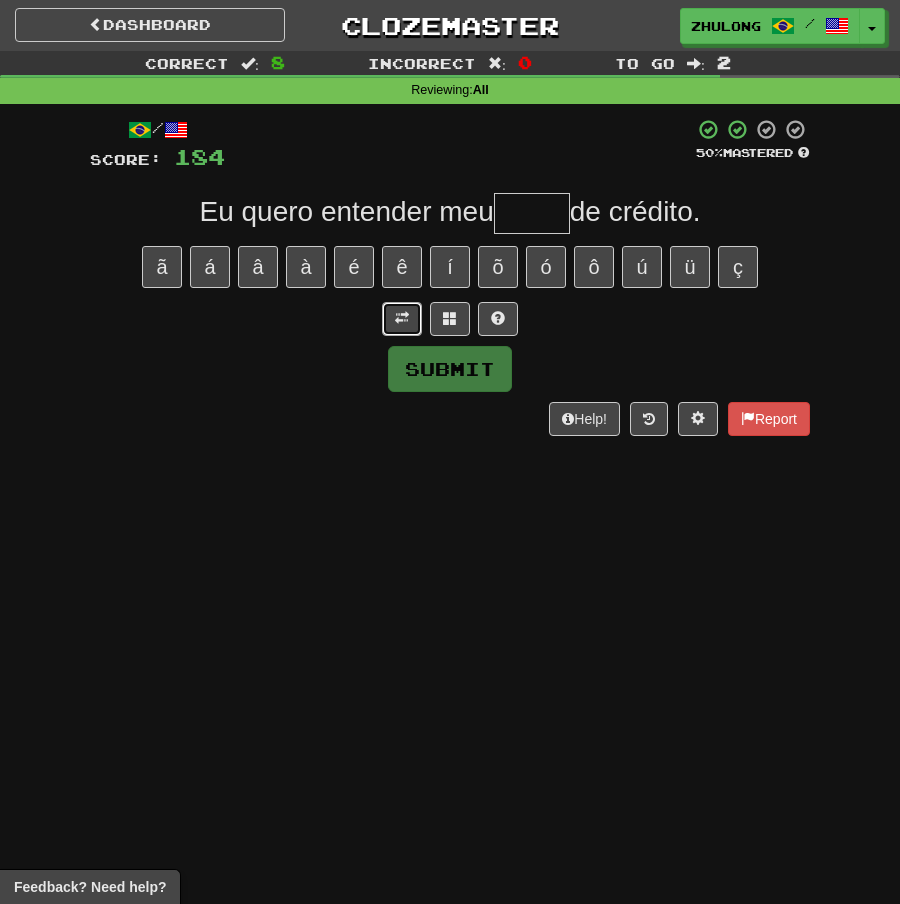 click at bounding box center (402, 319) 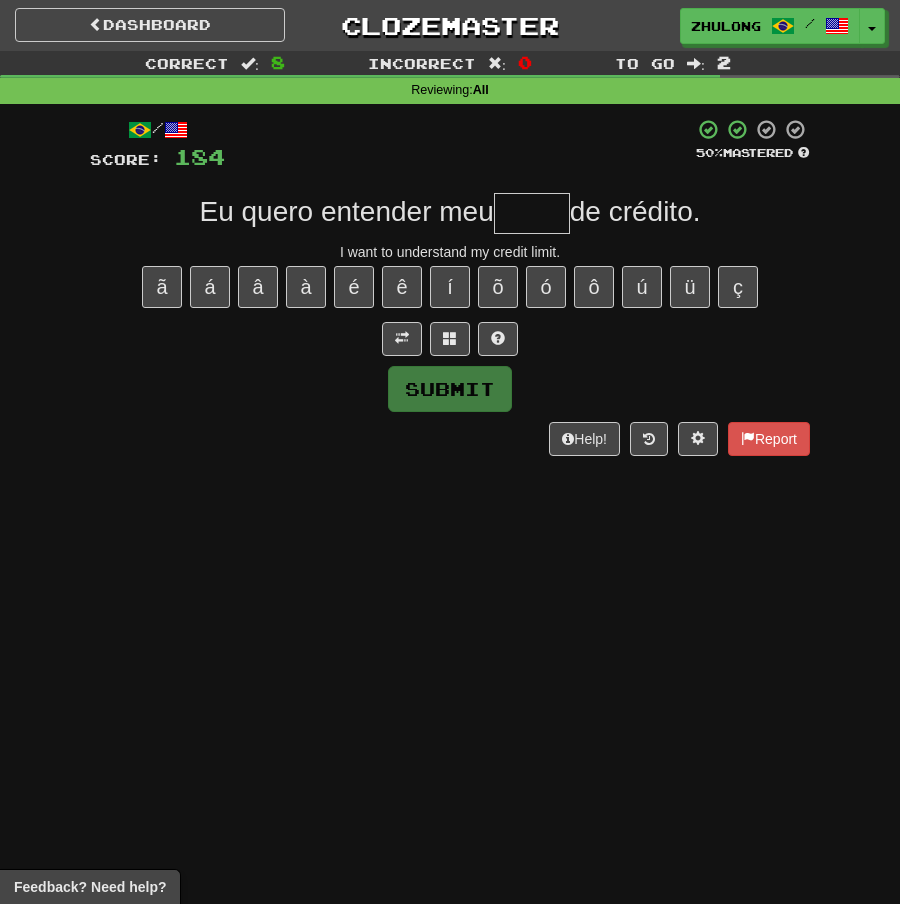 click at bounding box center (532, 213) 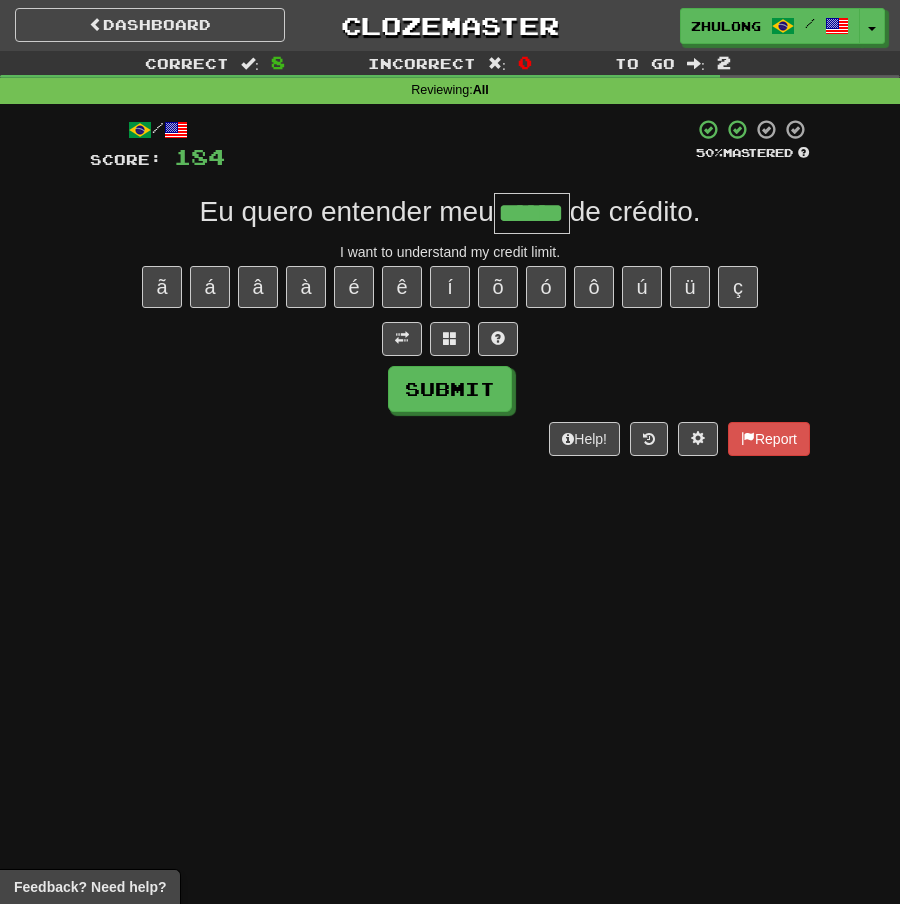type on "******" 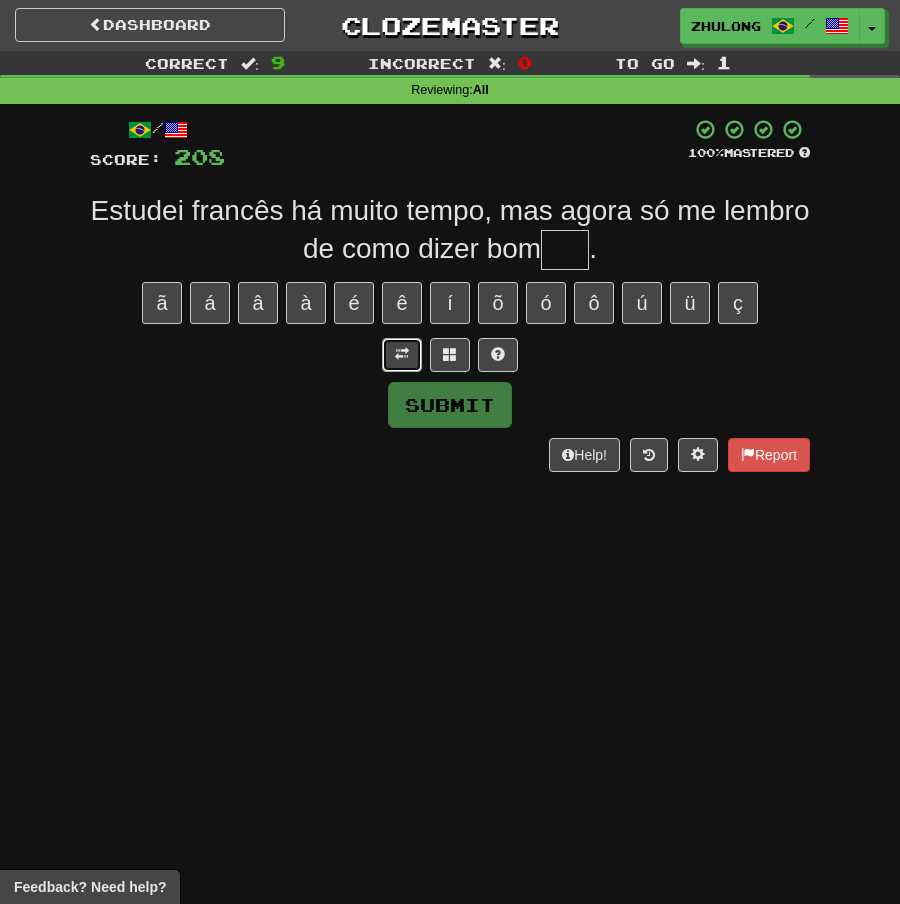click at bounding box center [402, 355] 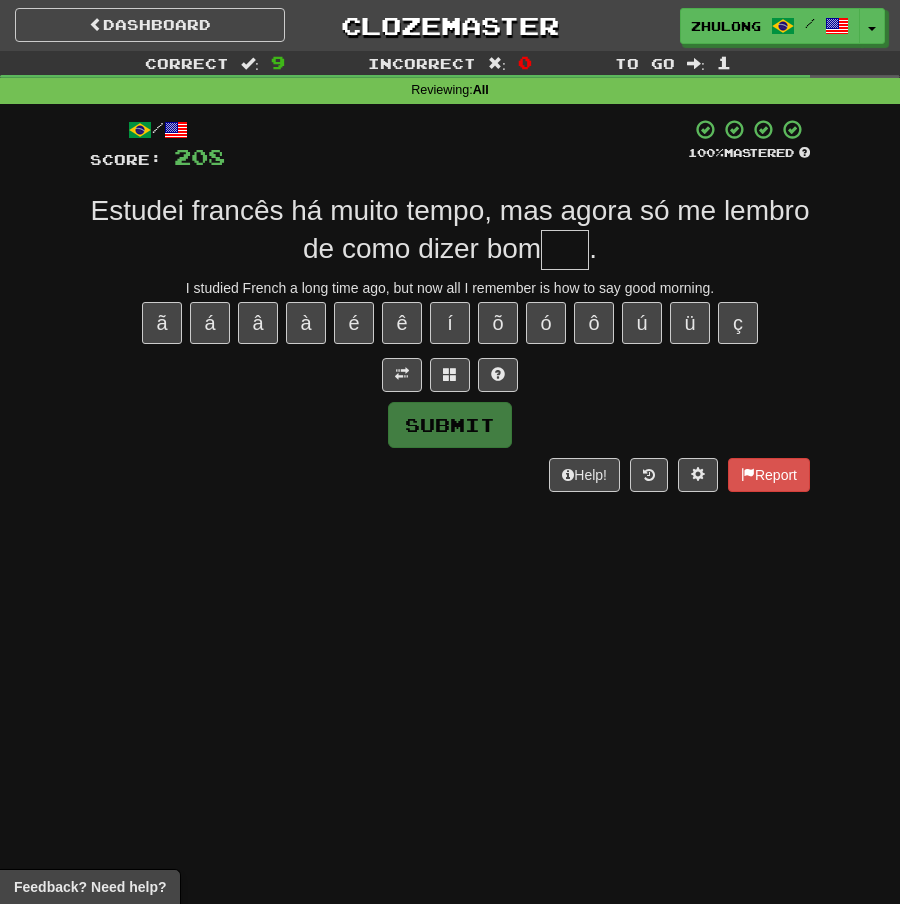 click at bounding box center [565, 250] 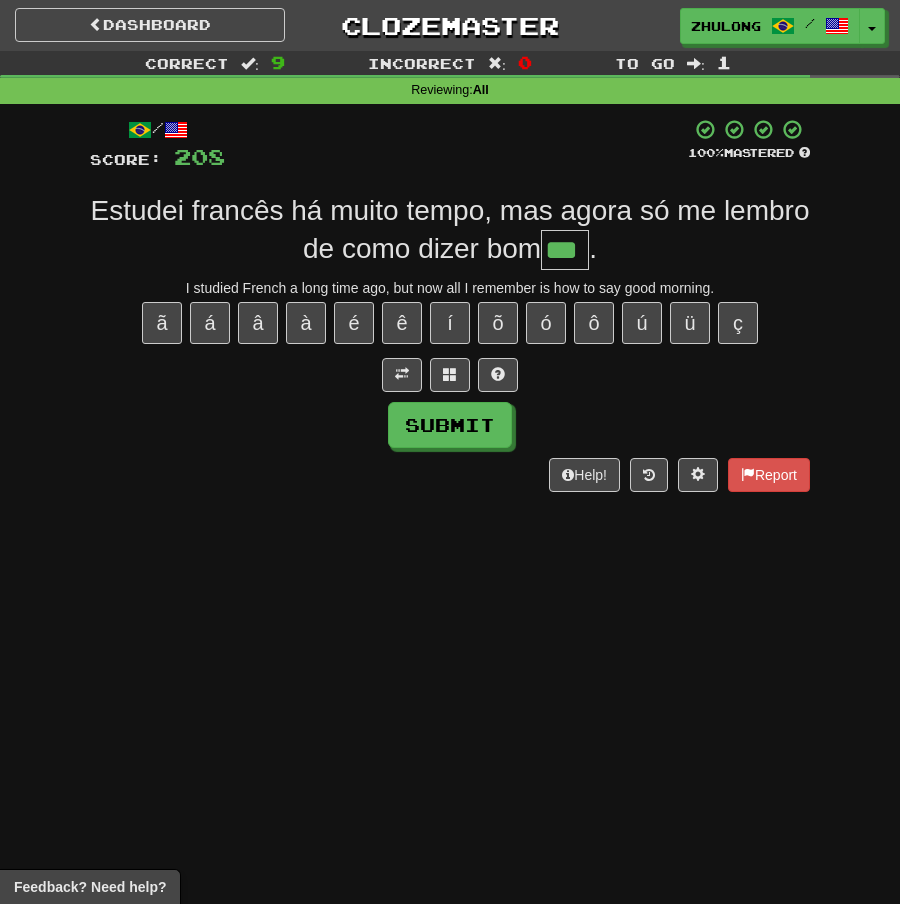 type on "***" 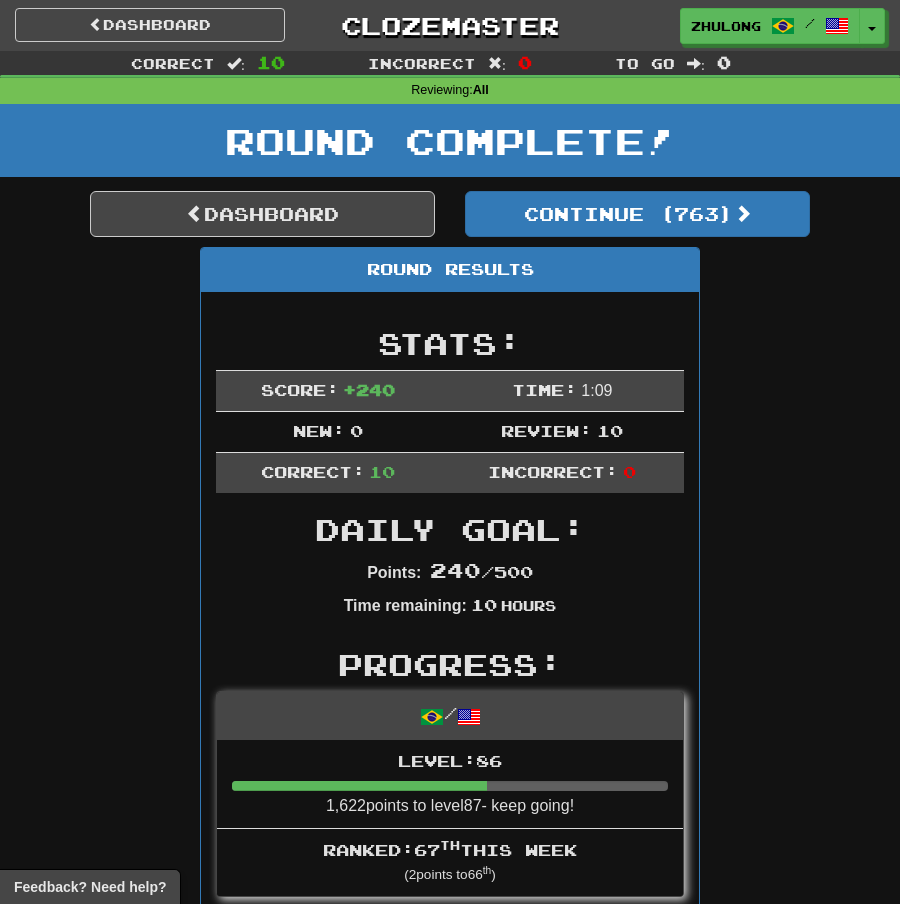 click on "Dashboard Continue ( 763 )  Round Results Stats: Score:   + 240 Time:   1 : 0 9 New:   0 Review:   10 Correct:   10 Incorrect:   0 Daily Goal: Points:   240  /  500 Time remaining: 10   Hours Progress:  /  Level:  86 1,622  points to level  87  - keep going! Ranked:  67 th  this week ( 2  points to  66 th ) Sentences:  Report Bom dia, todo  mundo . Good morning, everybody.  Report Eu prefiro pagar  separado  da minha amiga. I prefer to pay separately from my friend.  Report Por favor, mude sua  posição  na fila. Please change your position in line.  Report Me  mostre  esse livro. Show me that book.  Report É o  dia  do Senhor. It's the day of the Lord.  Report Tenho três  vezes  mais dinheiro que você. I've got three times more money than you.  Report Alguém quer  vir ? Anyone wants to come?  Report Essas ordens vieram de  cima ? Did those orders come from above?  Report Eu quero entender meu  limite  de crédito. I want to understand my credit limit.  Report dia .  Dashboard Continue ( 763 )" at bounding box center [450, 1100] 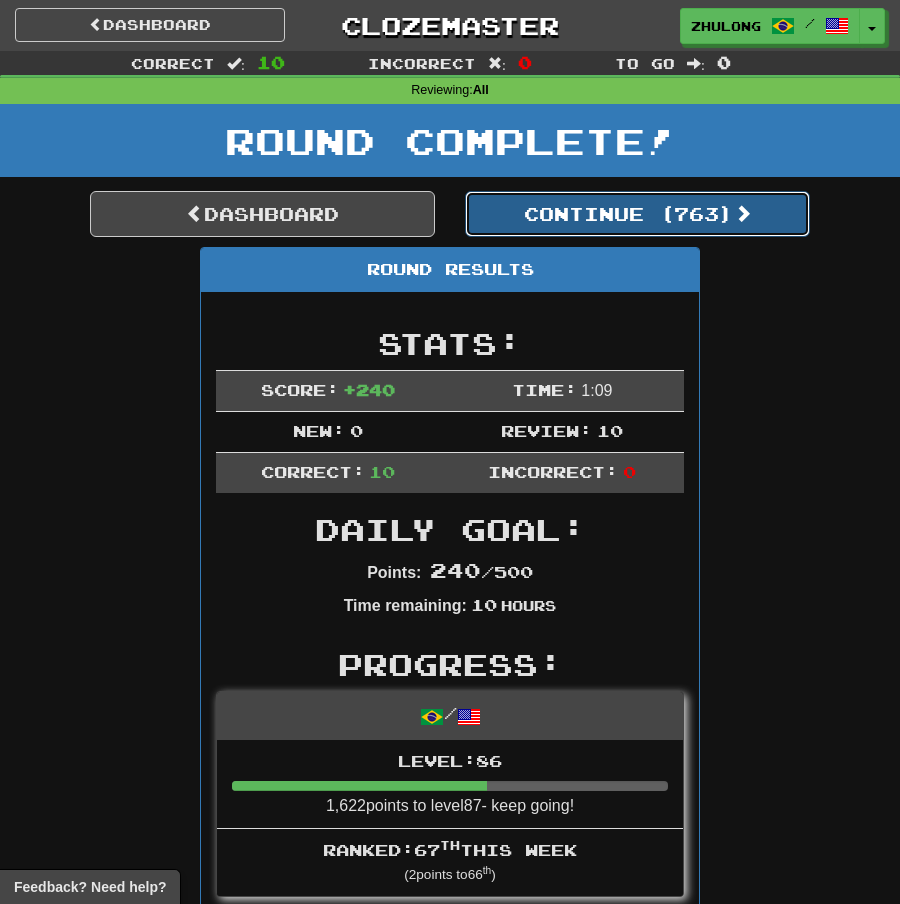 click on "Continue ( 763 )" at bounding box center (637, 214) 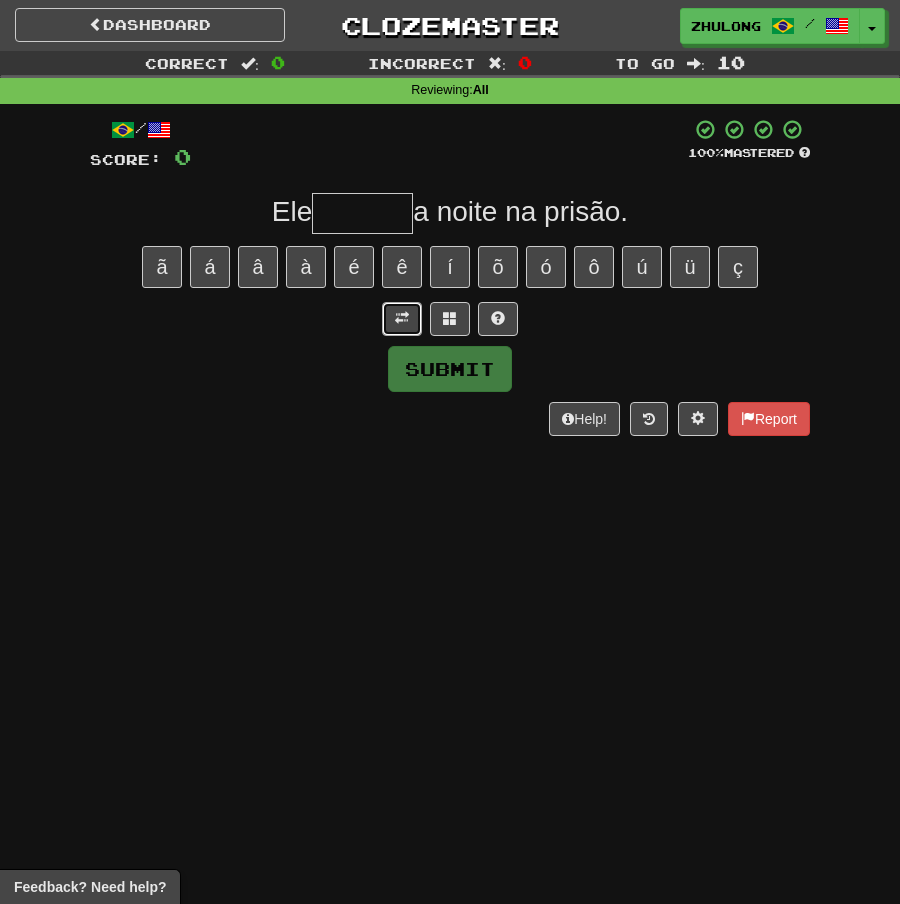 click at bounding box center [402, 318] 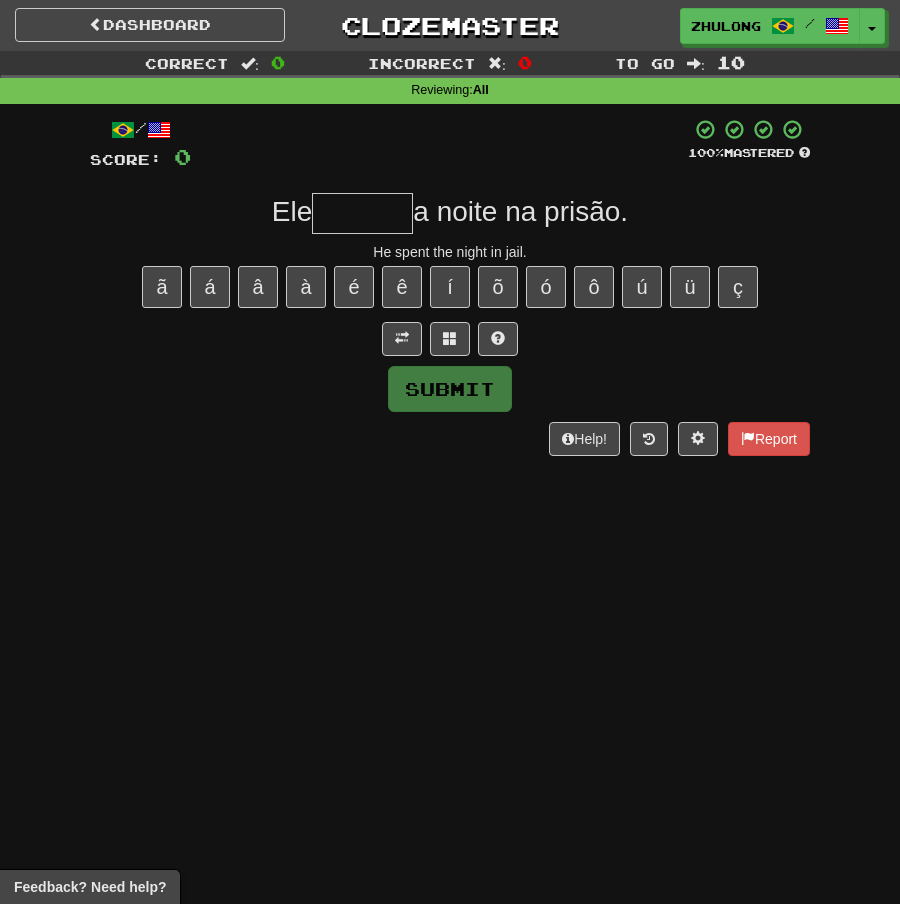 click at bounding box center [362, 213] 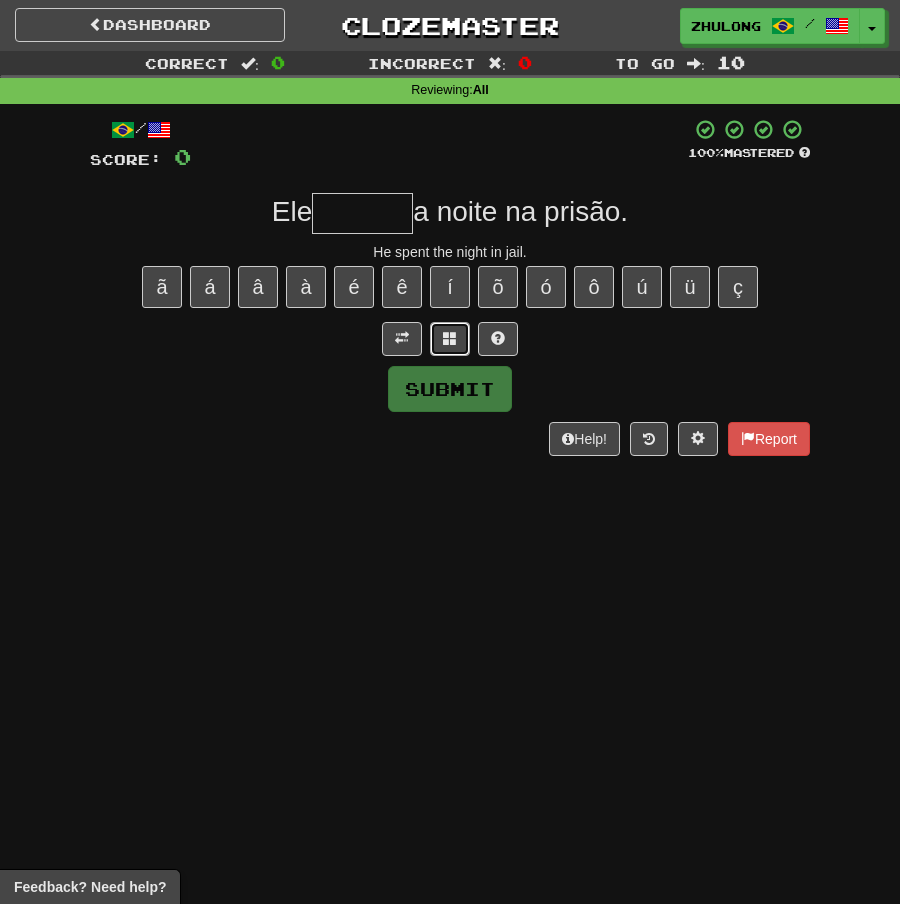 click at bounding box center [450, 339] 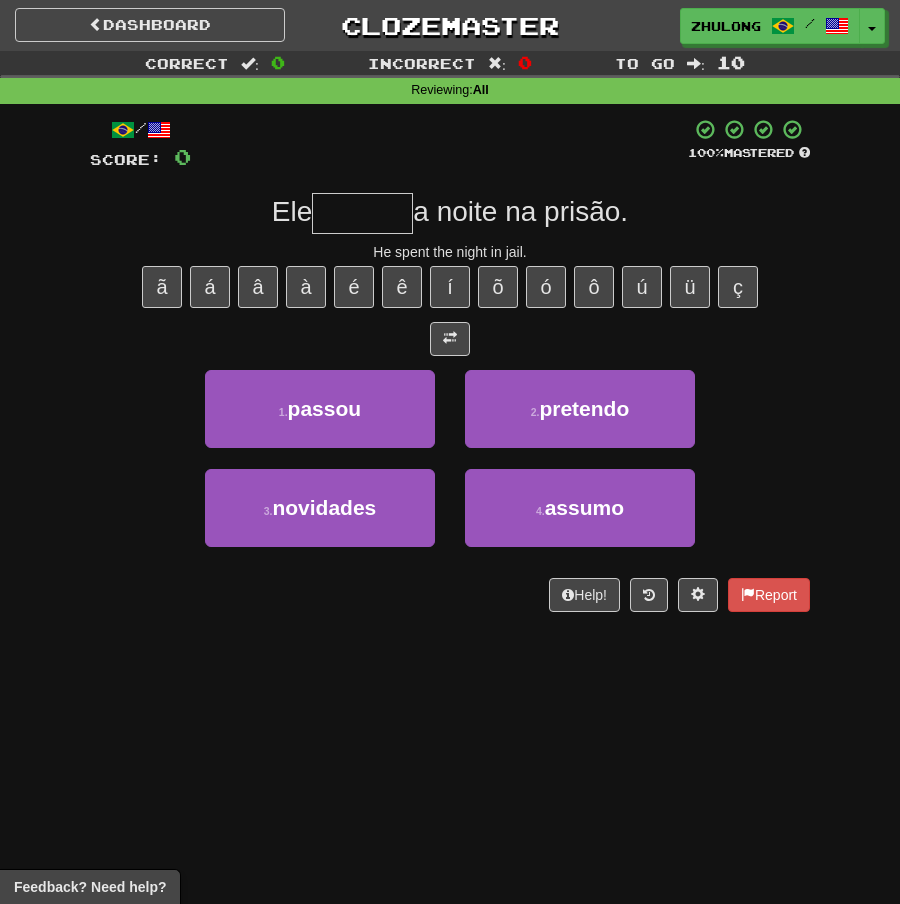 click at bounding box center (362, 213) 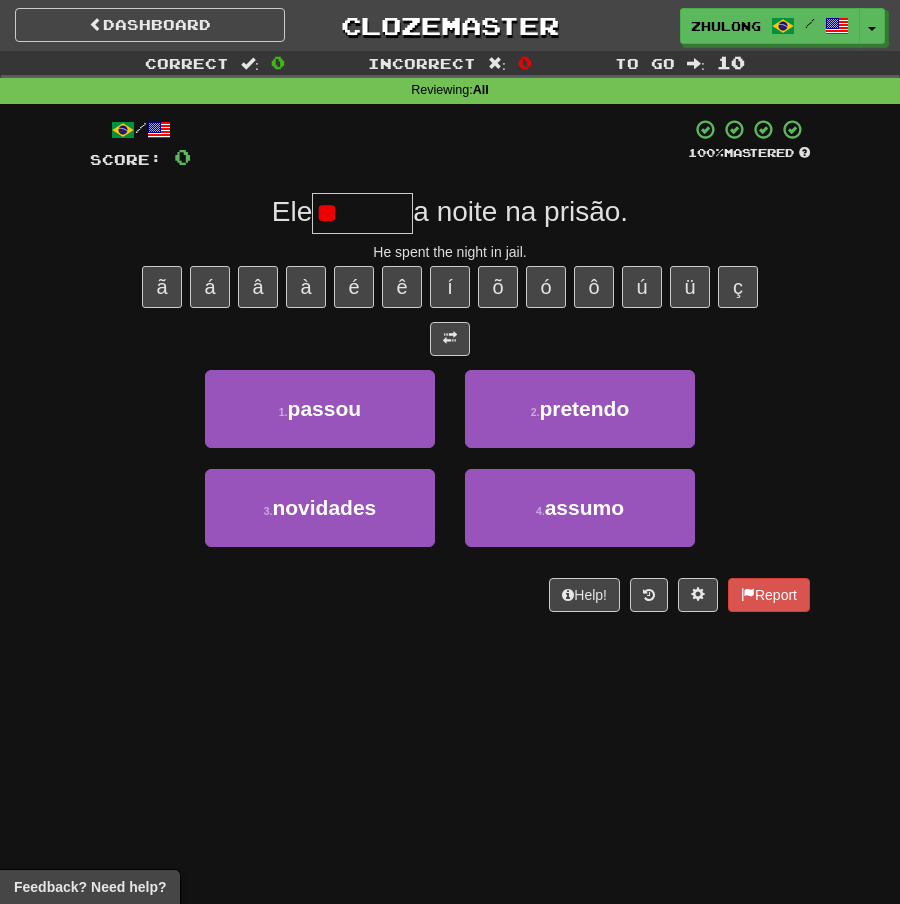 type on "*" 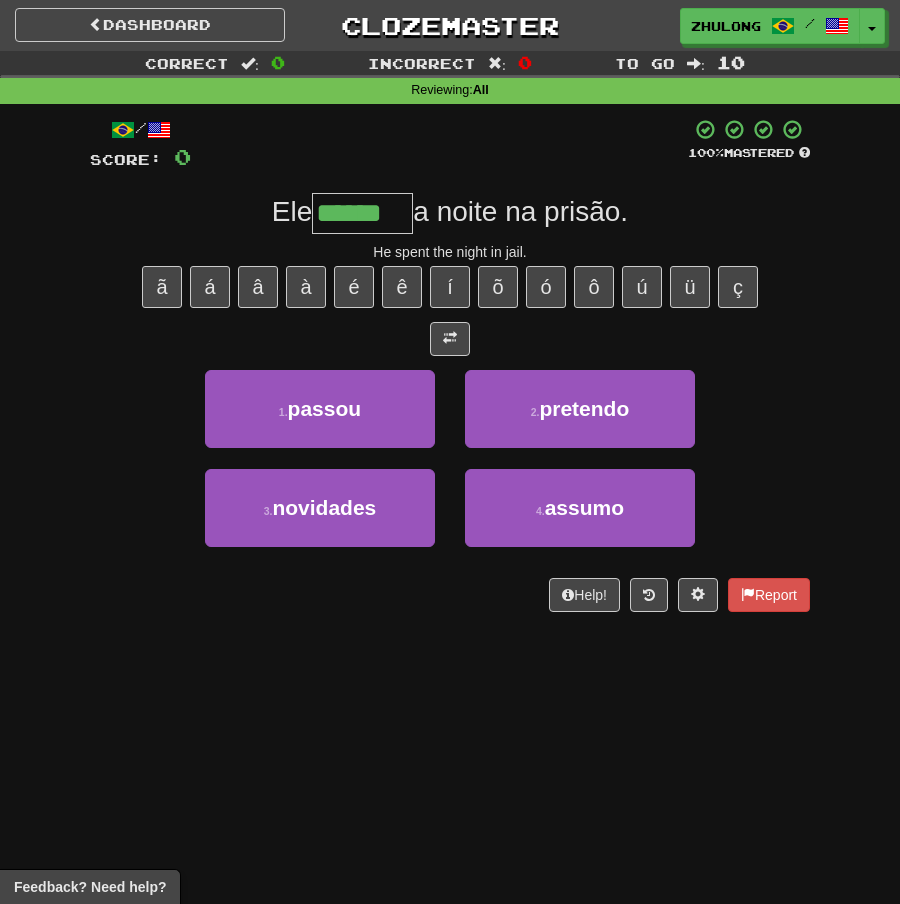 type on "******" 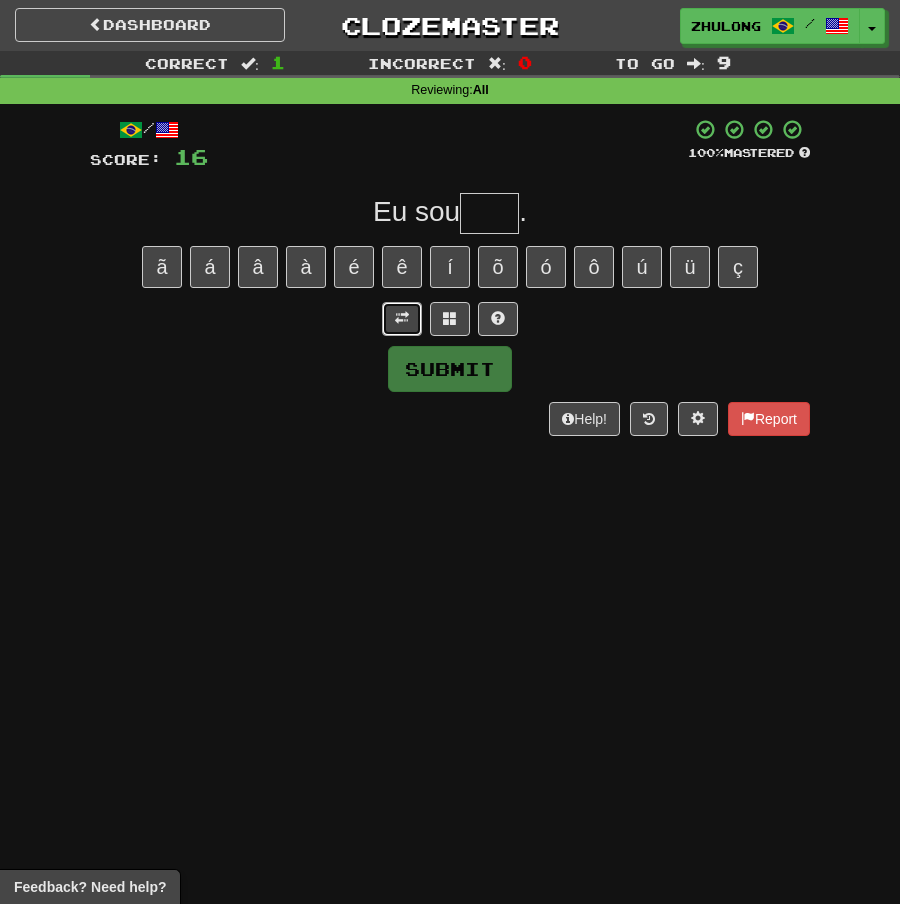 click at bounding box center [402, 318] 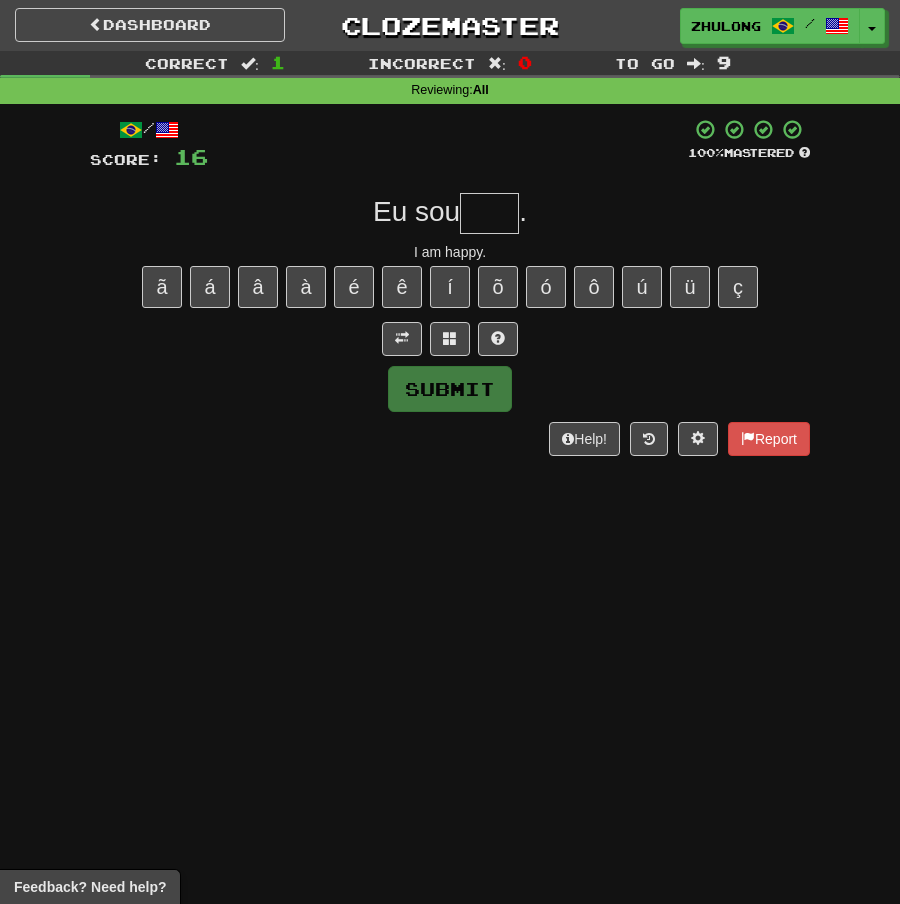 click at bounding box center (489, 213) 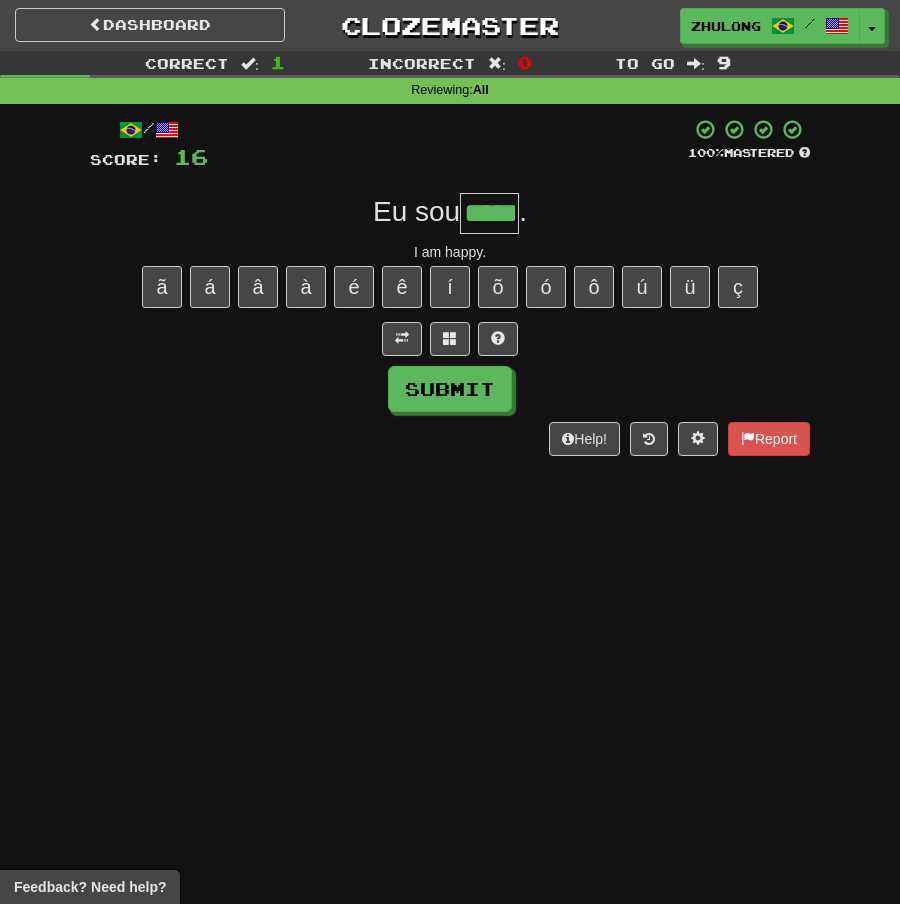 type on "*****" 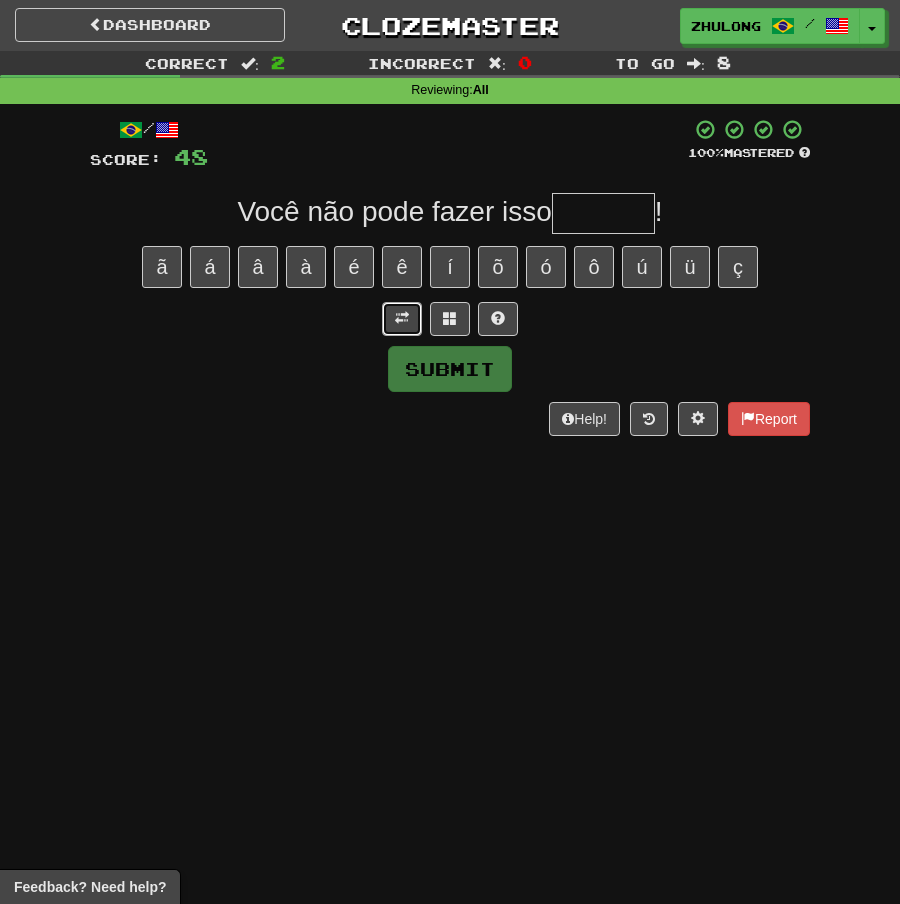 click at bounding box center (402, 318) 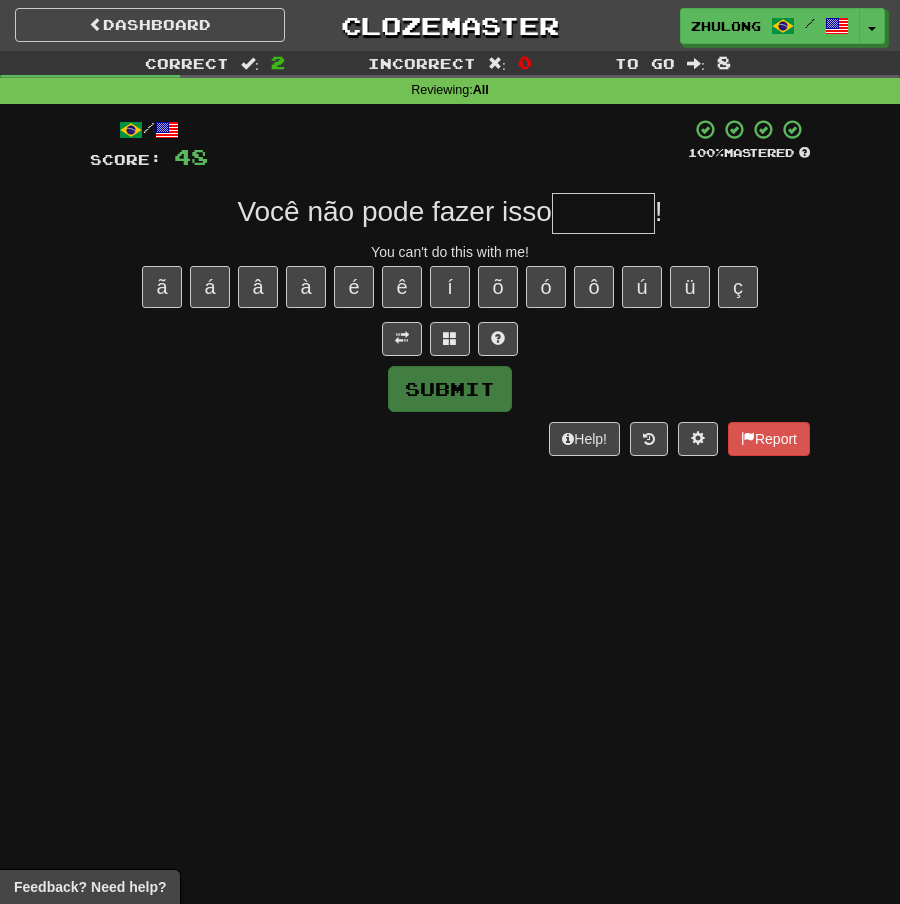 click at bounding box center (603, 213) 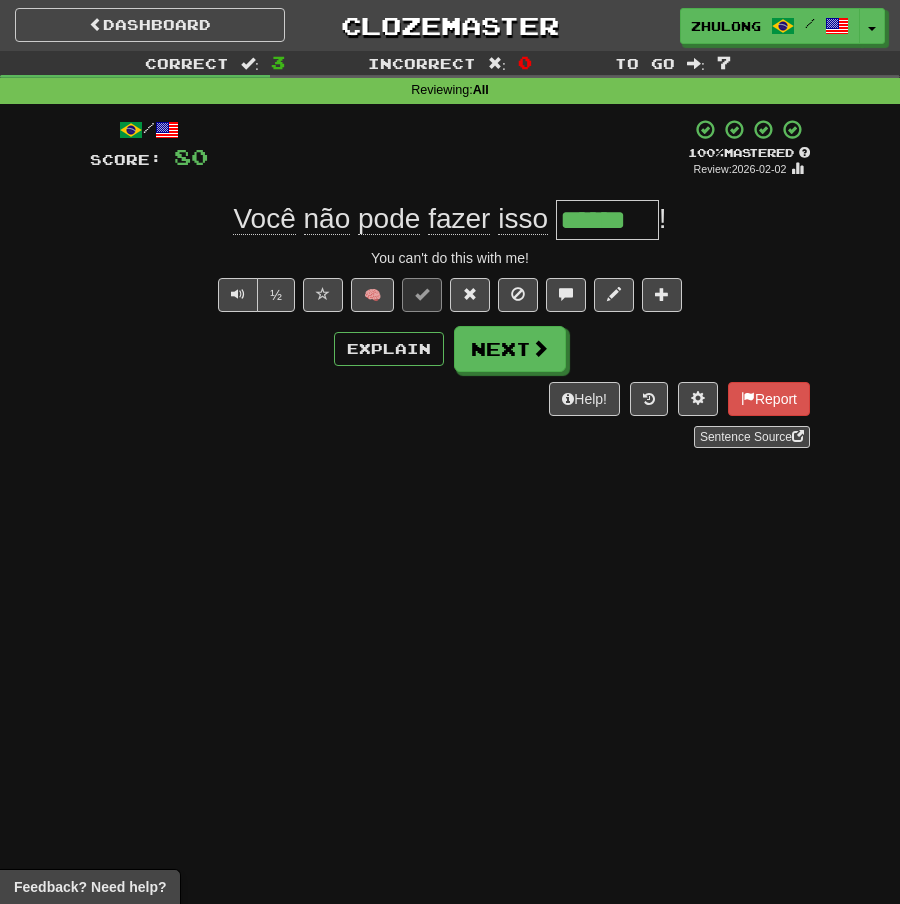 type on "*" 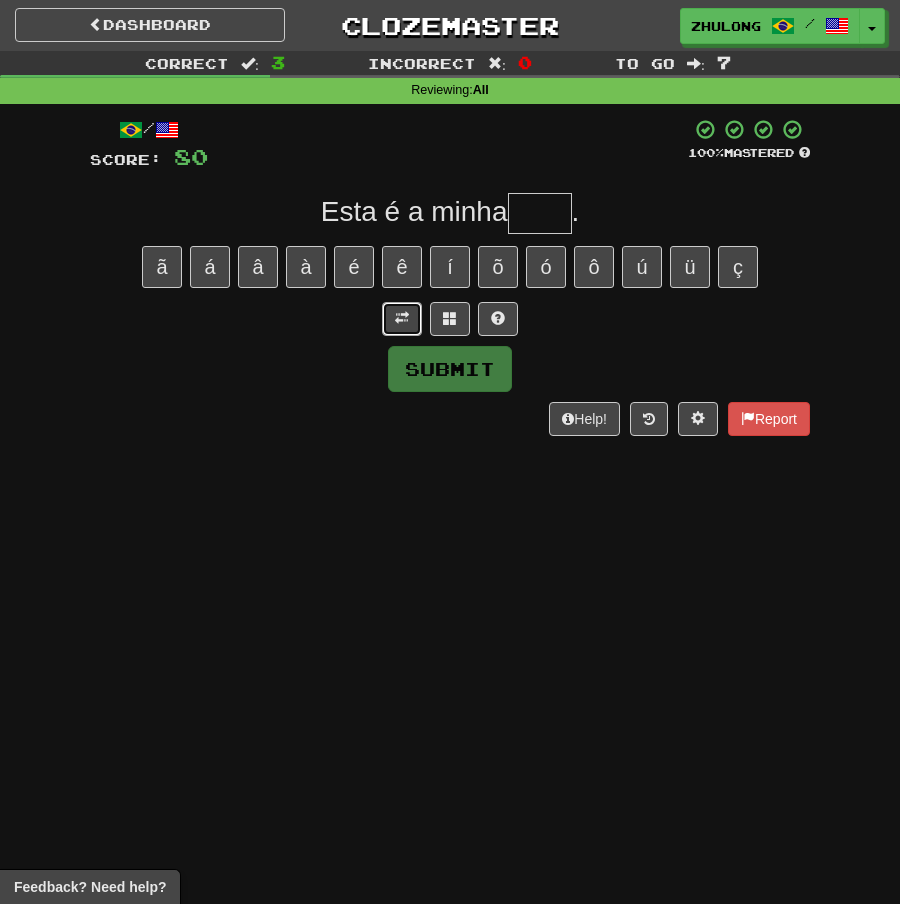 click at bounding box center (402, 318) 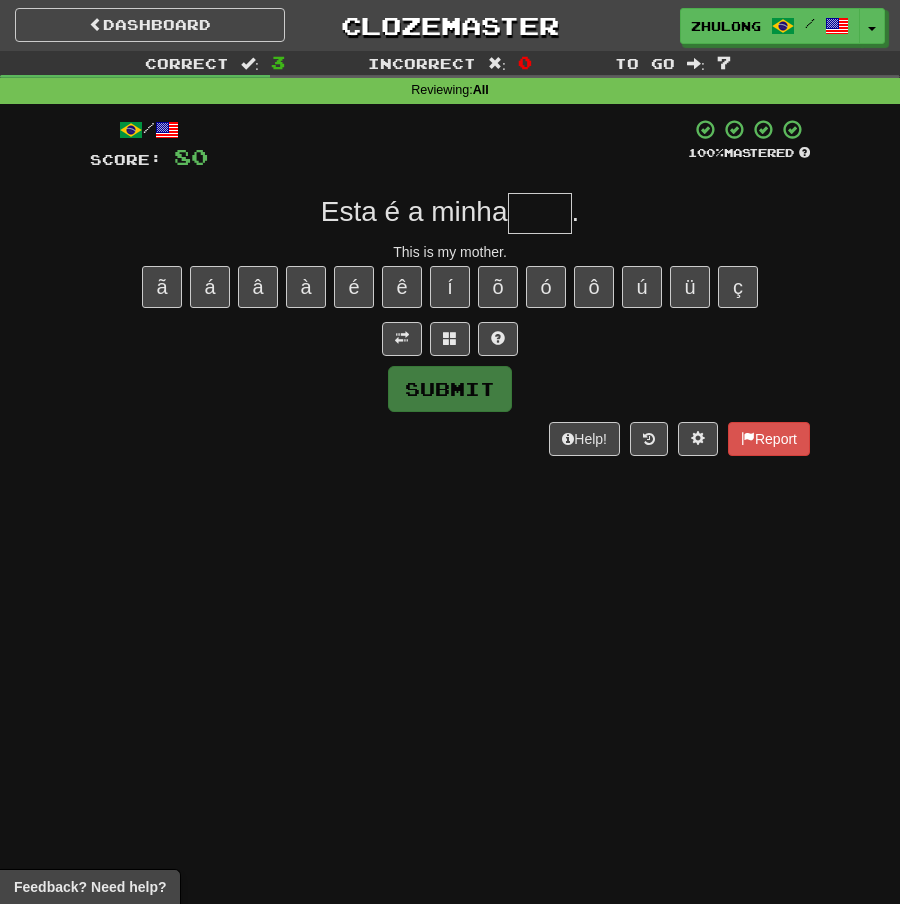 click at bounding box center [540, 213] 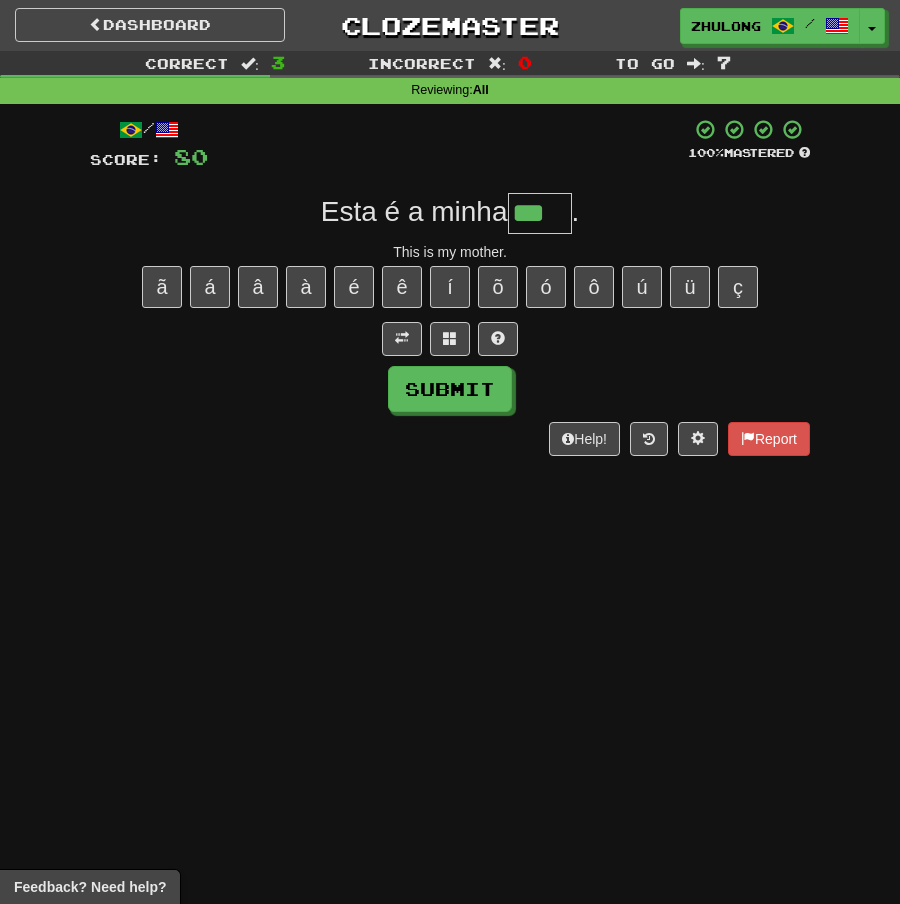 type on "***" 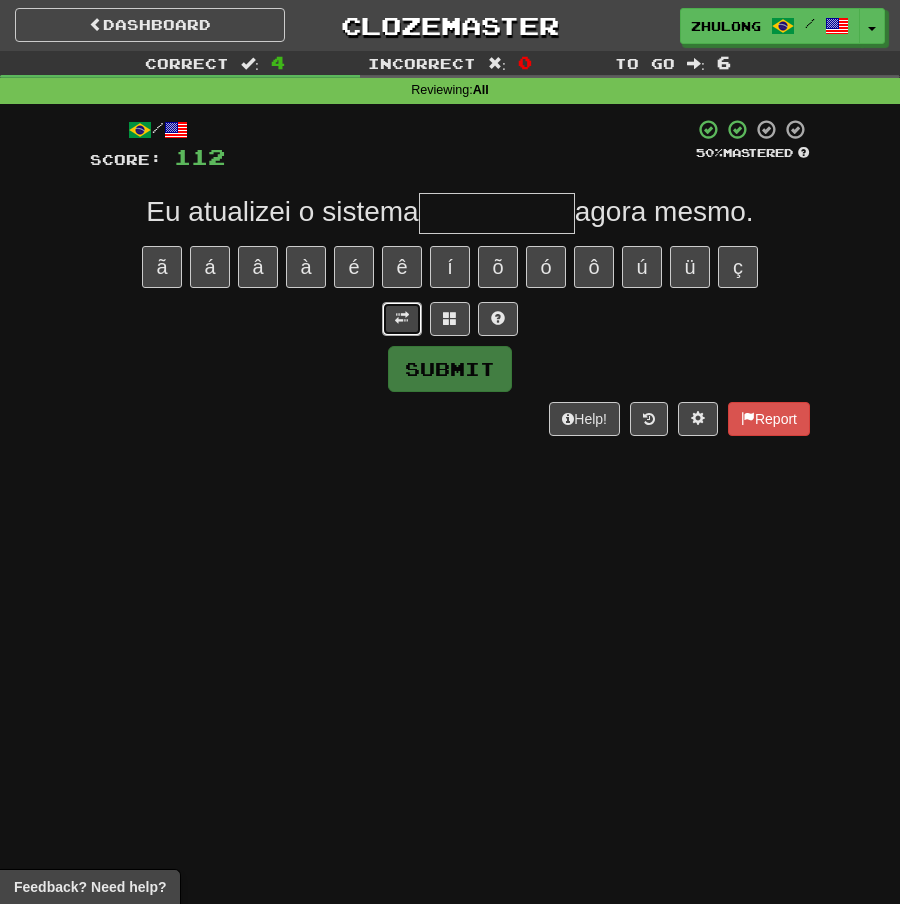 click at bounding box center (402, 318) 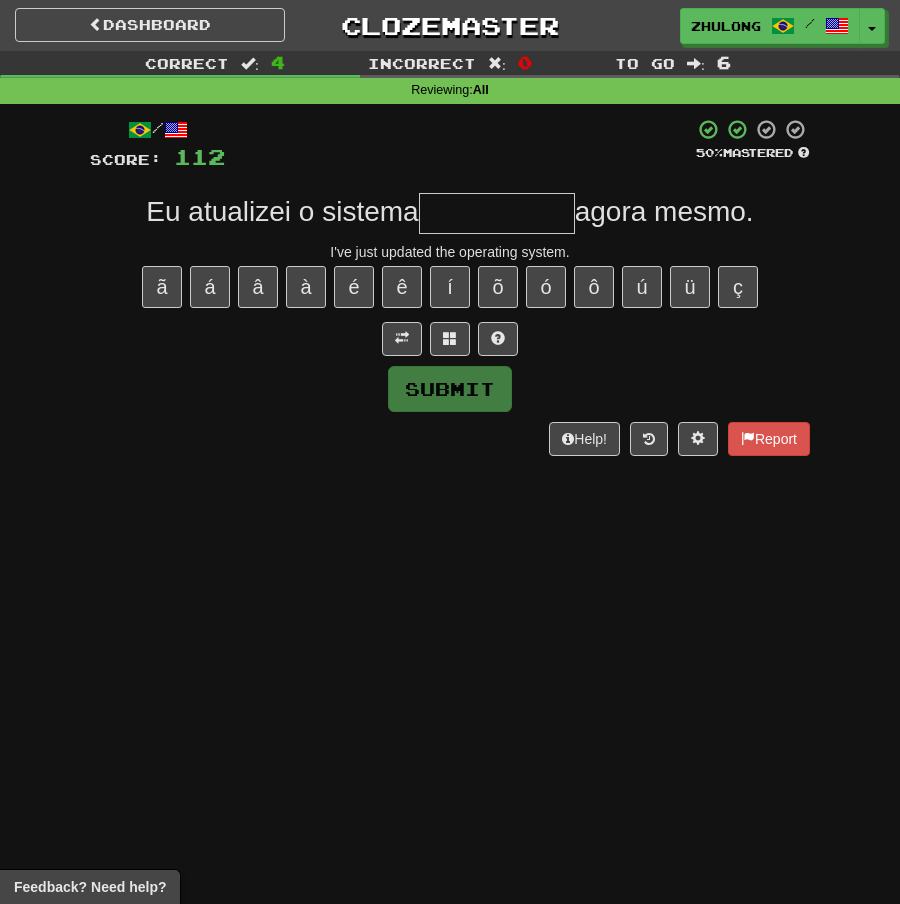 click at bounding box center (497, 213) 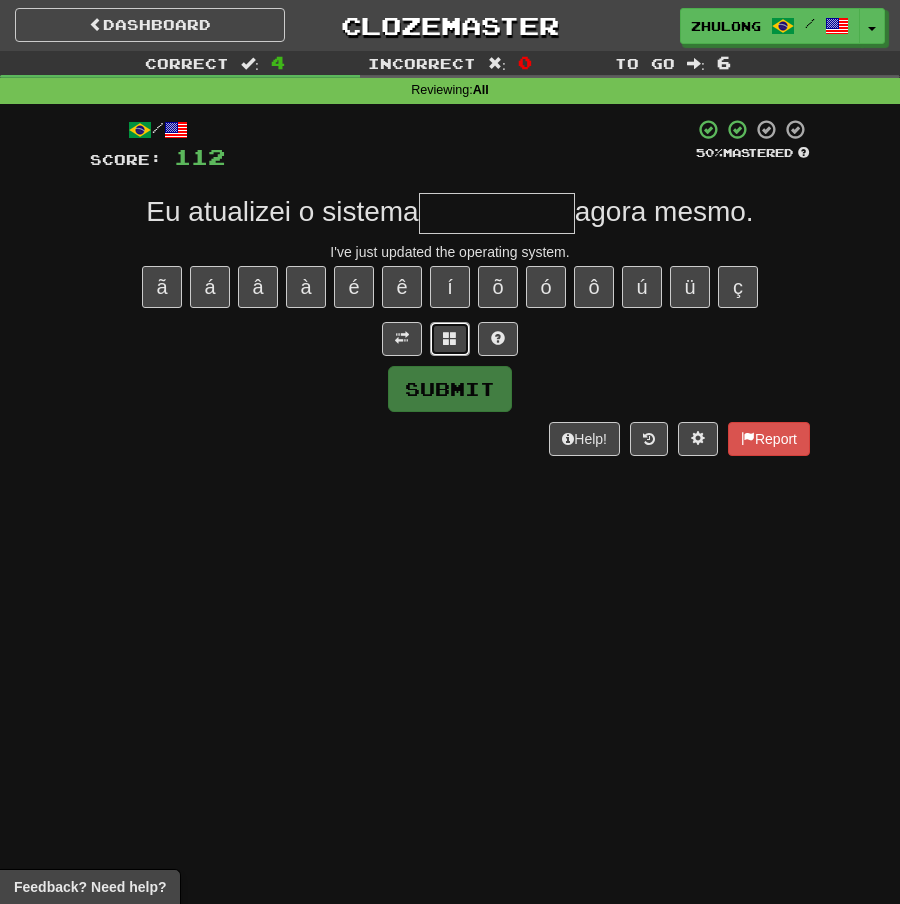 click at bounding box center [450, 338] 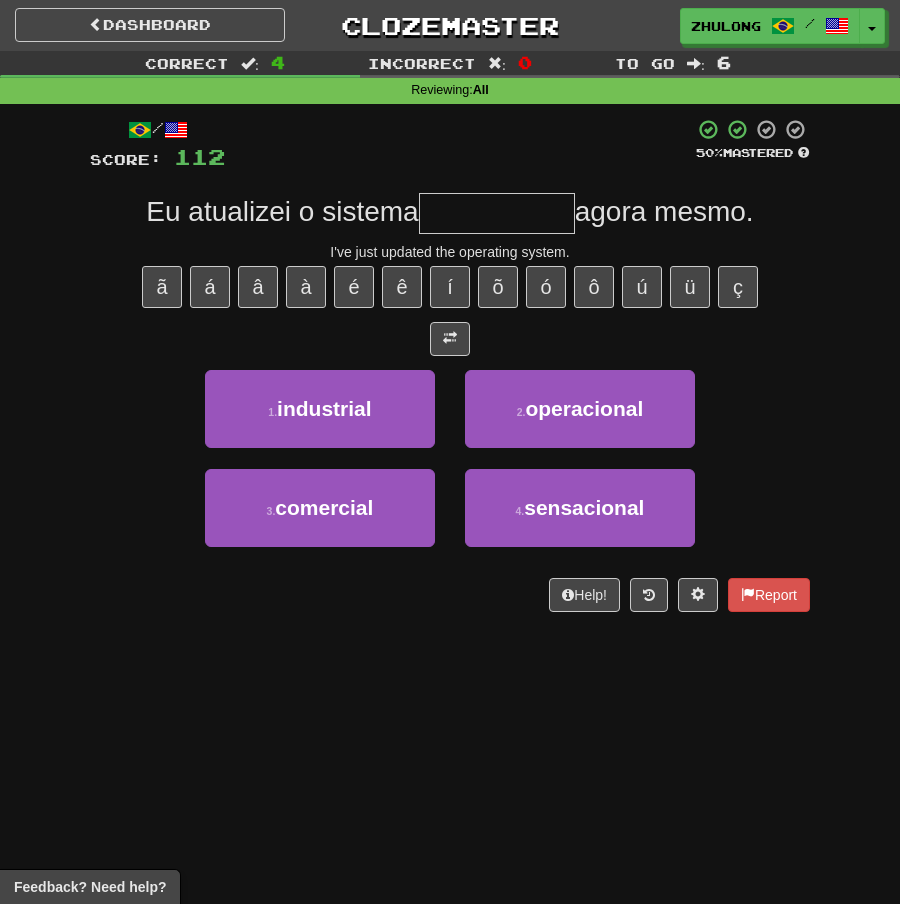 click at bounding box center (497, 213) 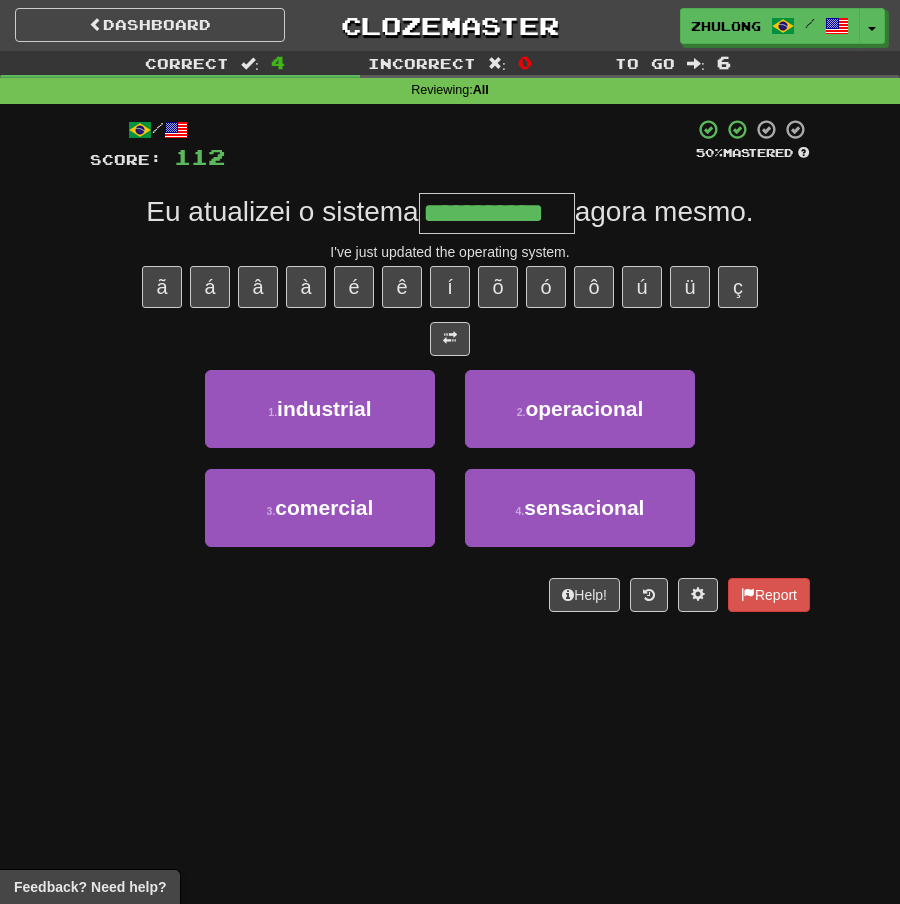 type on "**********" 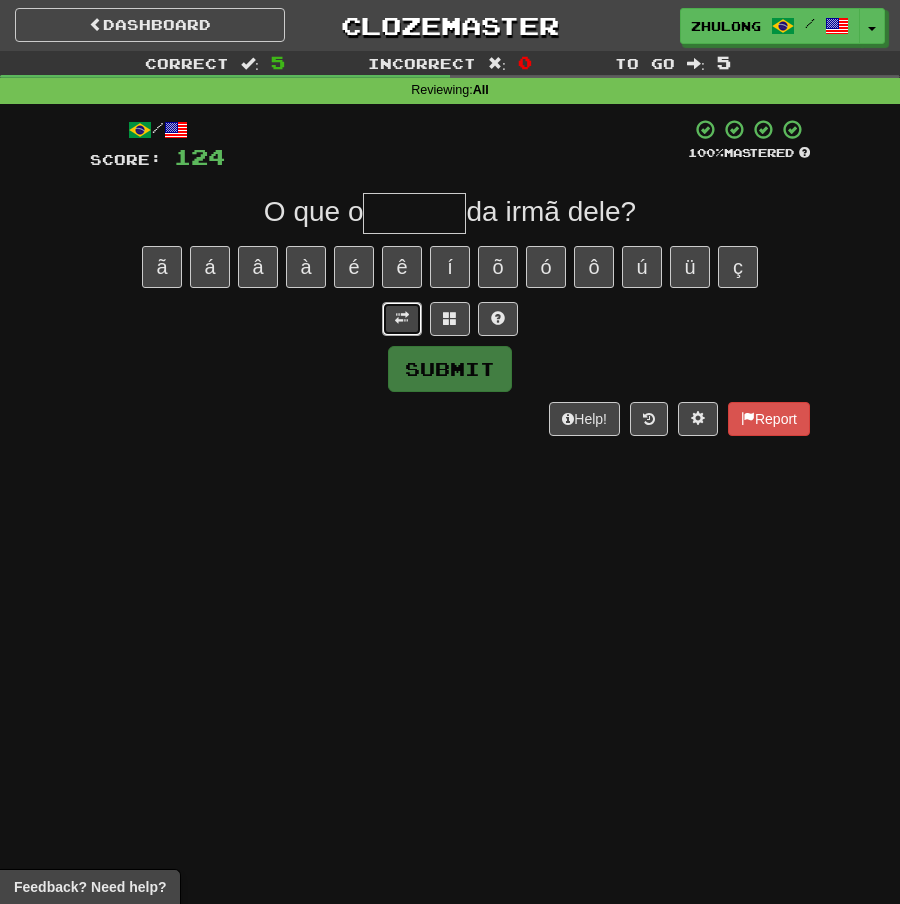click at bounding box center (402, 319) 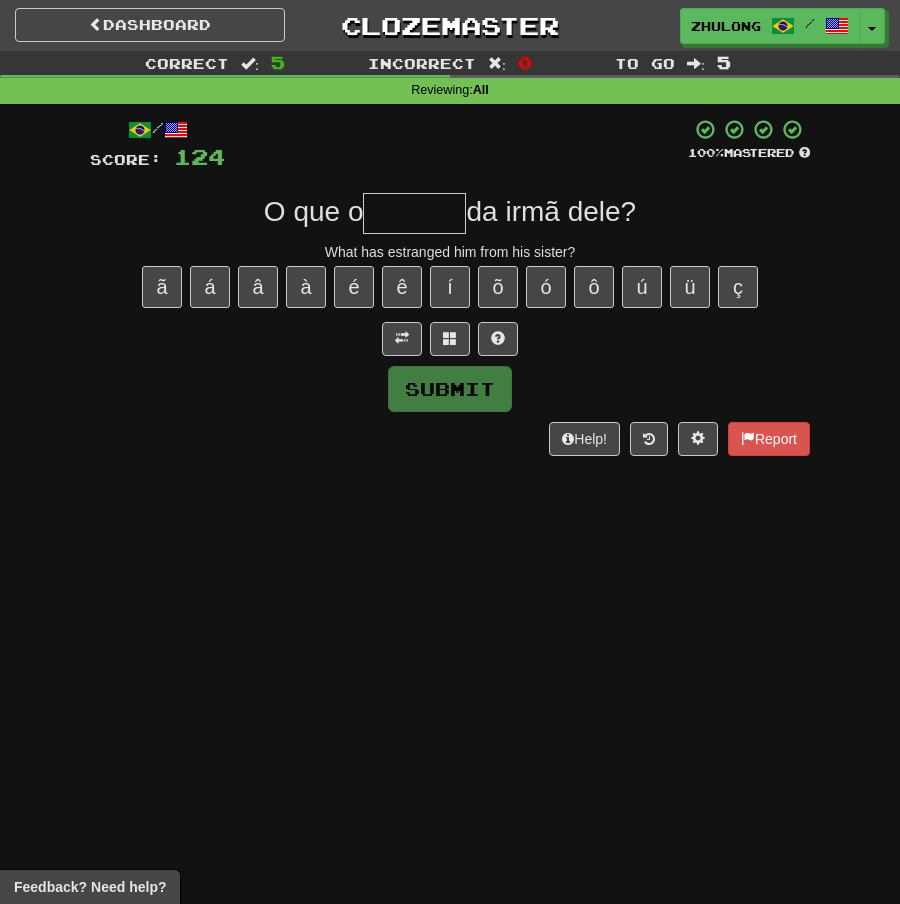click at bounding box center [414, 213] 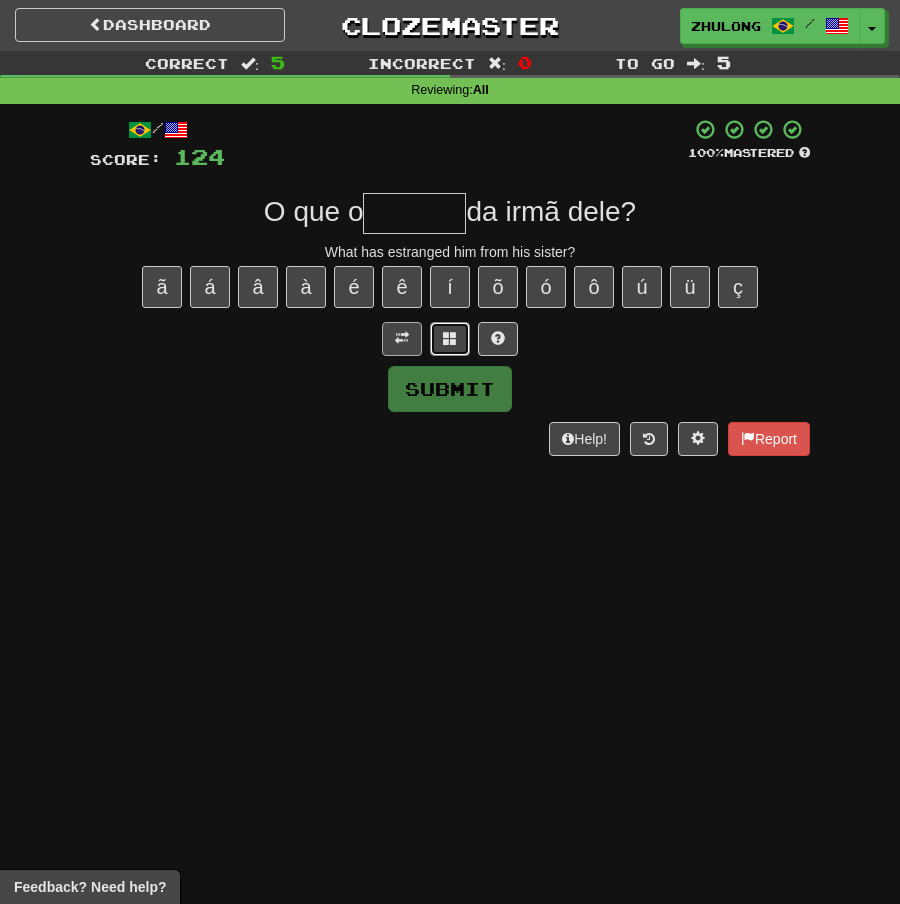 click at bounding box center [450, 338] 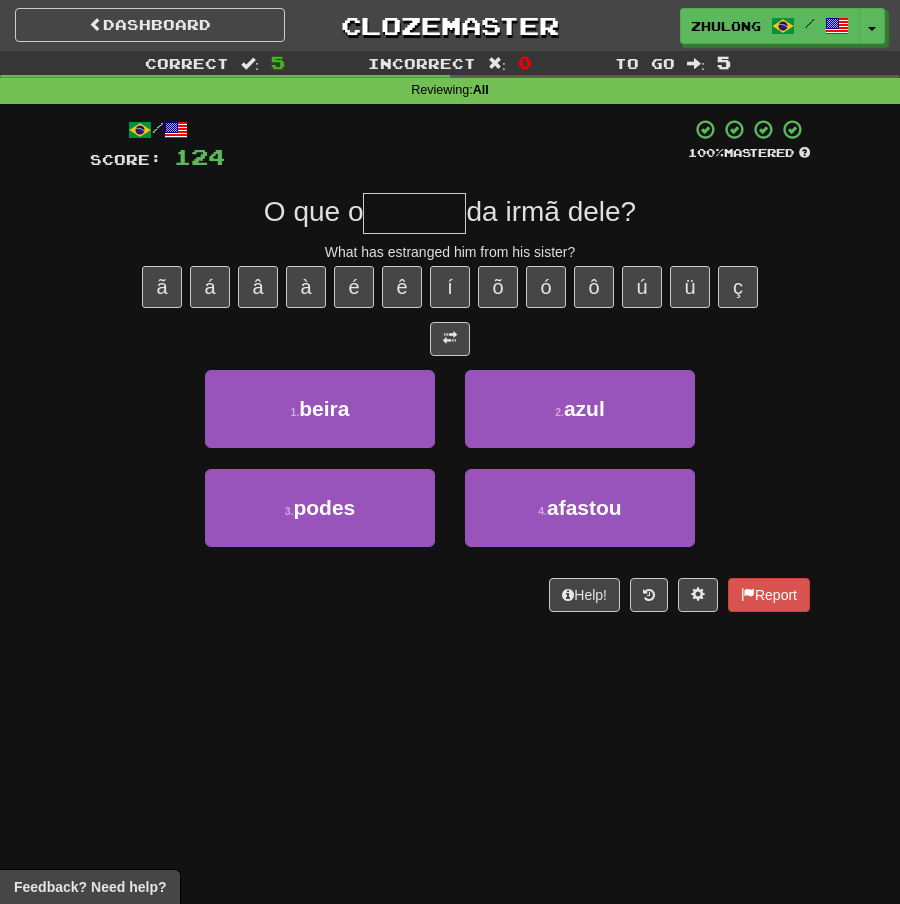 click at bounding box center [414, 213] 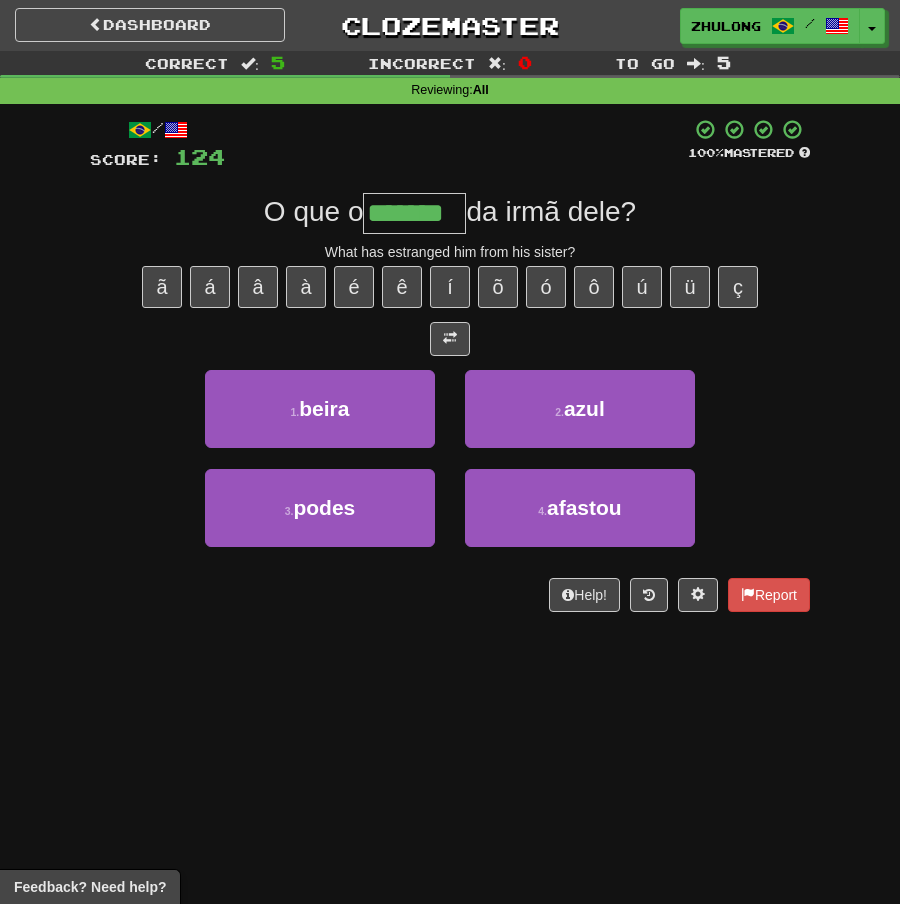 type on "*******" 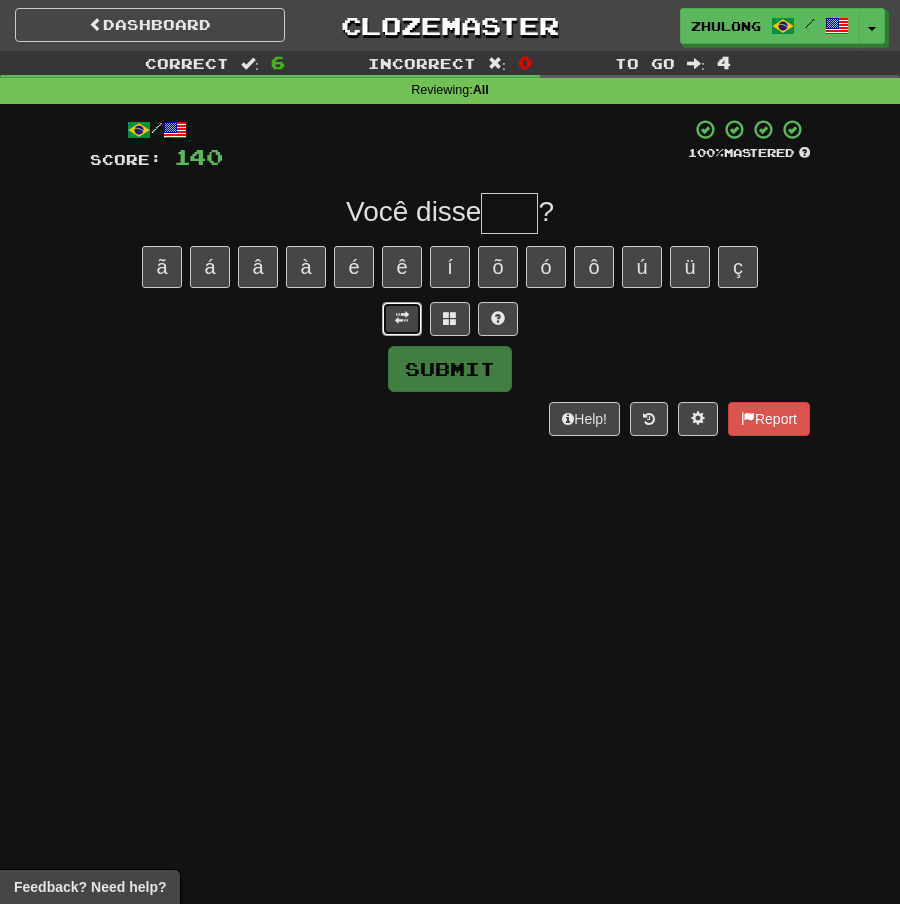 click at bounding box center [402, 318] 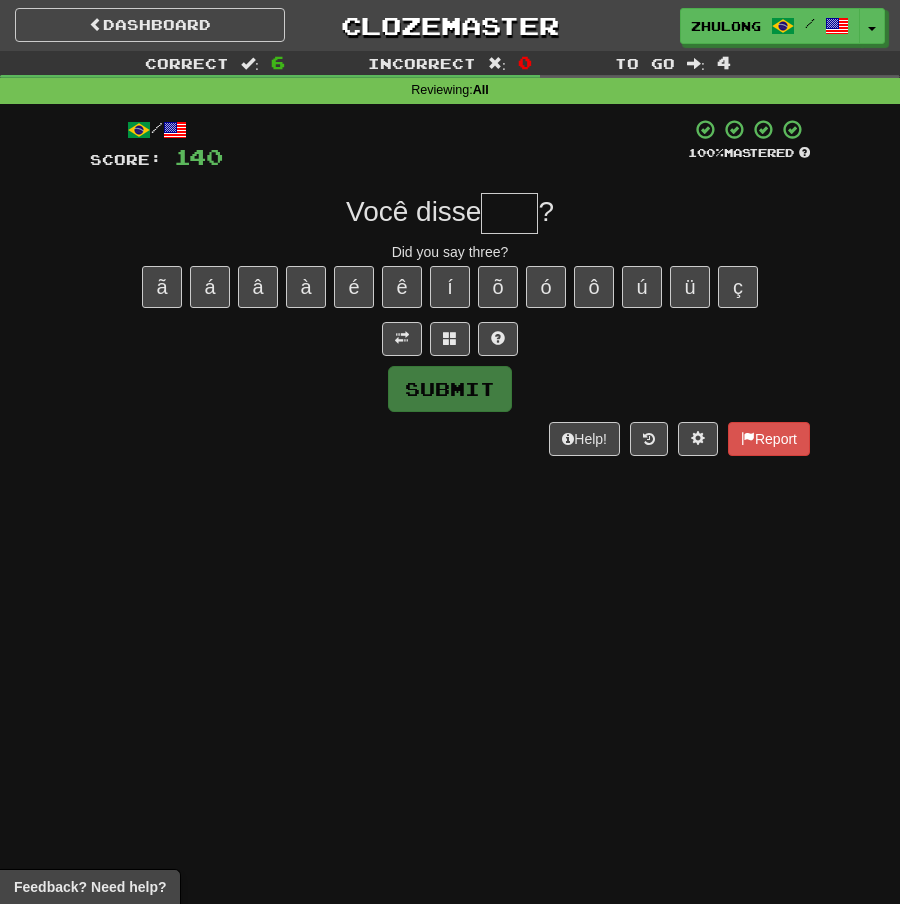 click at bounding box center [509, 213] 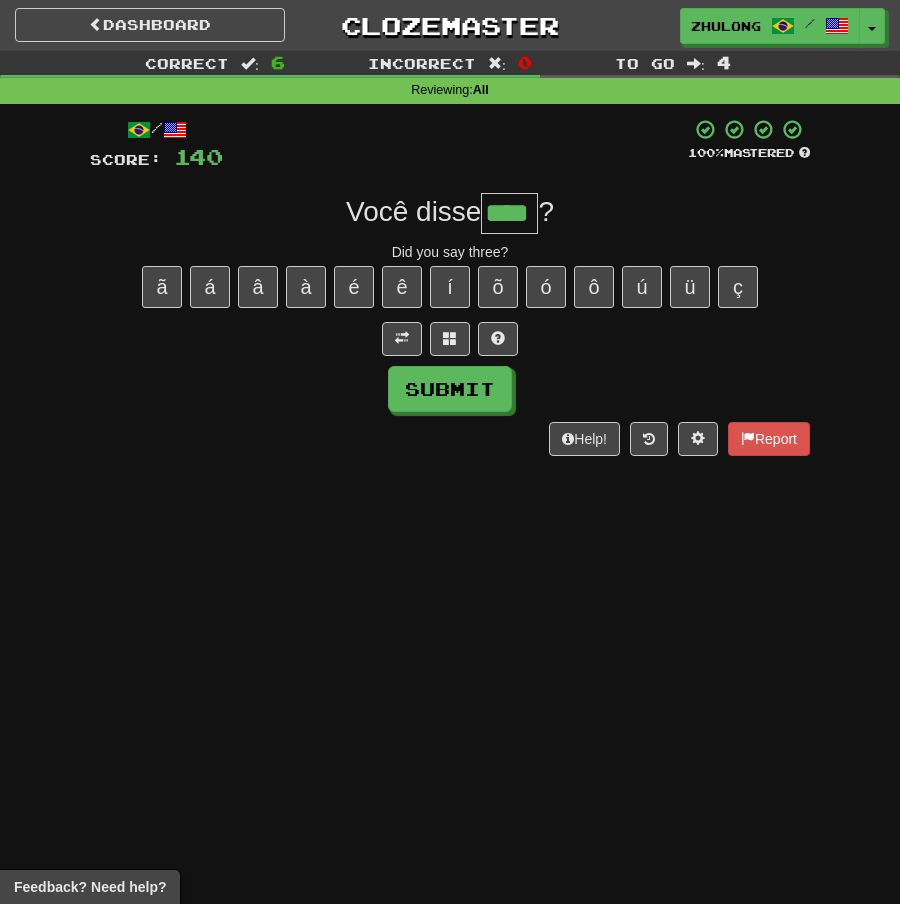 type on "****" 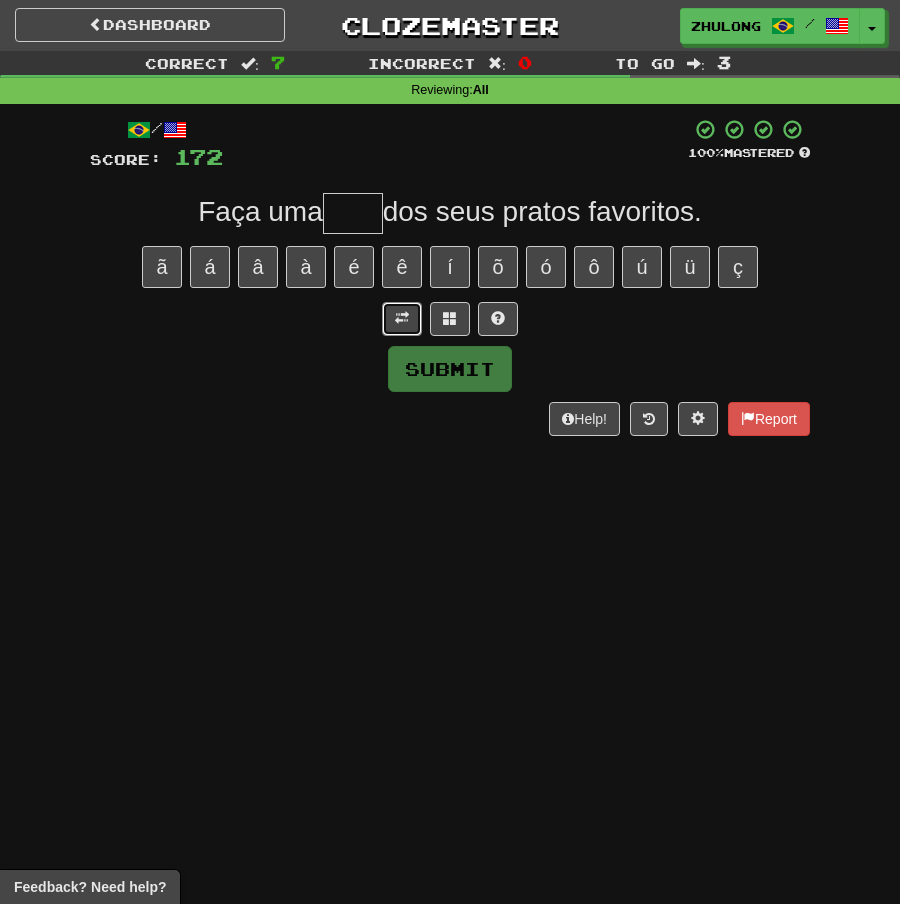 click at bounding box center (402, 318) 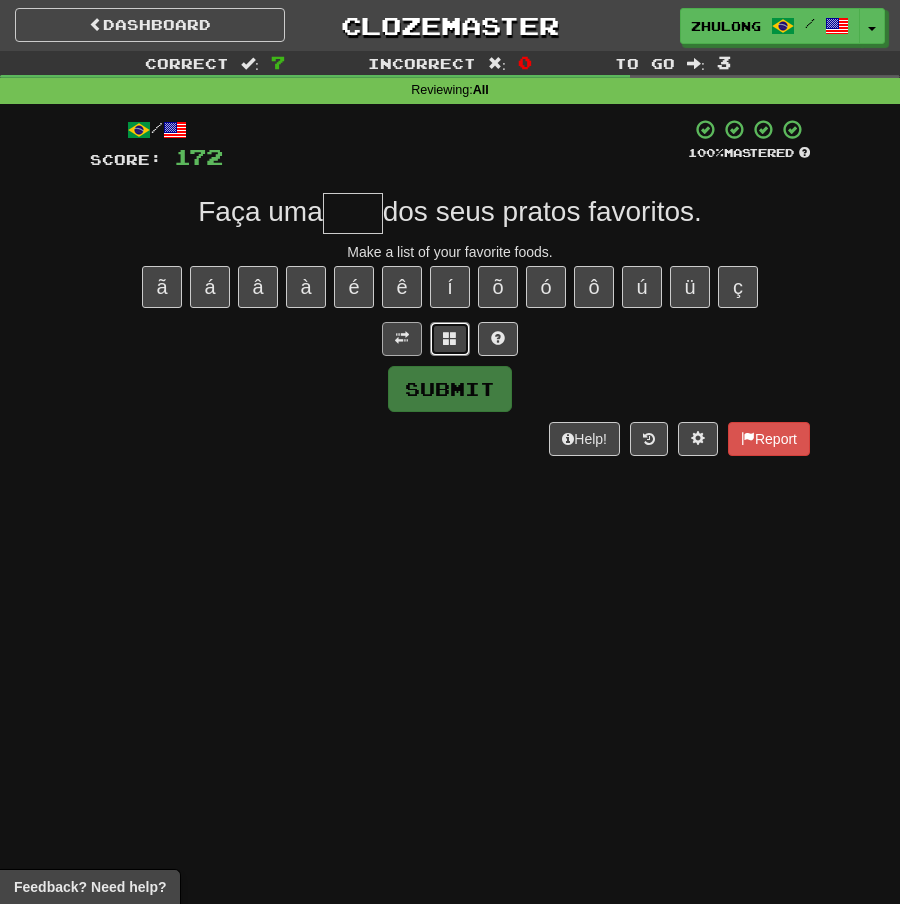 click at bounding box center (450, 339) 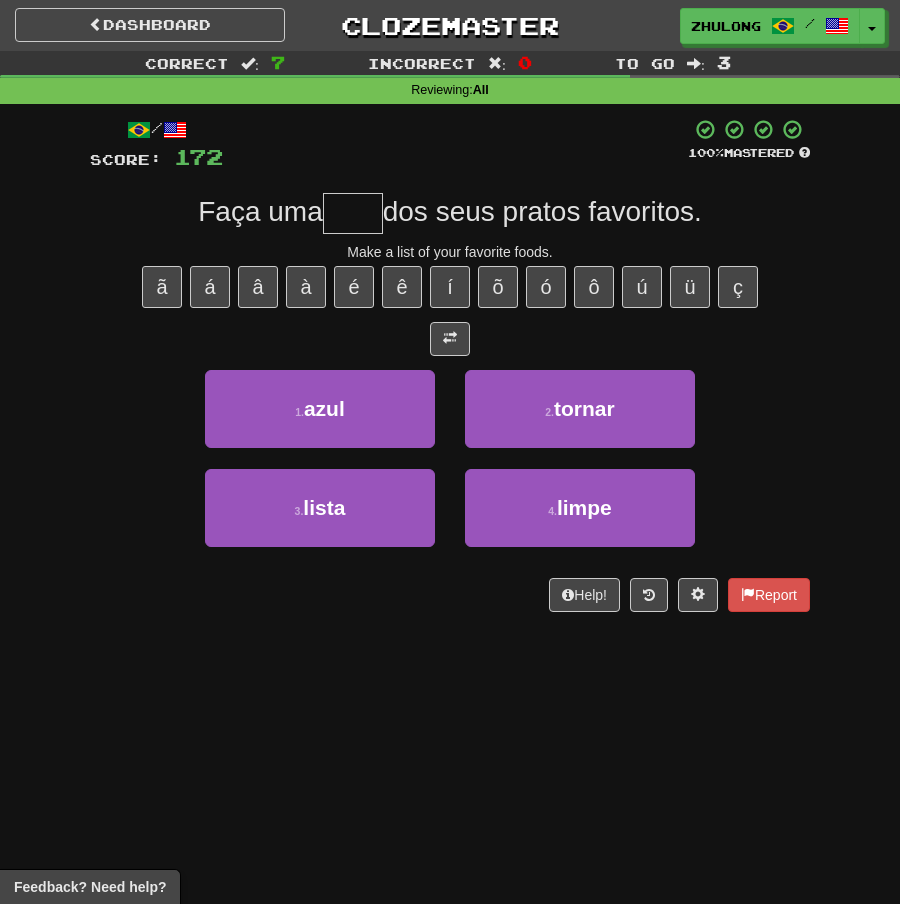 click at bounding box center (353, 213) 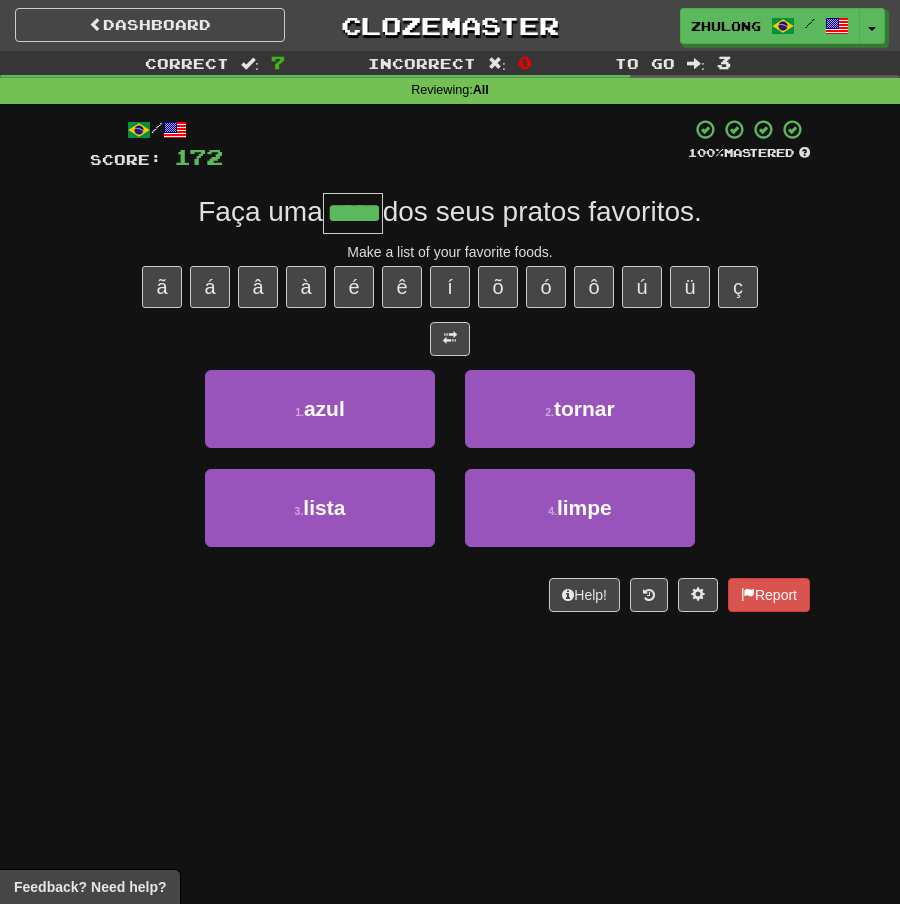 type on "*****" 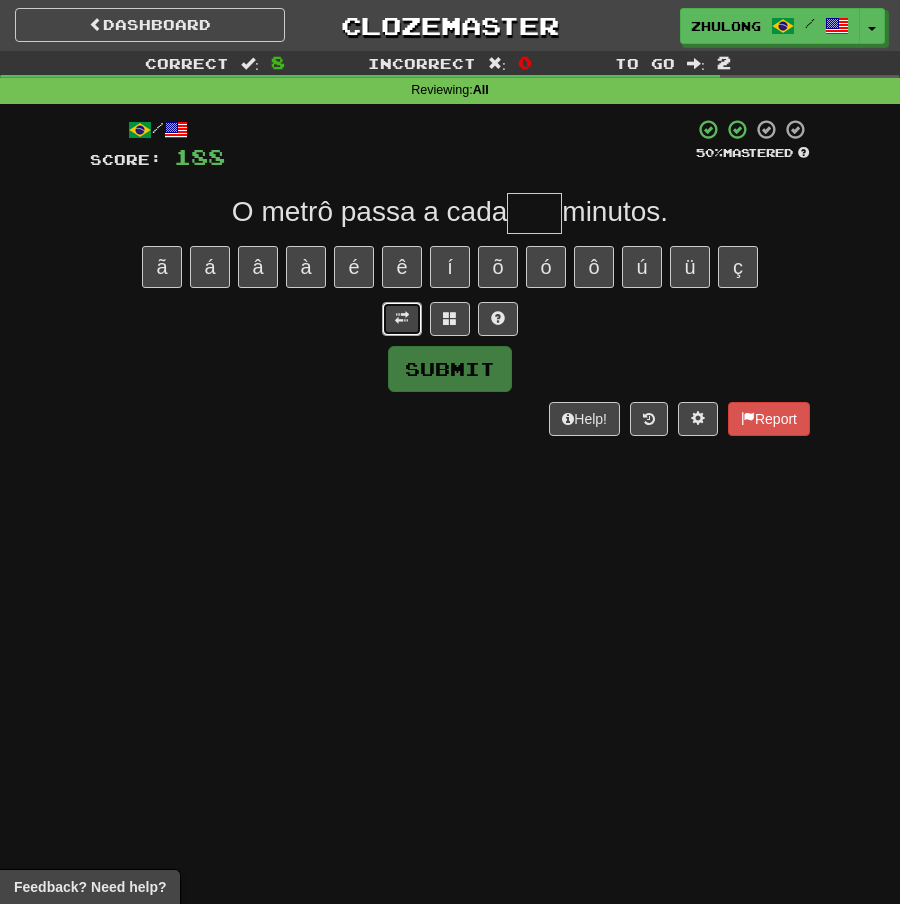 click at bounding box center (402, 319) 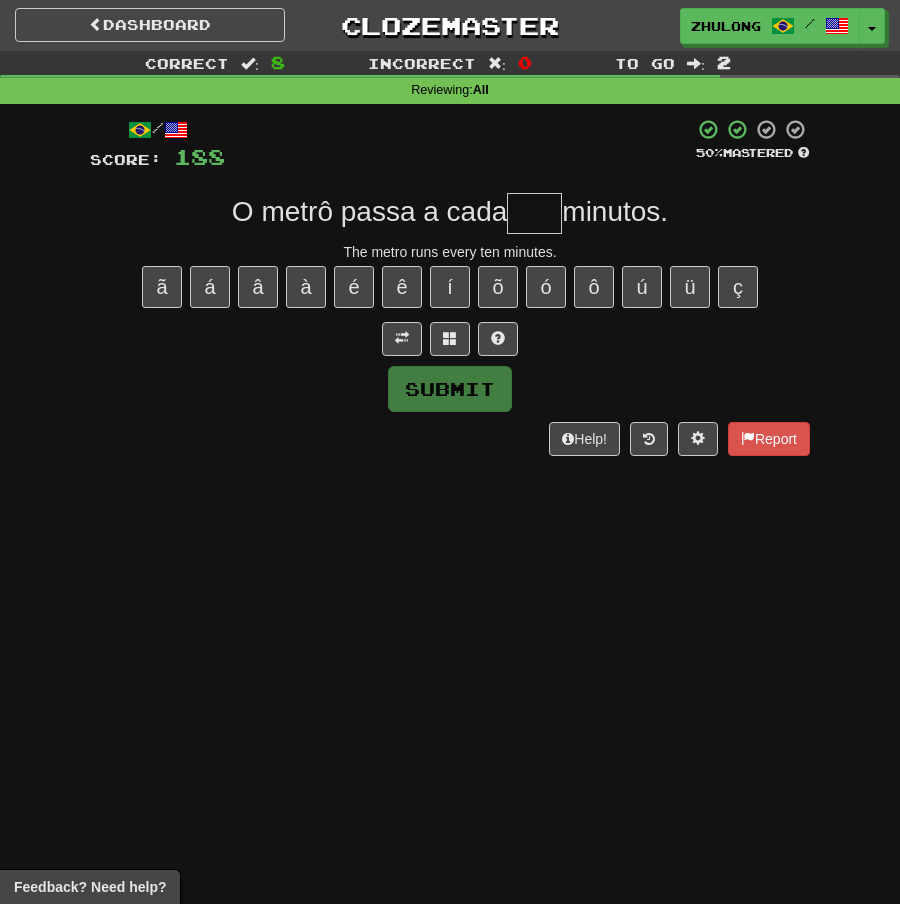 click at bounding box center [534, 213] 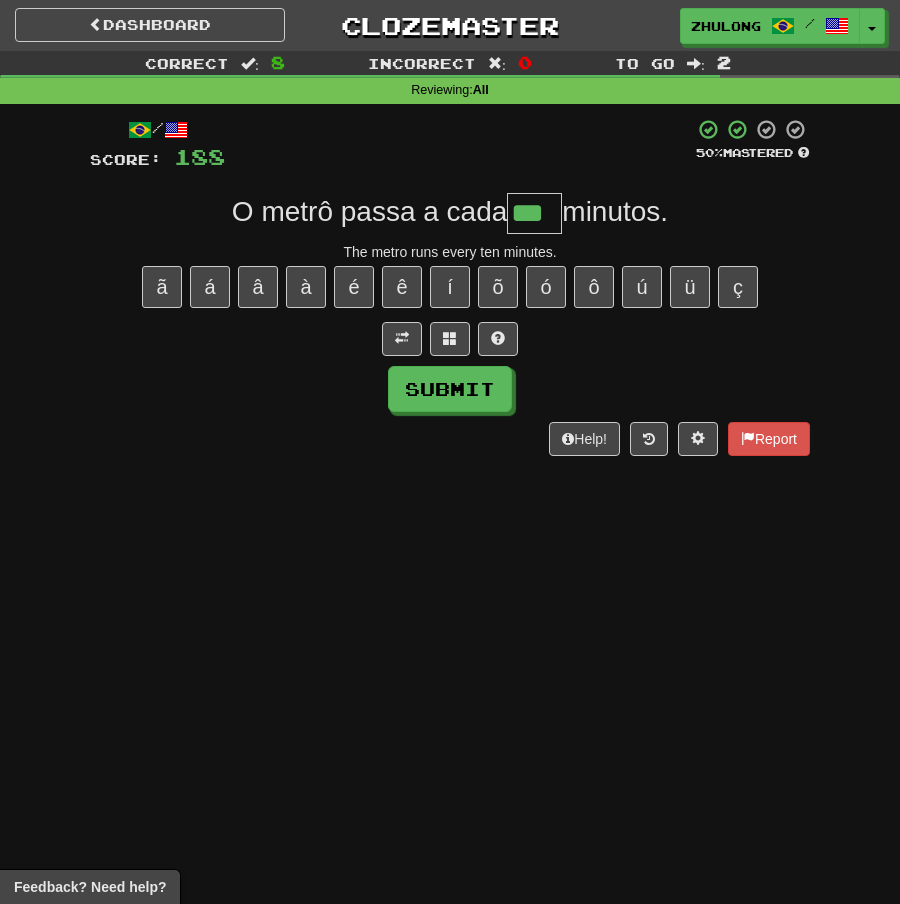 type on "***" 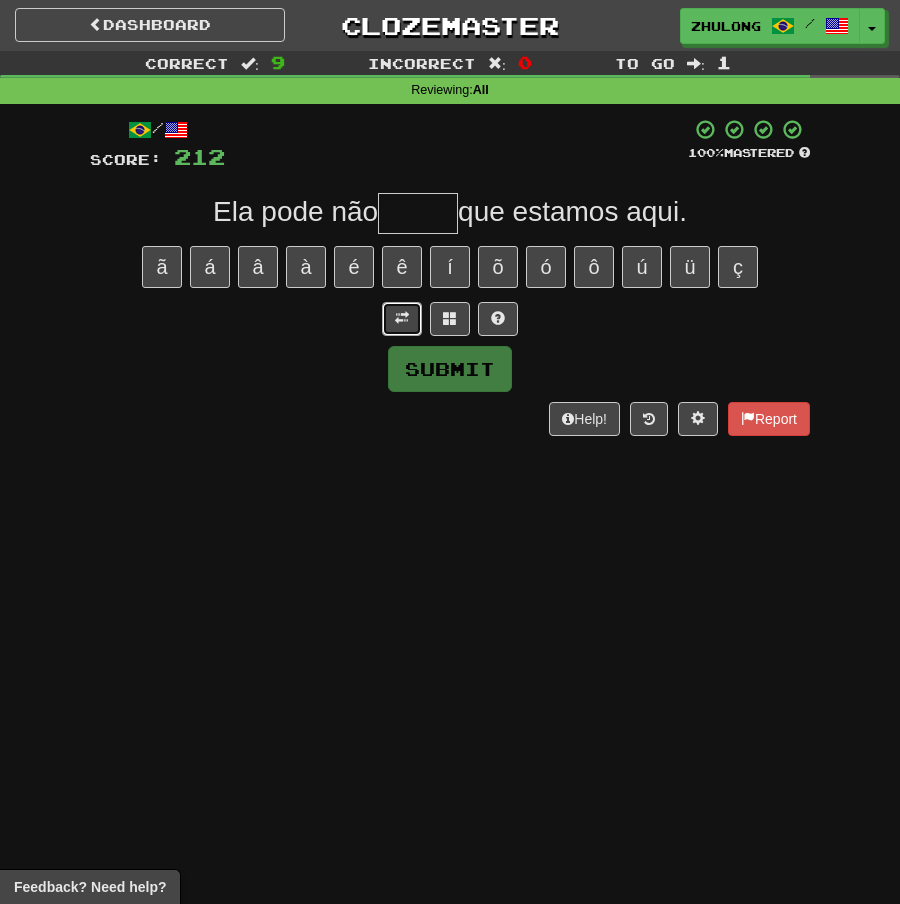 click at bounding box center [402, 319] 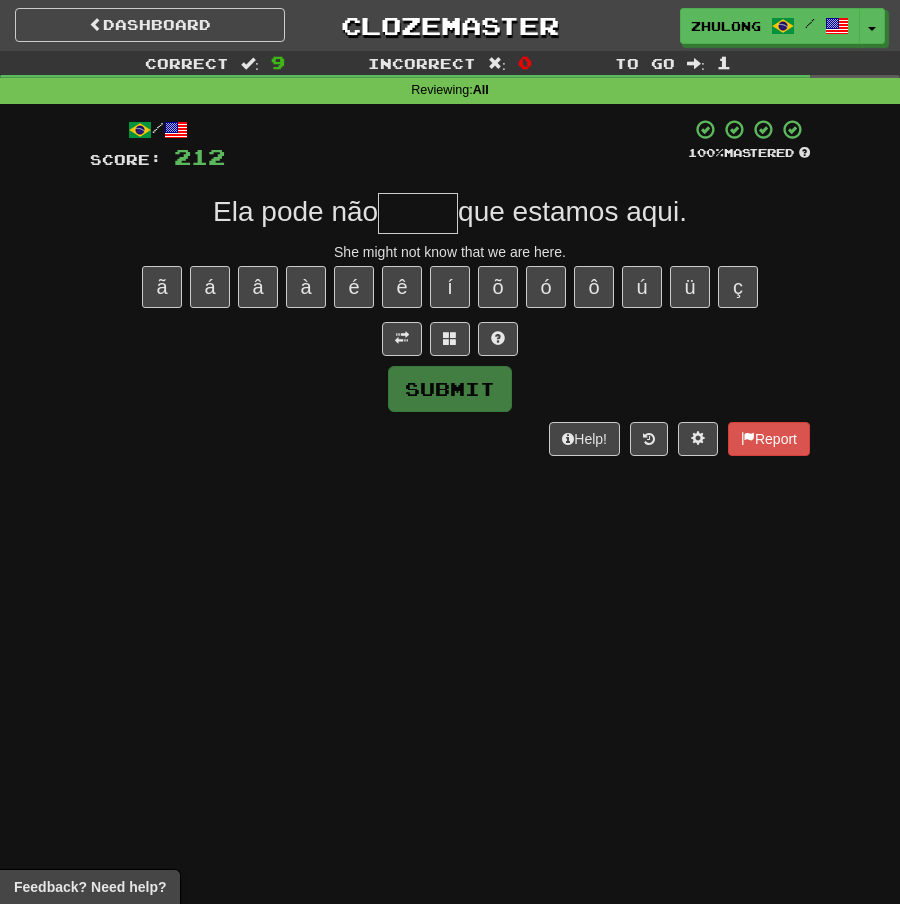 click at bounding box center (418, 213) 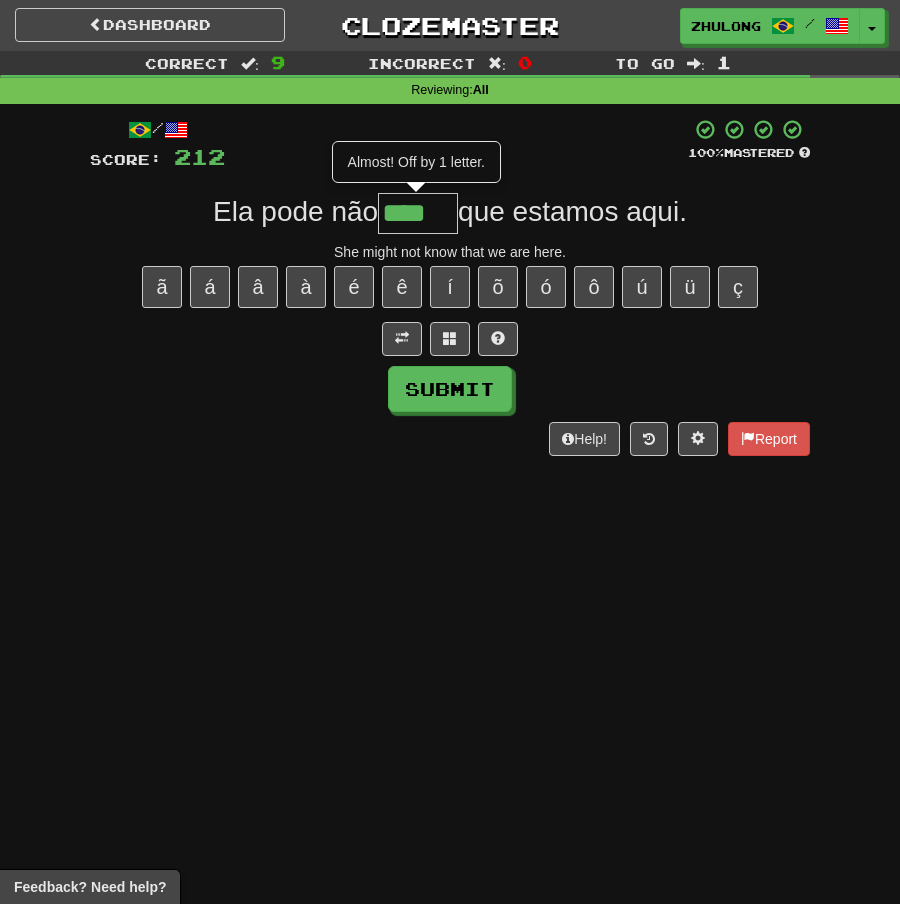 scroll, scrollTop: 0, scrollLeft: 0, axis: both 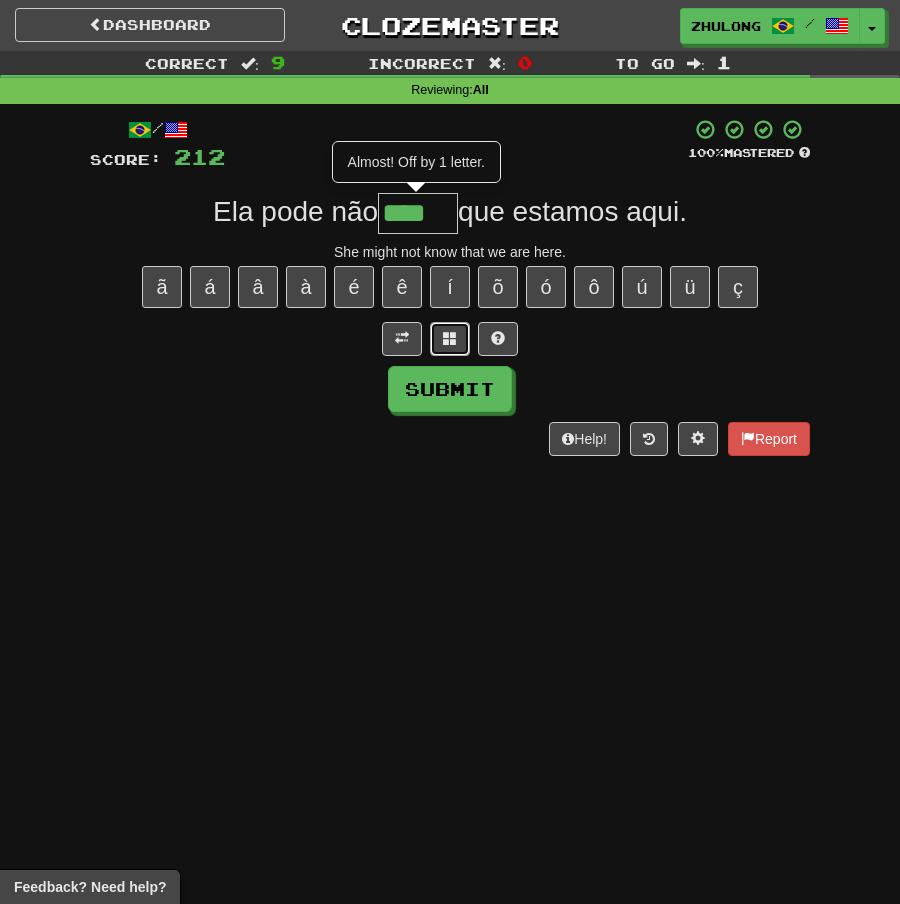 click at bounding box center (450, 339) 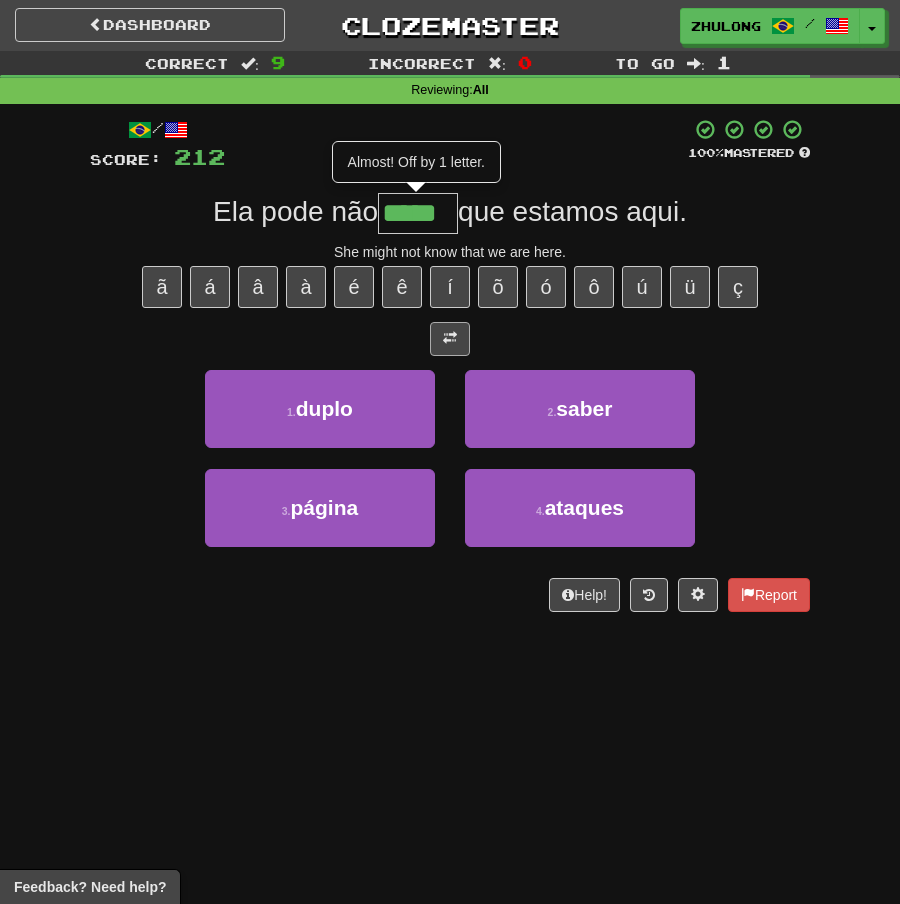 type on "*****" 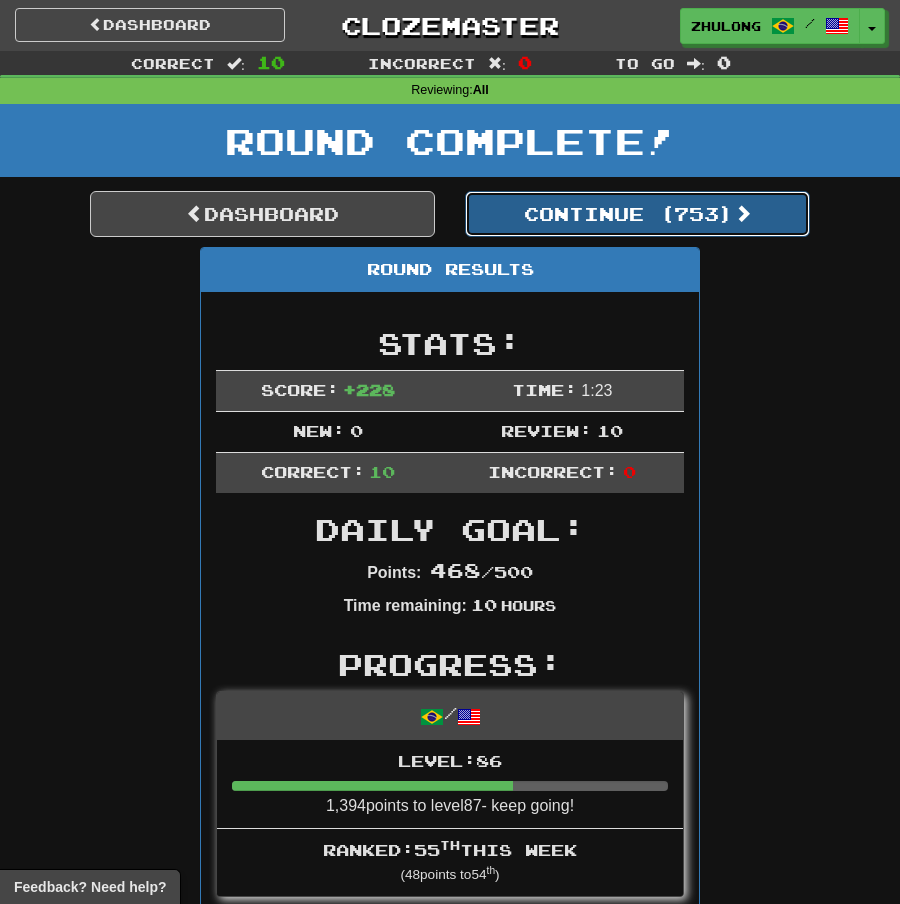click on "Continue ( 753 )" at bounding box center [637, 214] 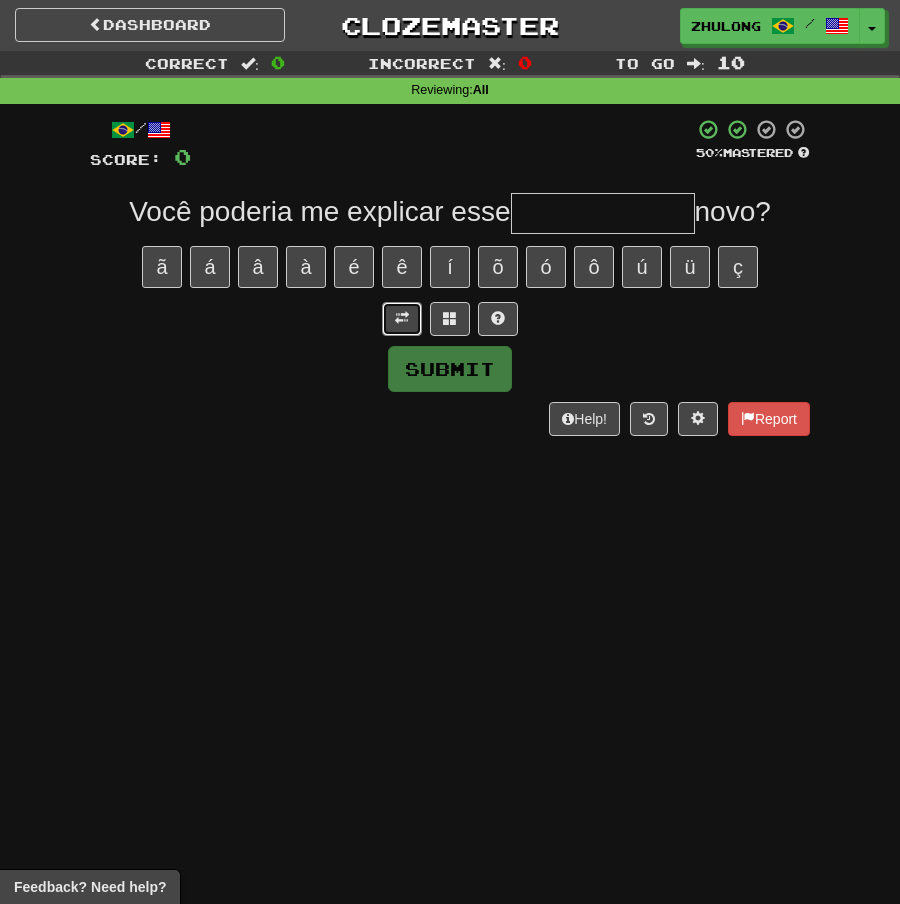 click at bounding box center [402, 319] 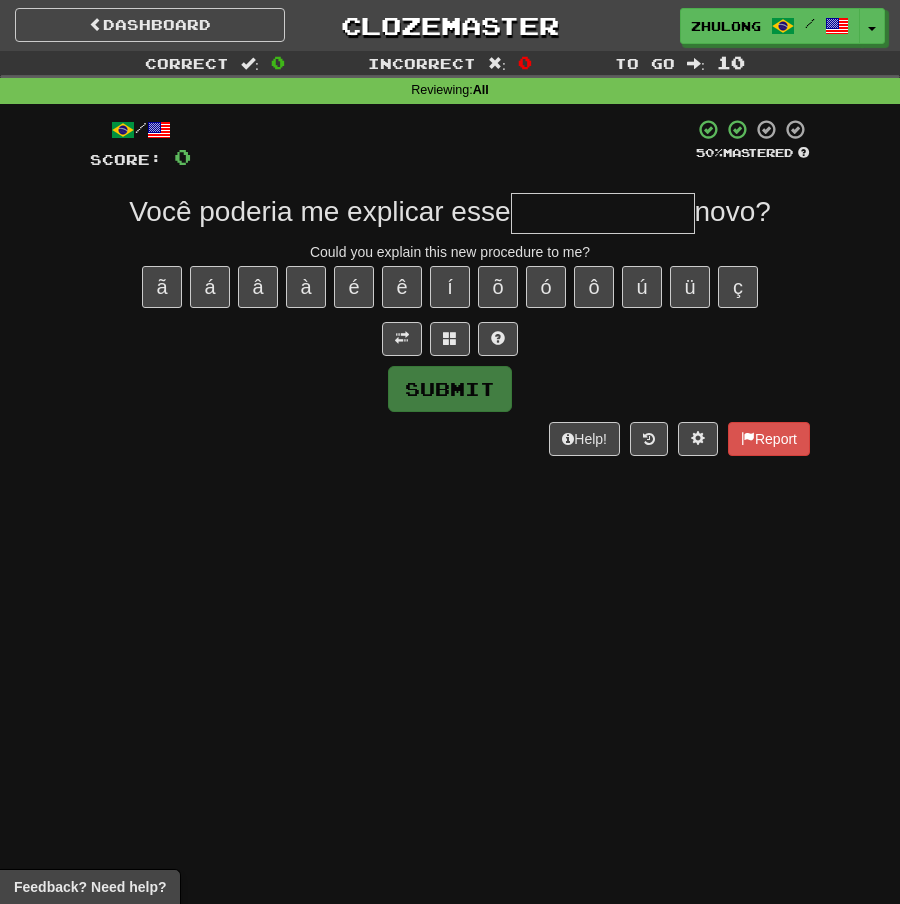 click at bounding box center [603, 213] 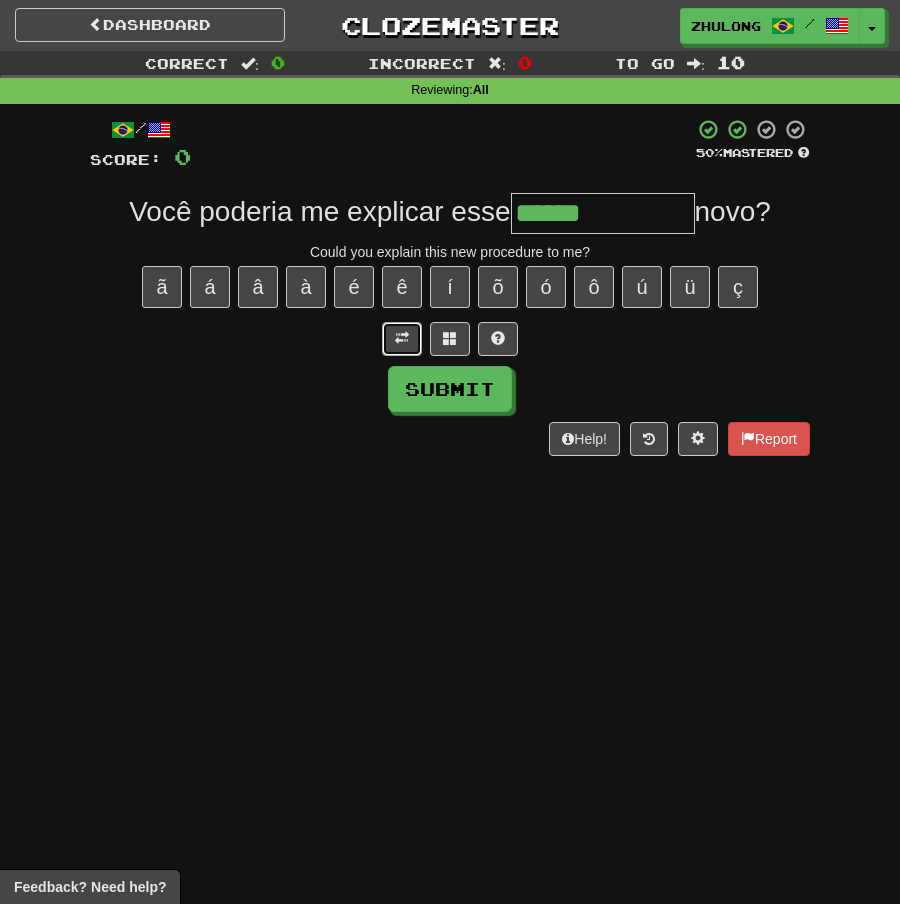 click at bounding box center (402, 338) 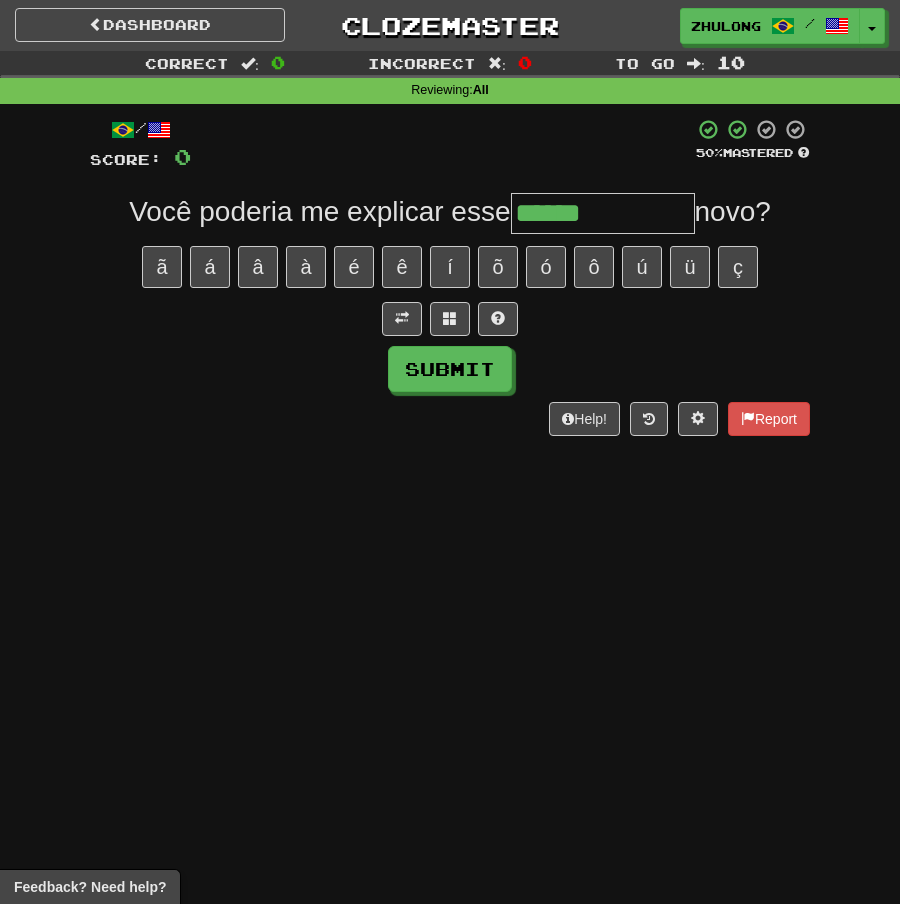click on "/  Score:   0 50 %  Mastered Você poderia me explicar esse  ******  novo? ã á â à é ê í õ ó ô ú ü ç Submit  Help!  Report" at bounding box center (450, 277) 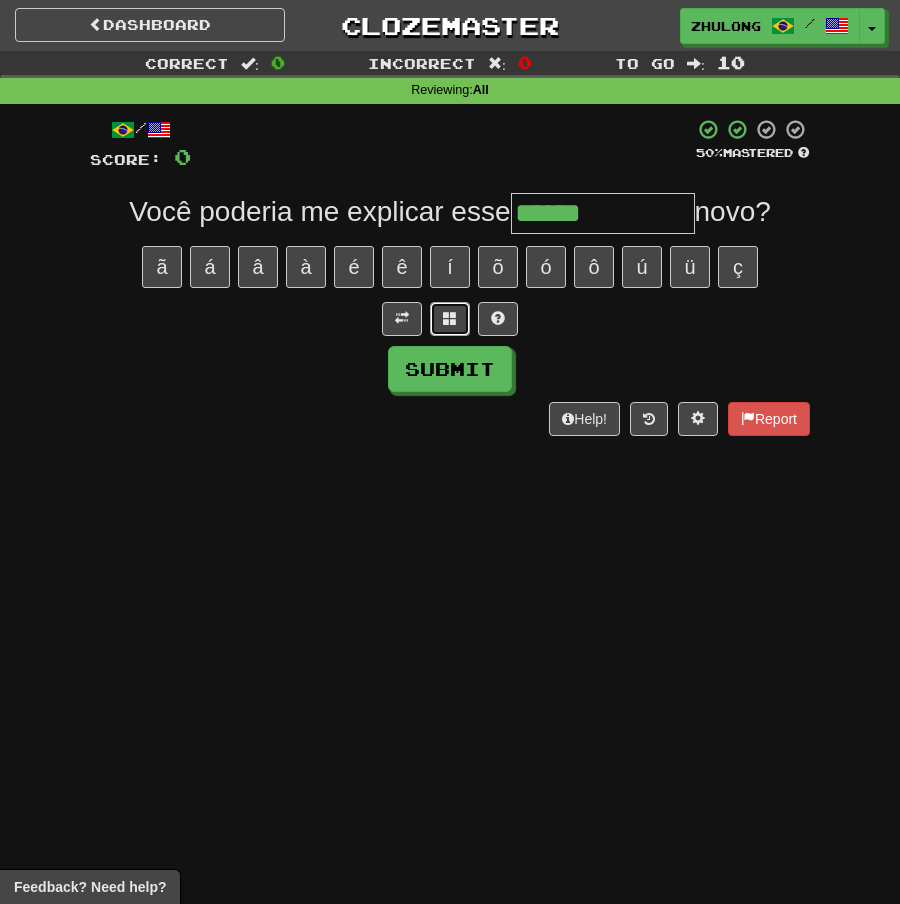 click at bounding box center [450, 318] 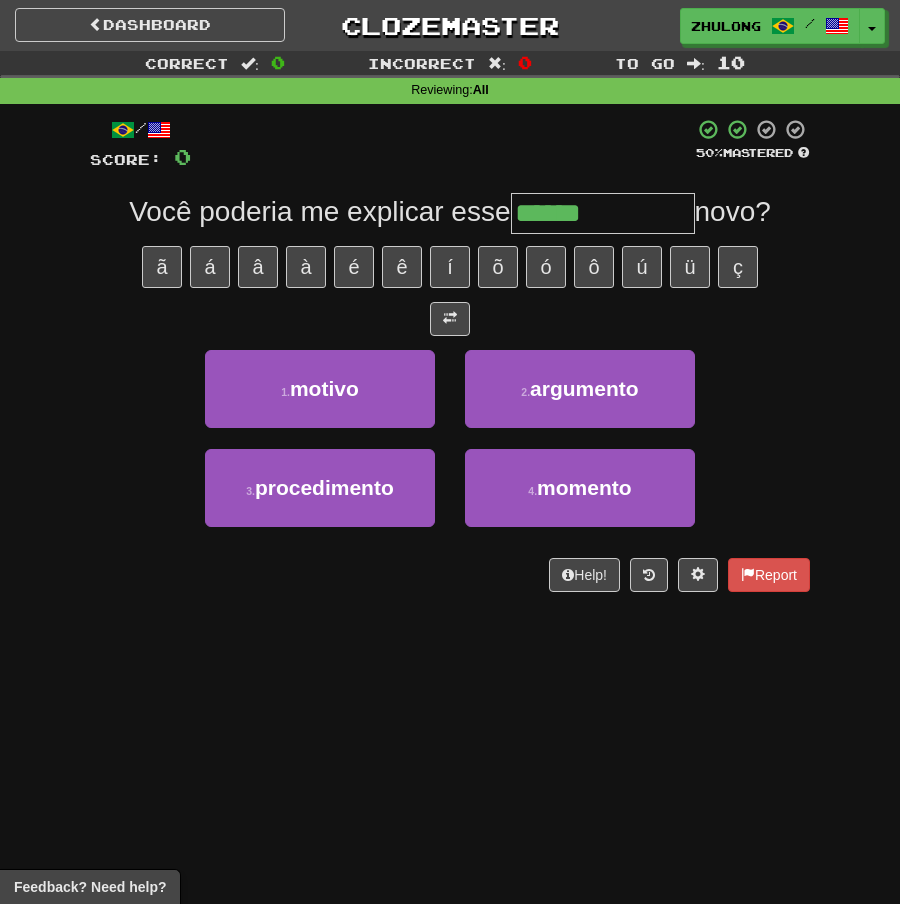 click on "******" at bounding box center (603, 213) 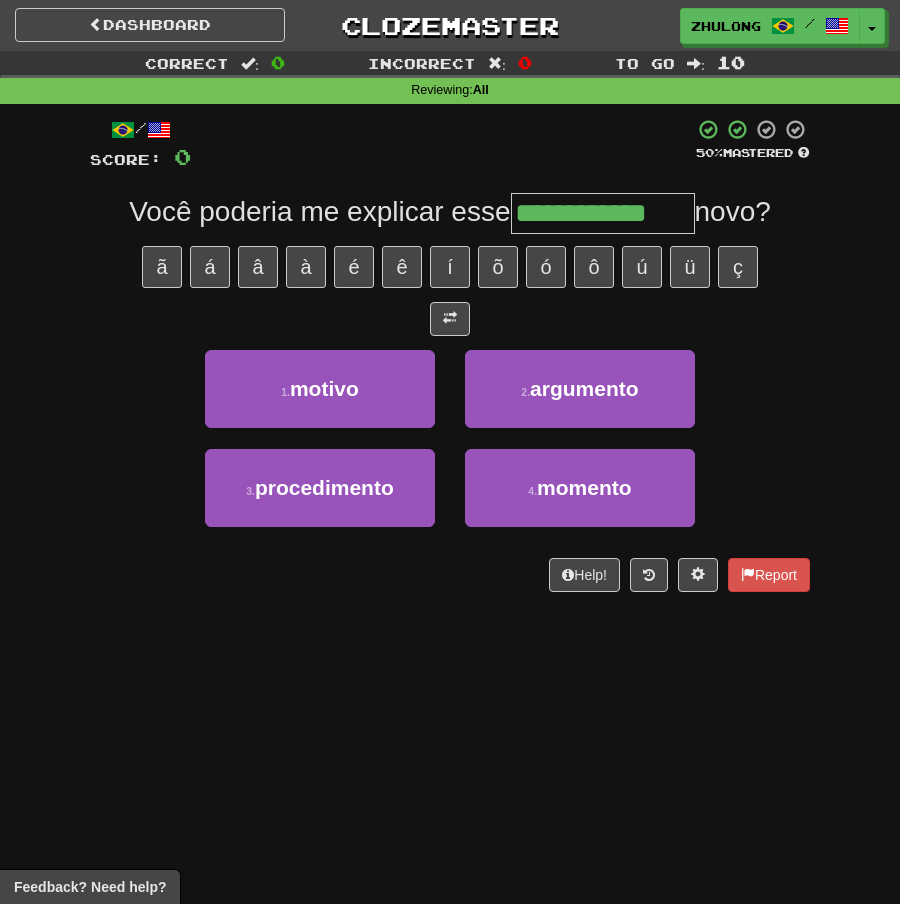 type on "**********" 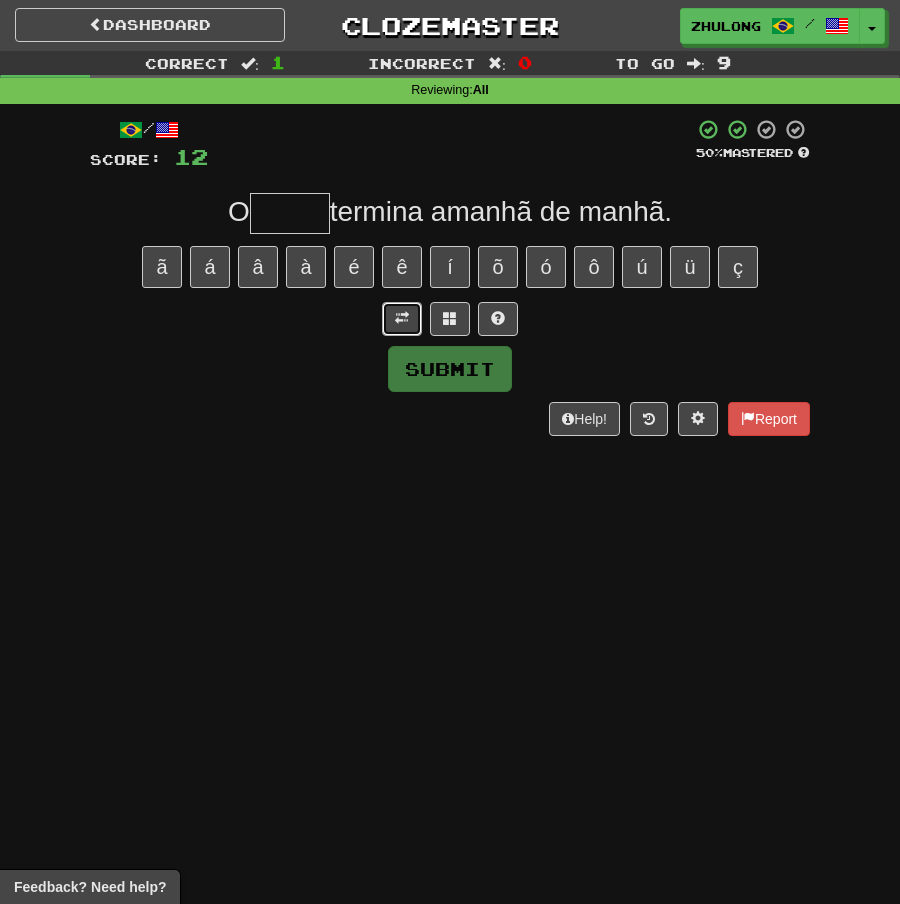 click at bounding box center (402, 318) 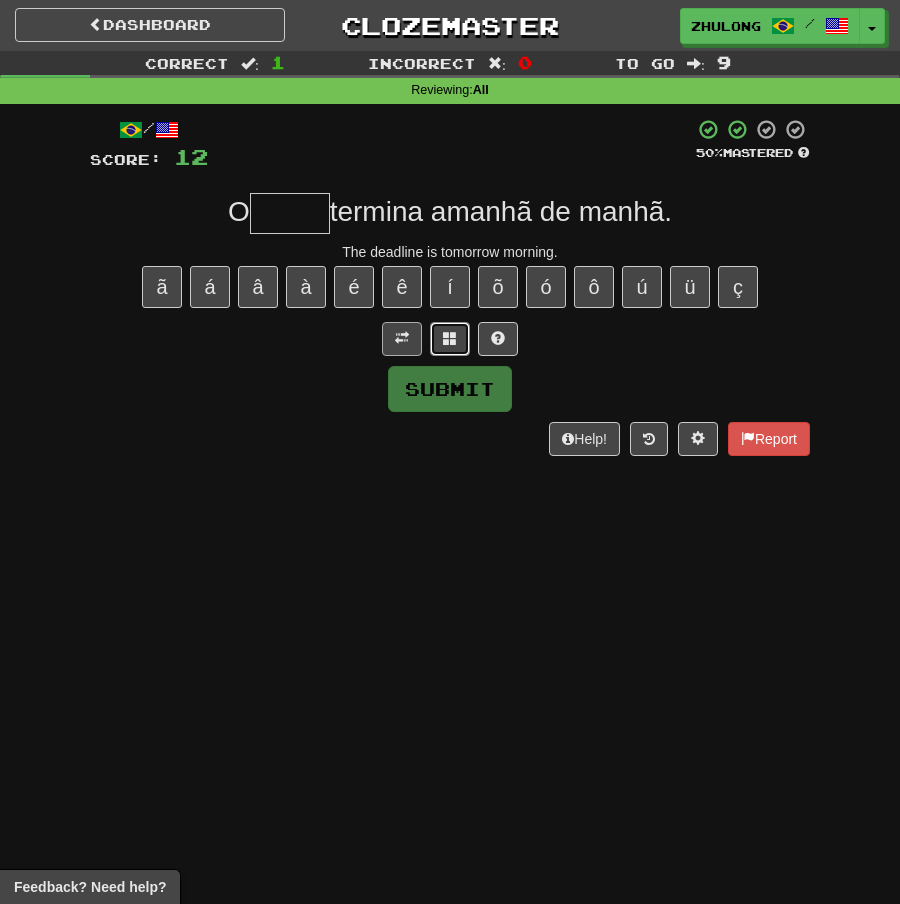 click at bounding box center [450, 338] 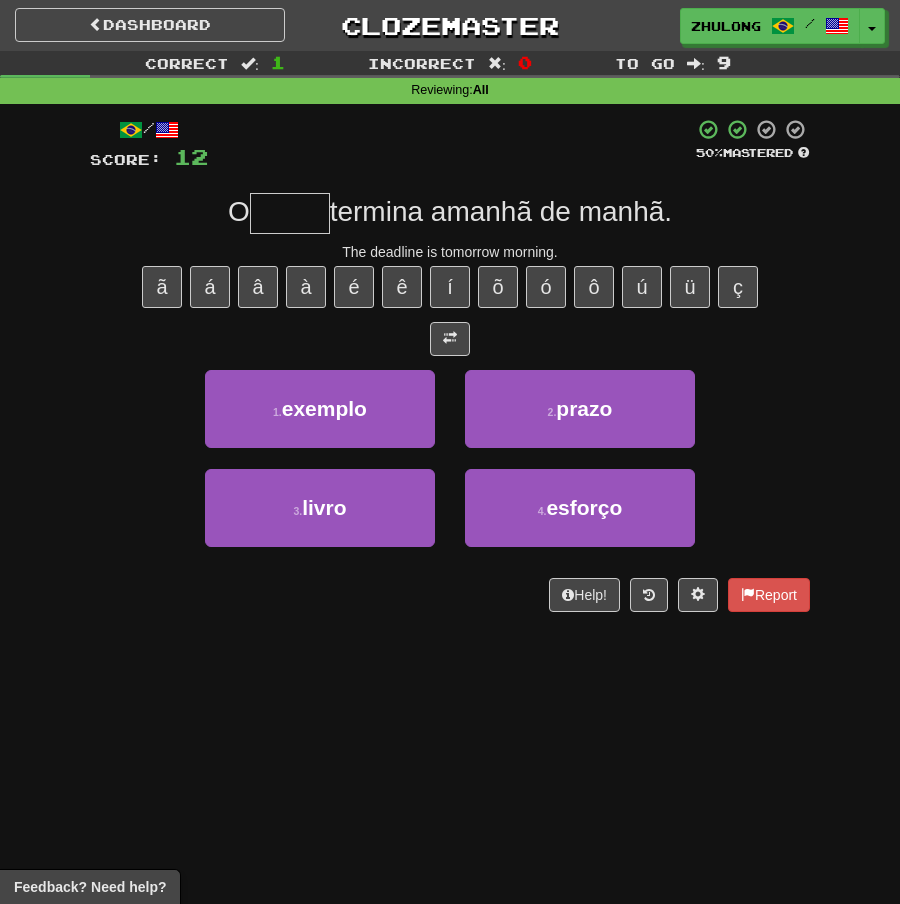 click at bounding box center [290, 213] 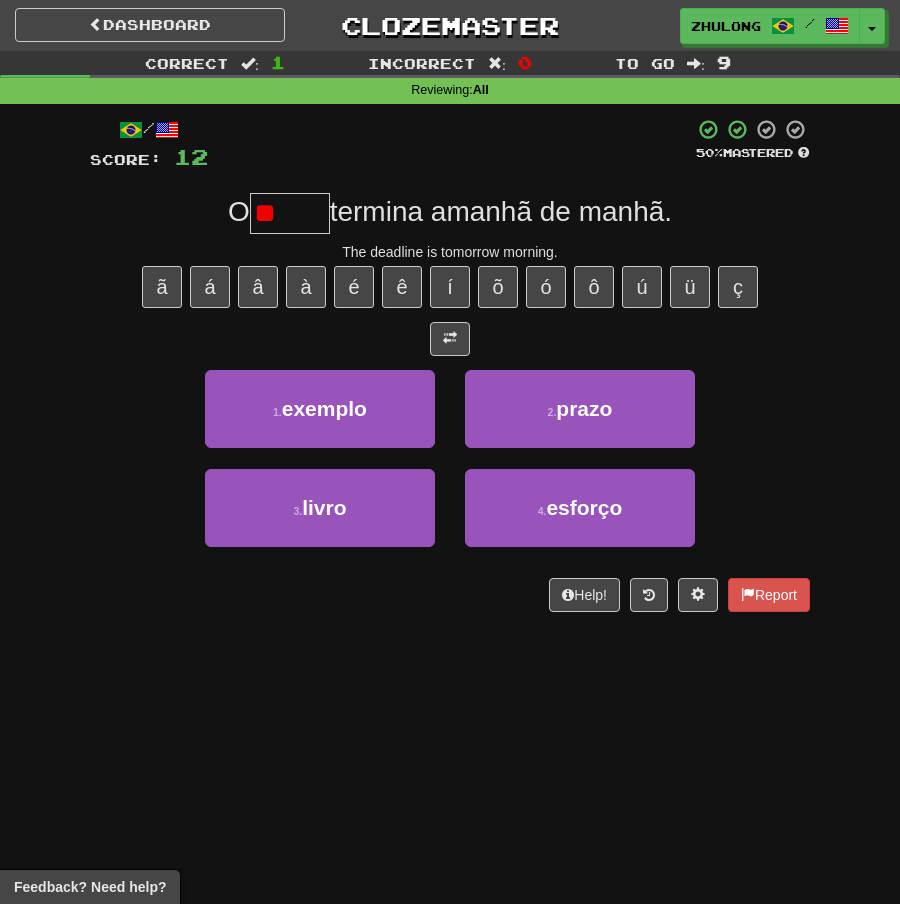 type on "*" 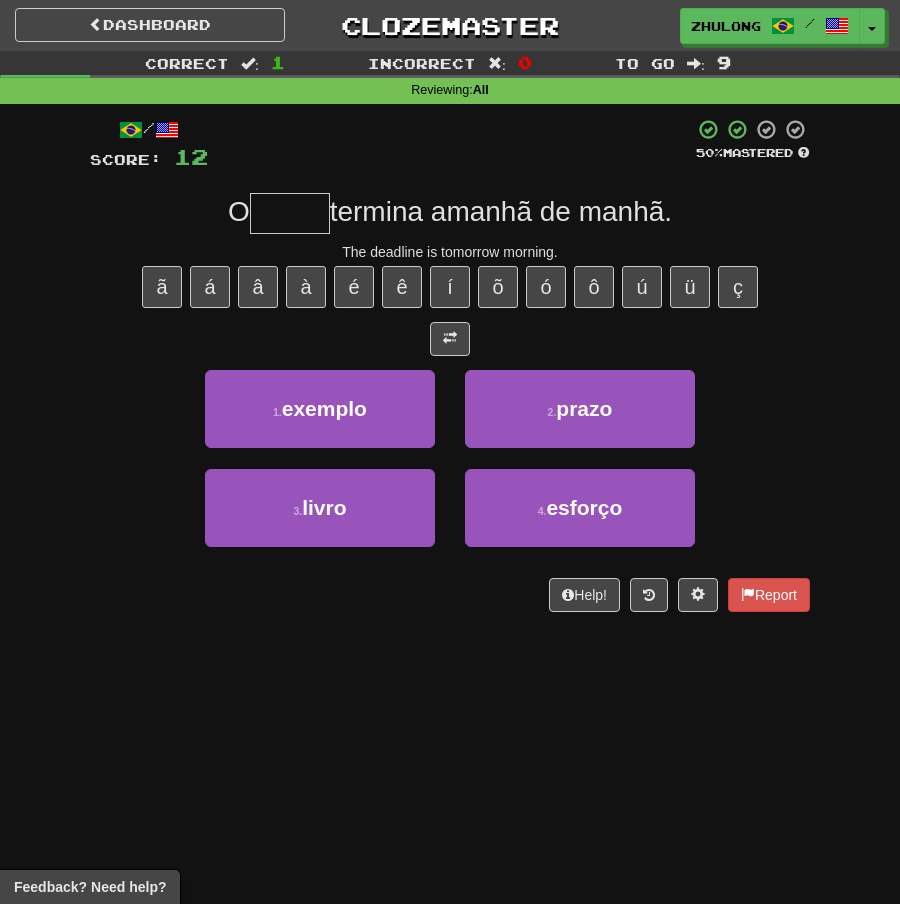 type on "*" 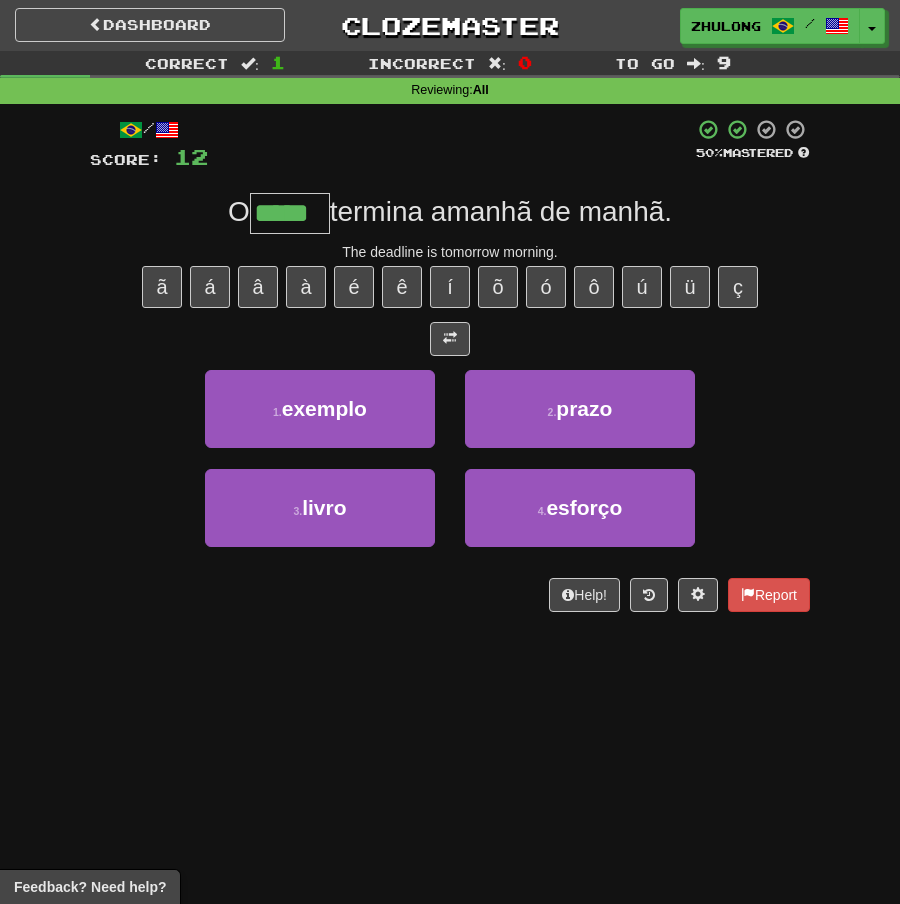 type on "*****" 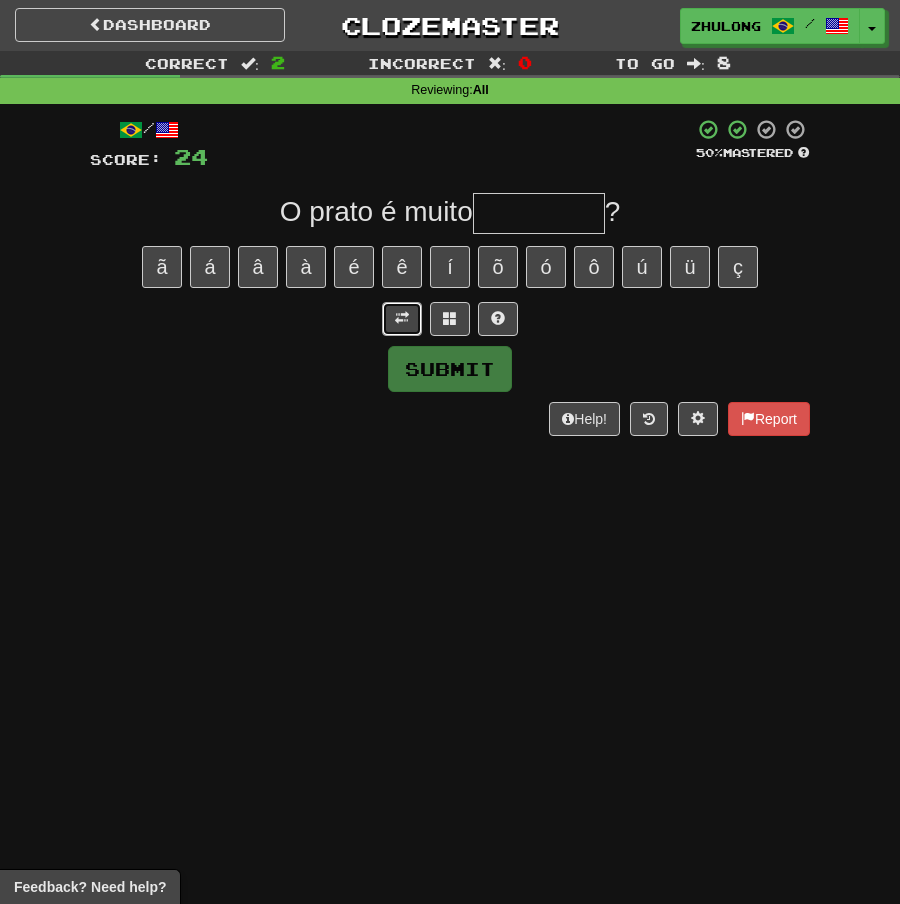 click at bounding box center [402, 318] 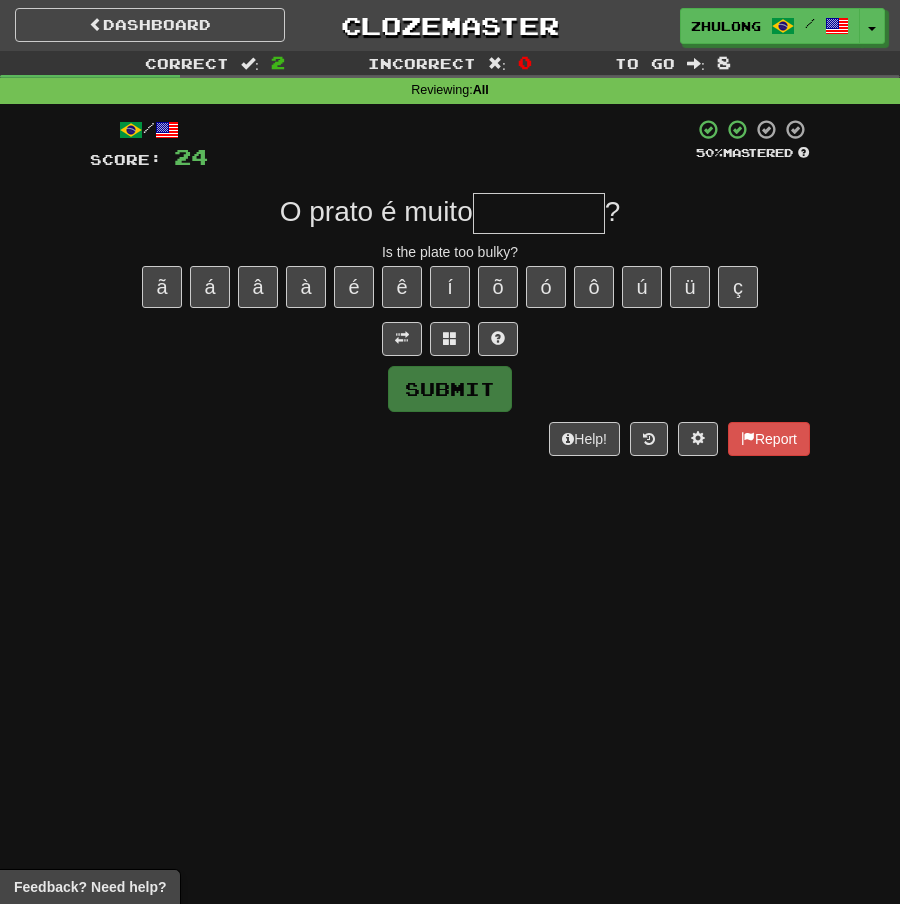 click at bounding box center (539, 213) 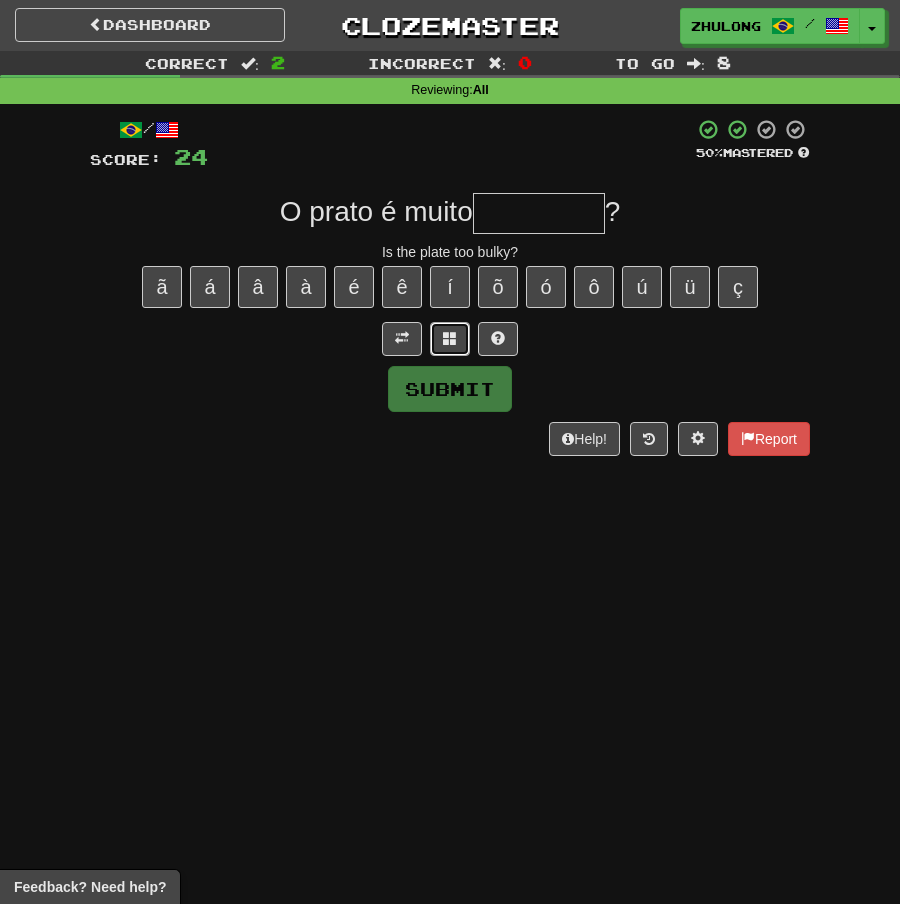 click at bounding box center [450, 339] 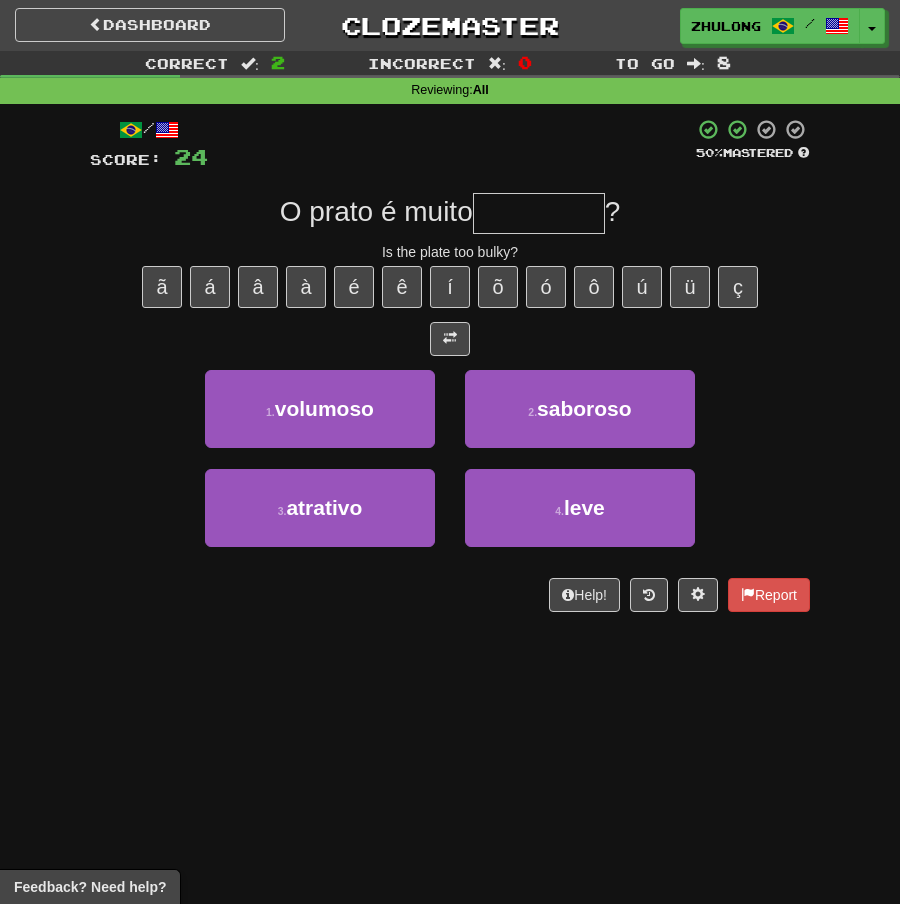 click at bounding box center (539, 213) 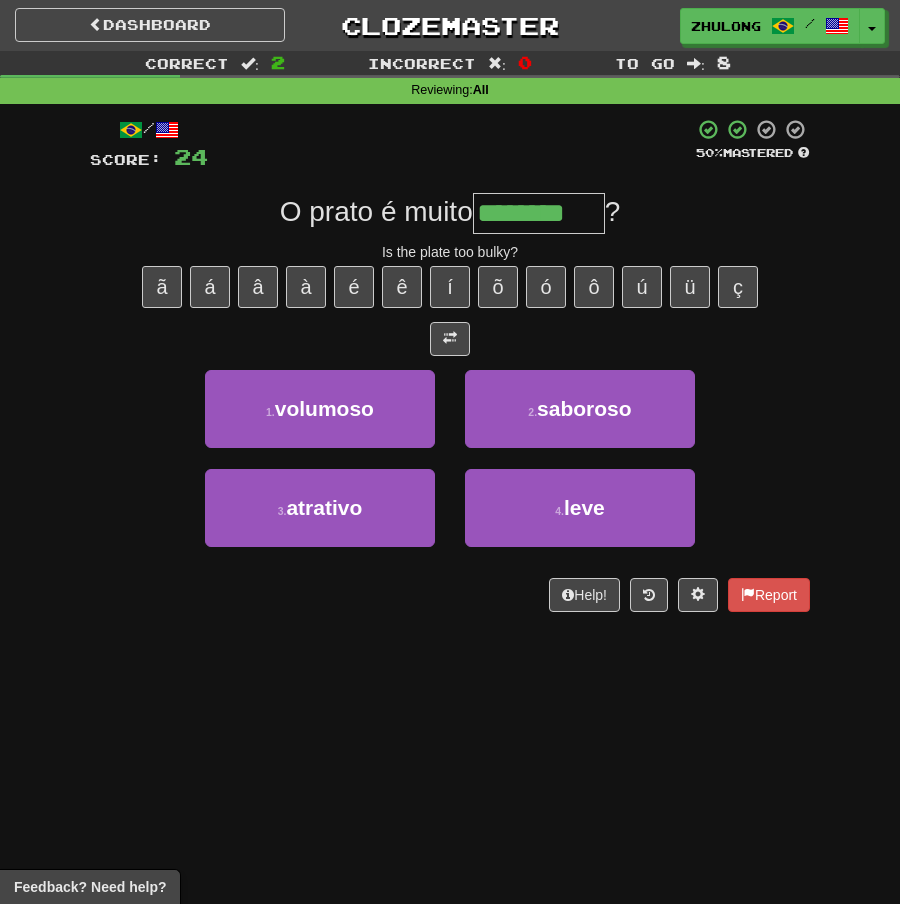 type on "********" 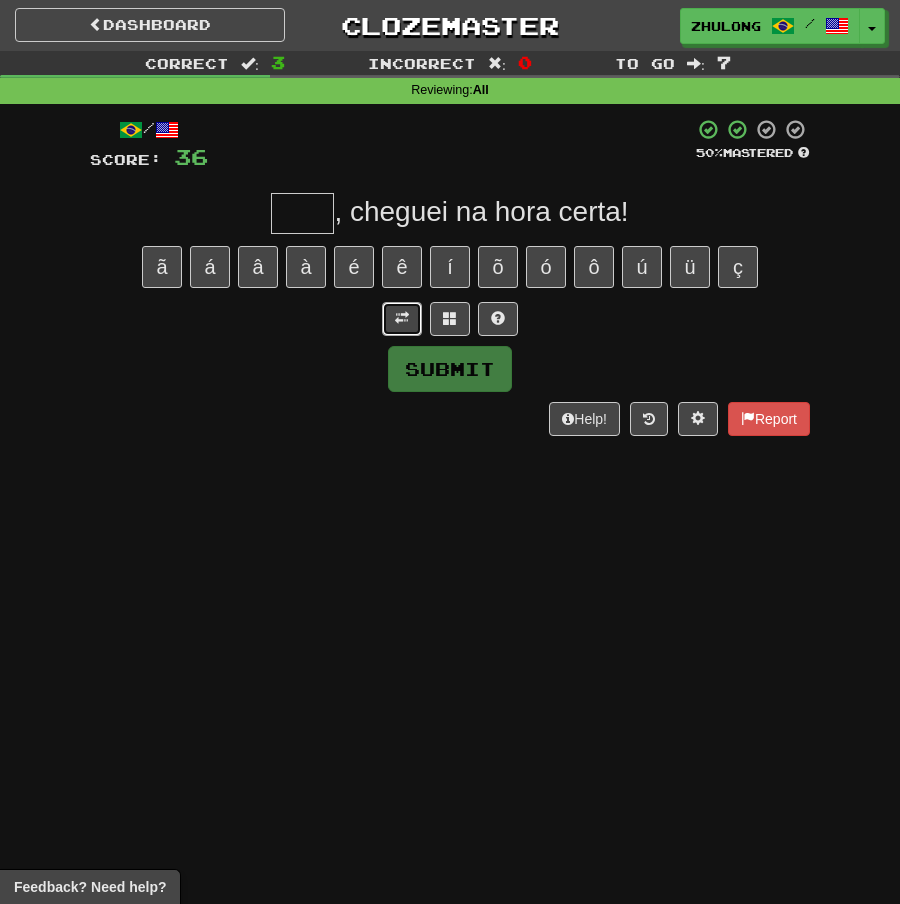 click at bounding box center (402, 319) 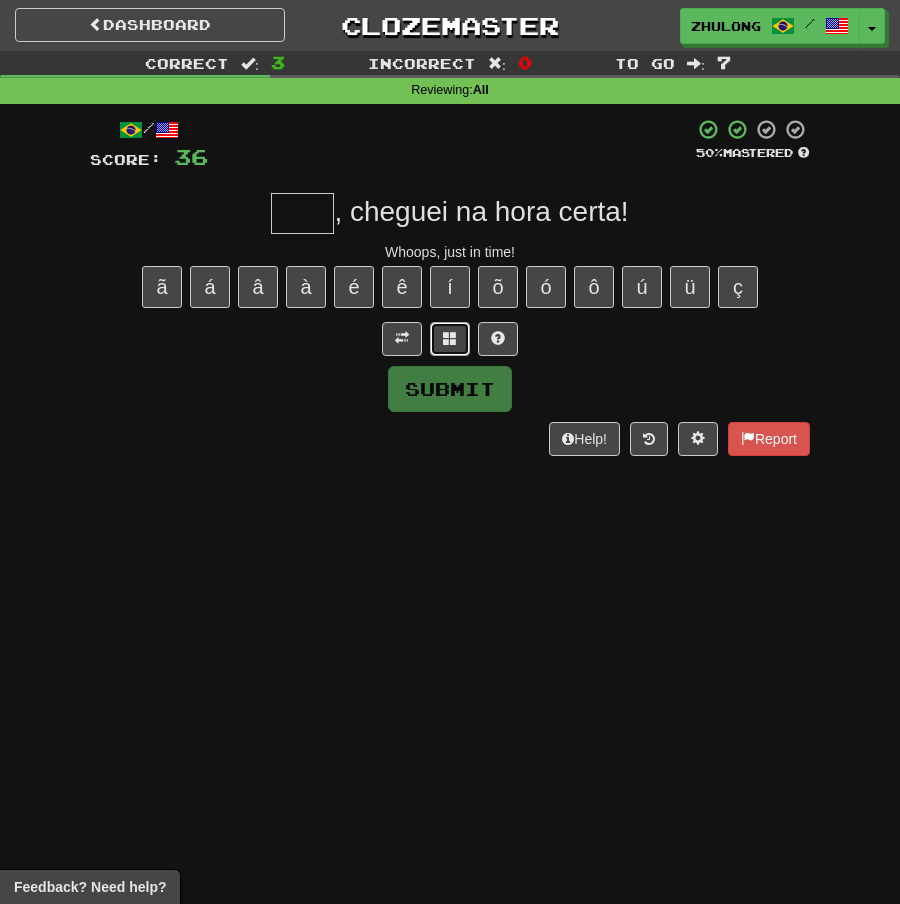 click at bounding box center (450, 339) 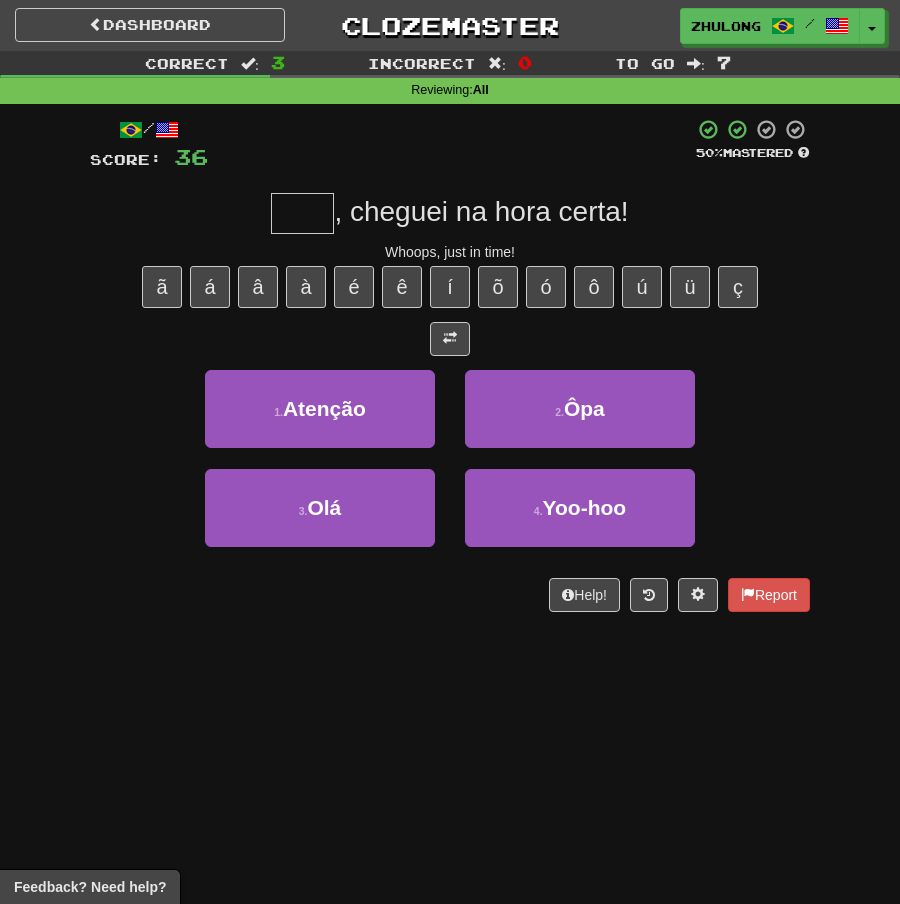 click at bounding box center [302, 213] 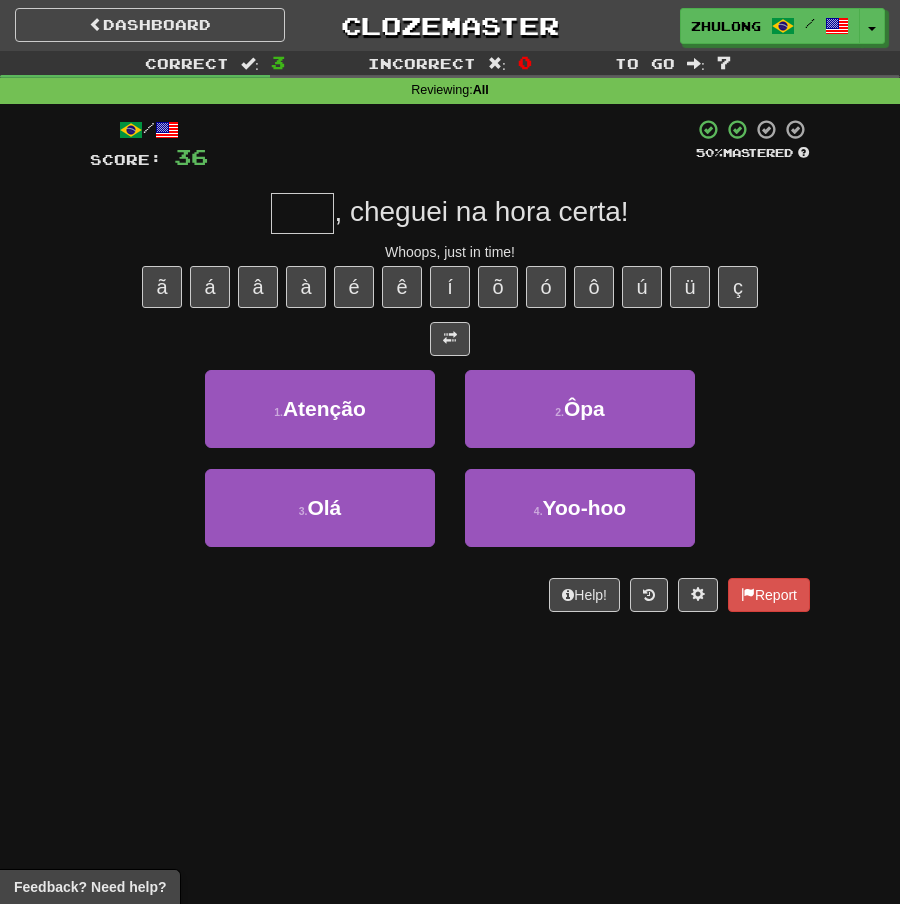 type on "*" 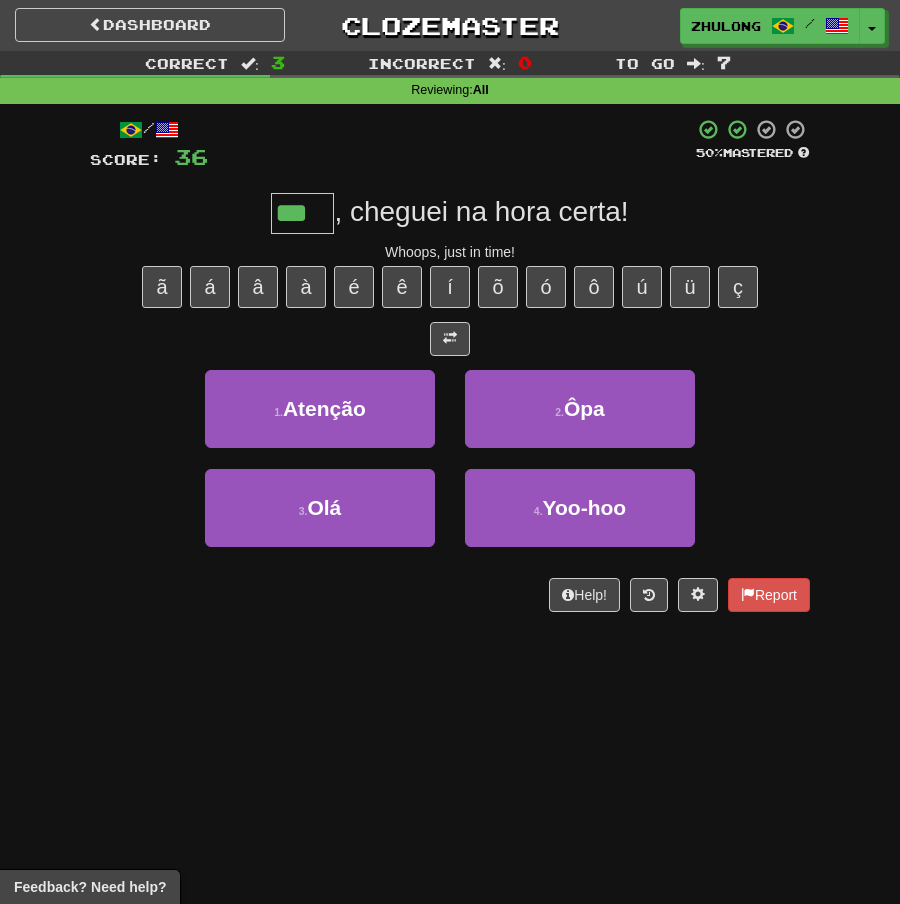 type on "***" 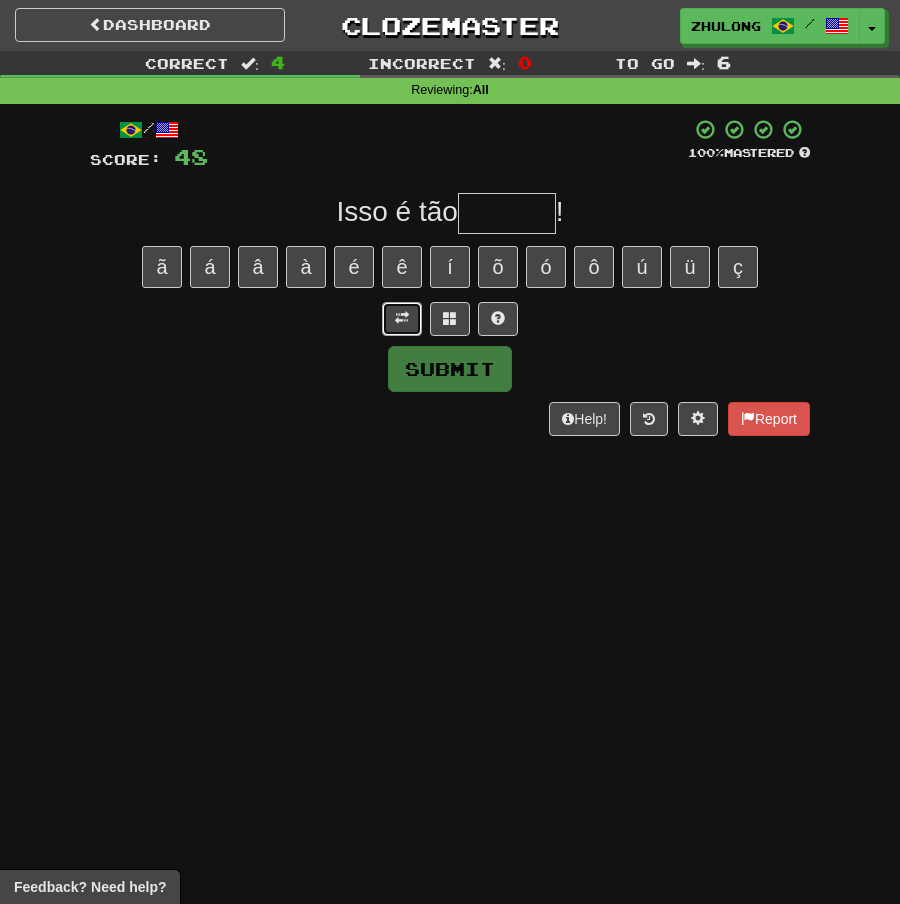 click at bounding box center (402, 319) 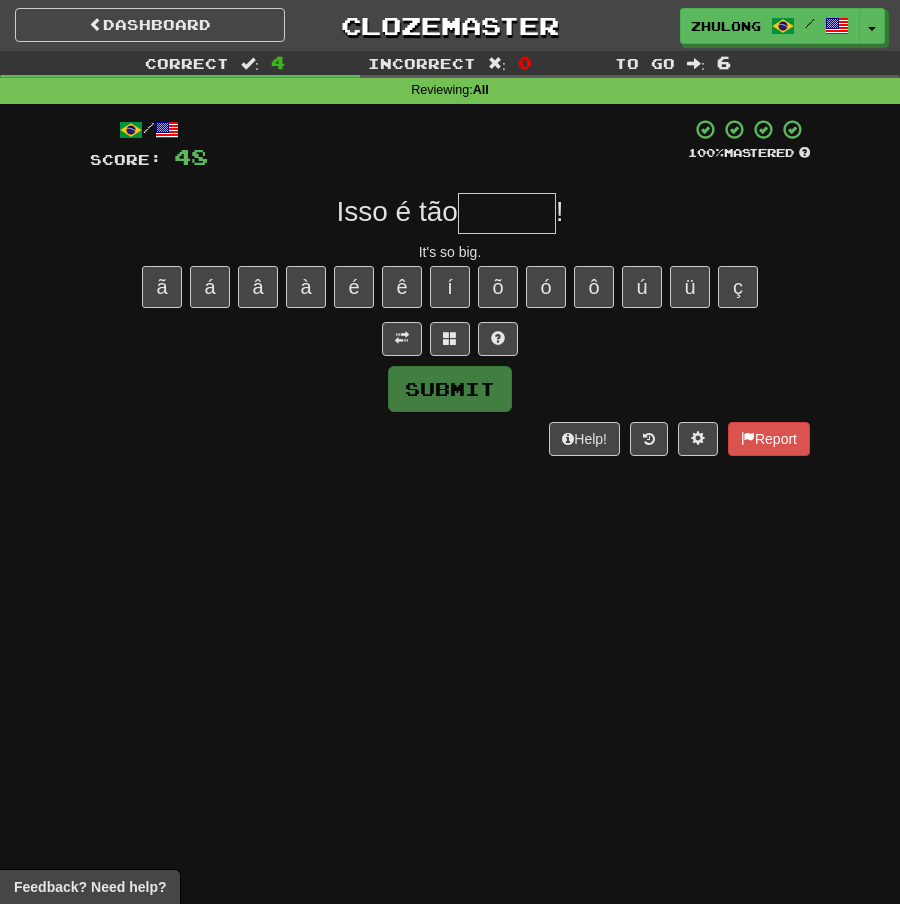 click at bounding box center (507, 213) 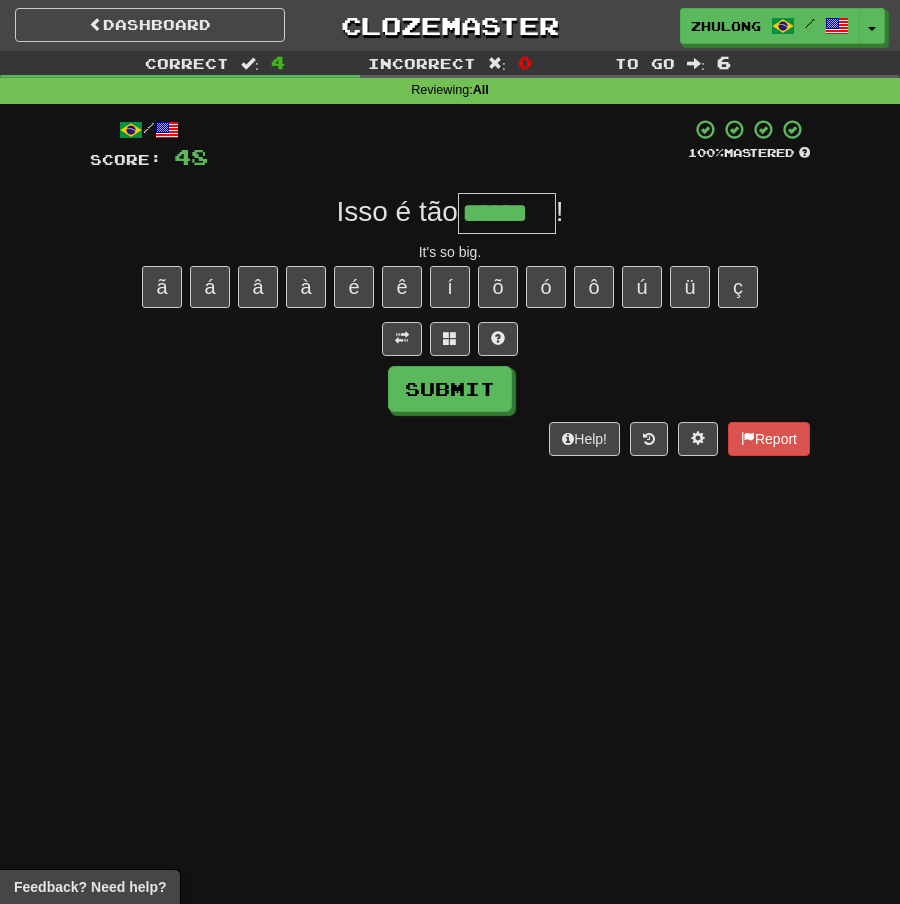 type on "******" 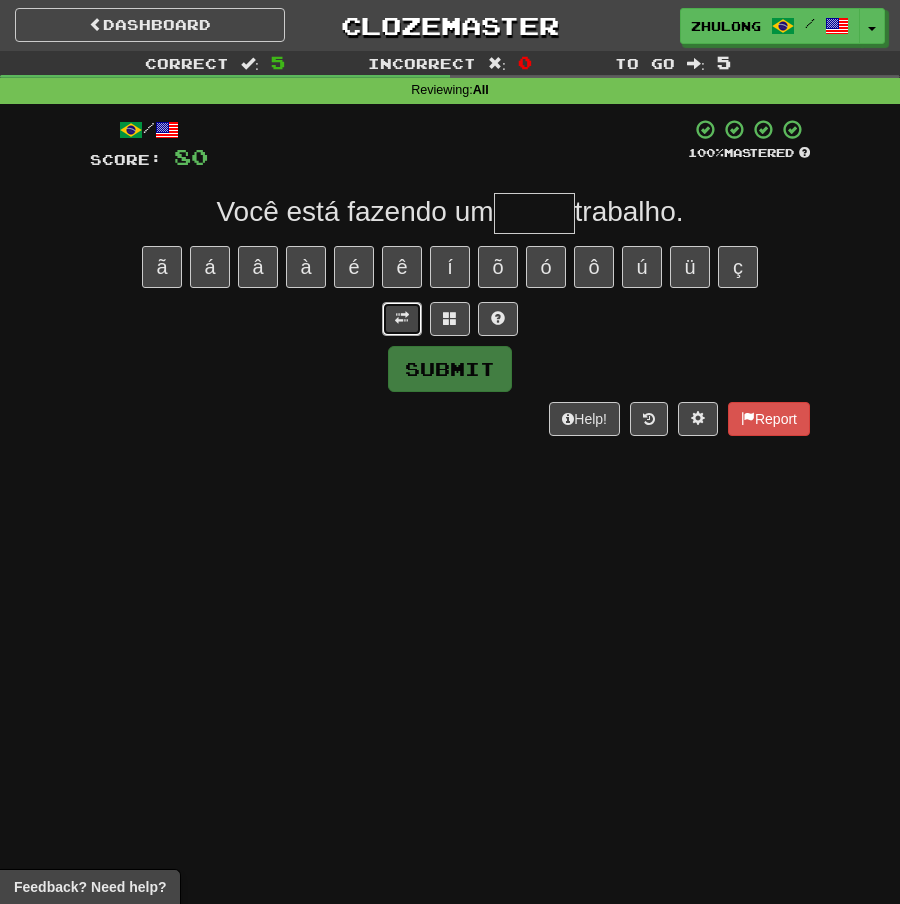 click at bounding box center (402, 319) 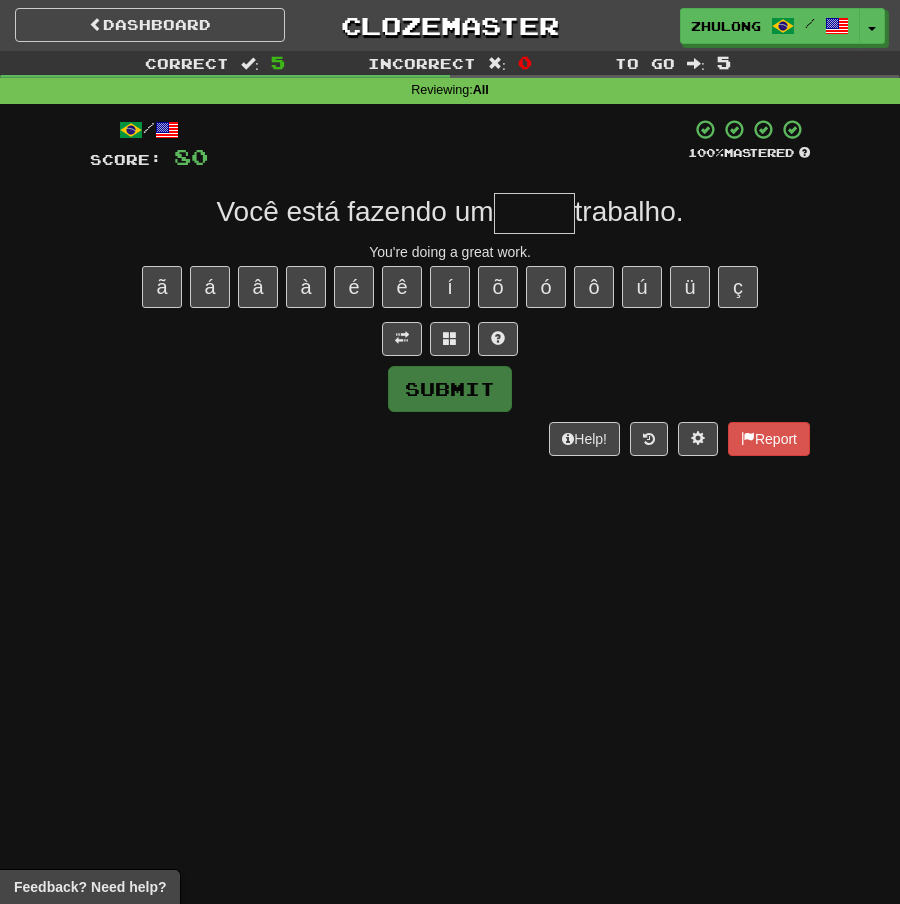 click at bounding box center [534, 213] 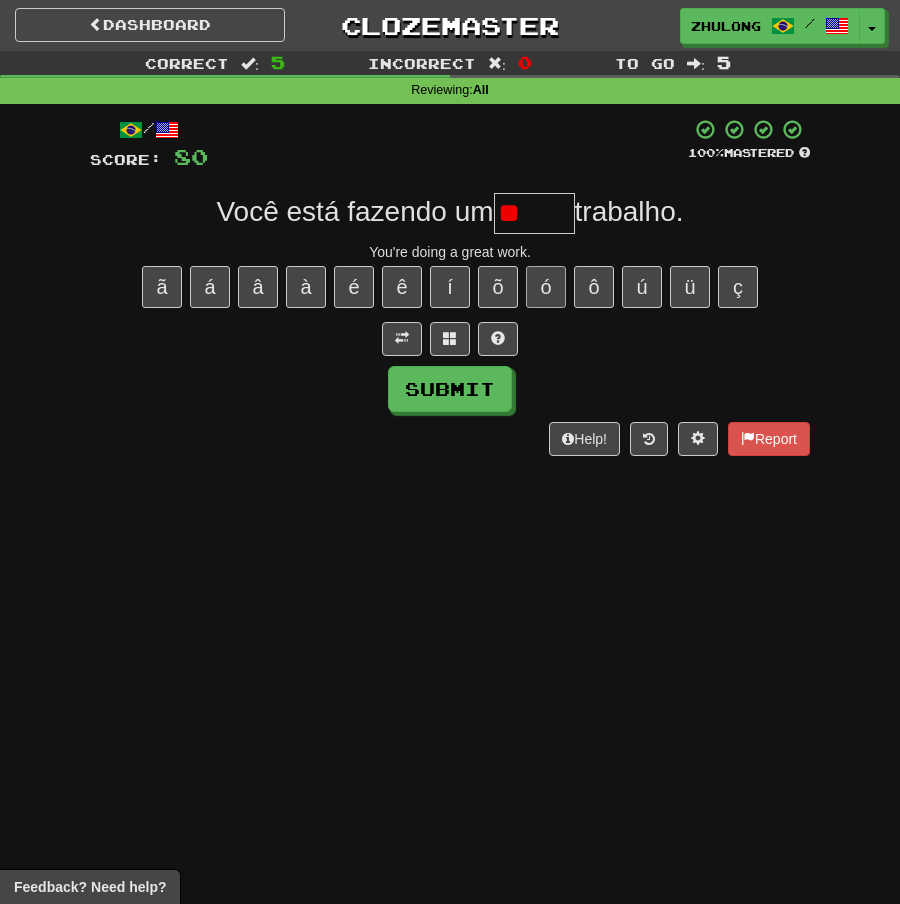 type on "*" 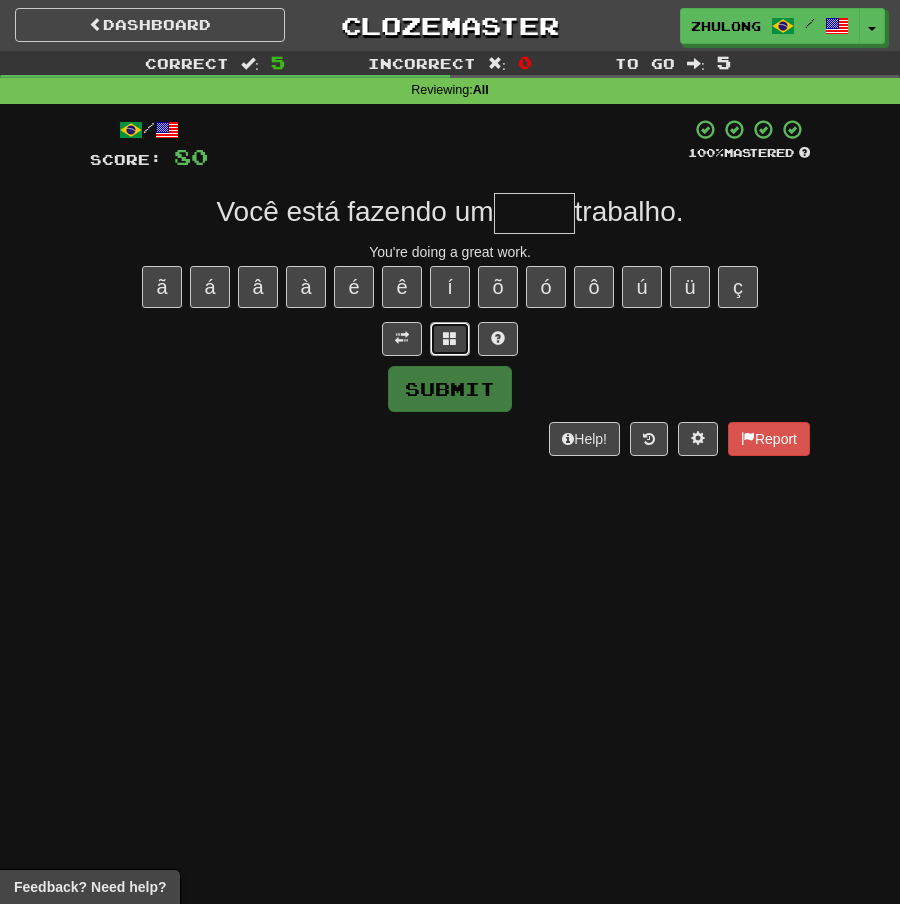 click at bounding box center (450, 338) 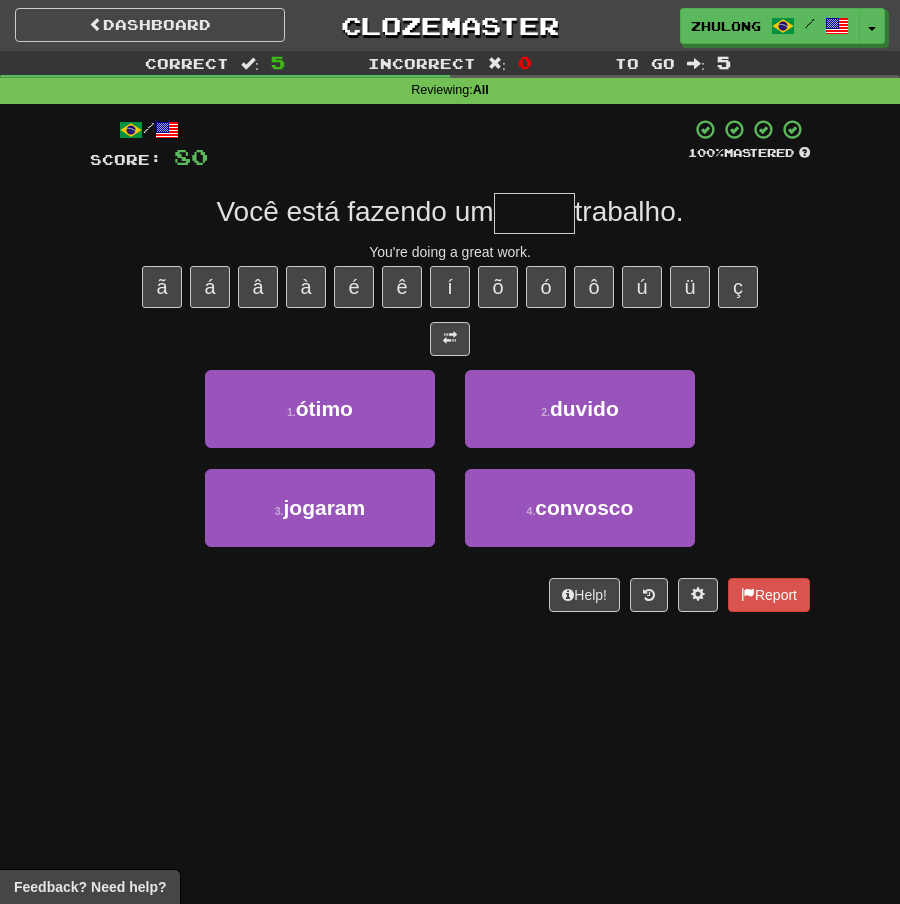 click at bounding box center [534, 213] 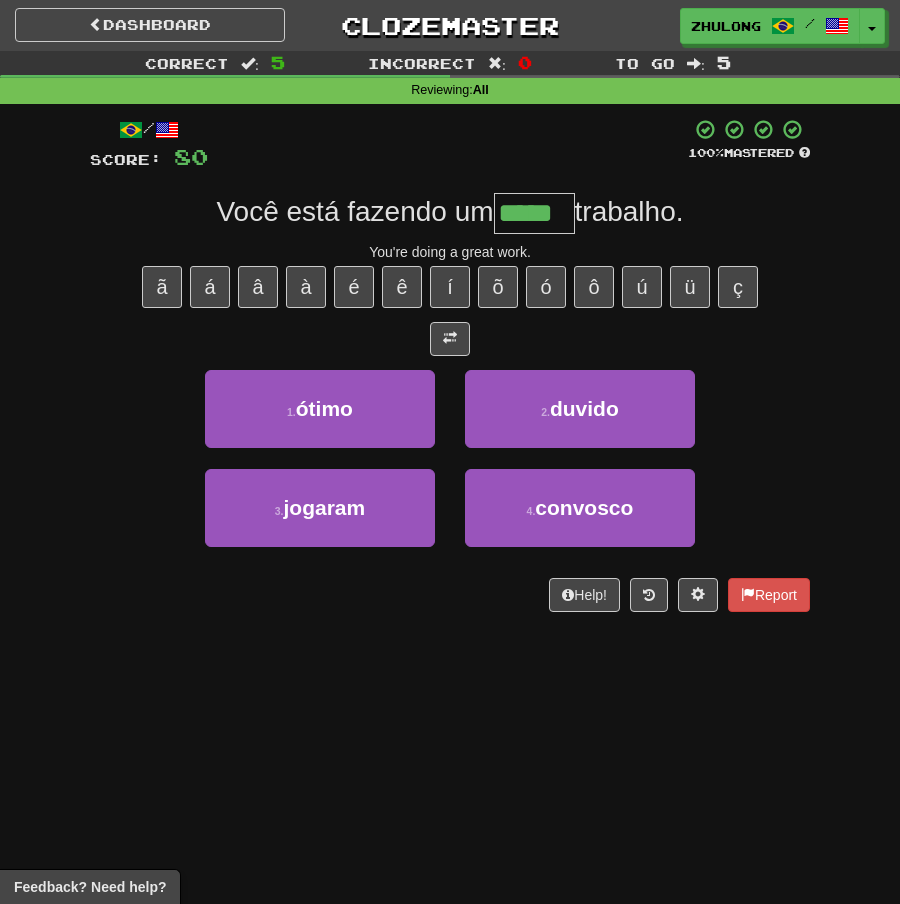 type on "*****" 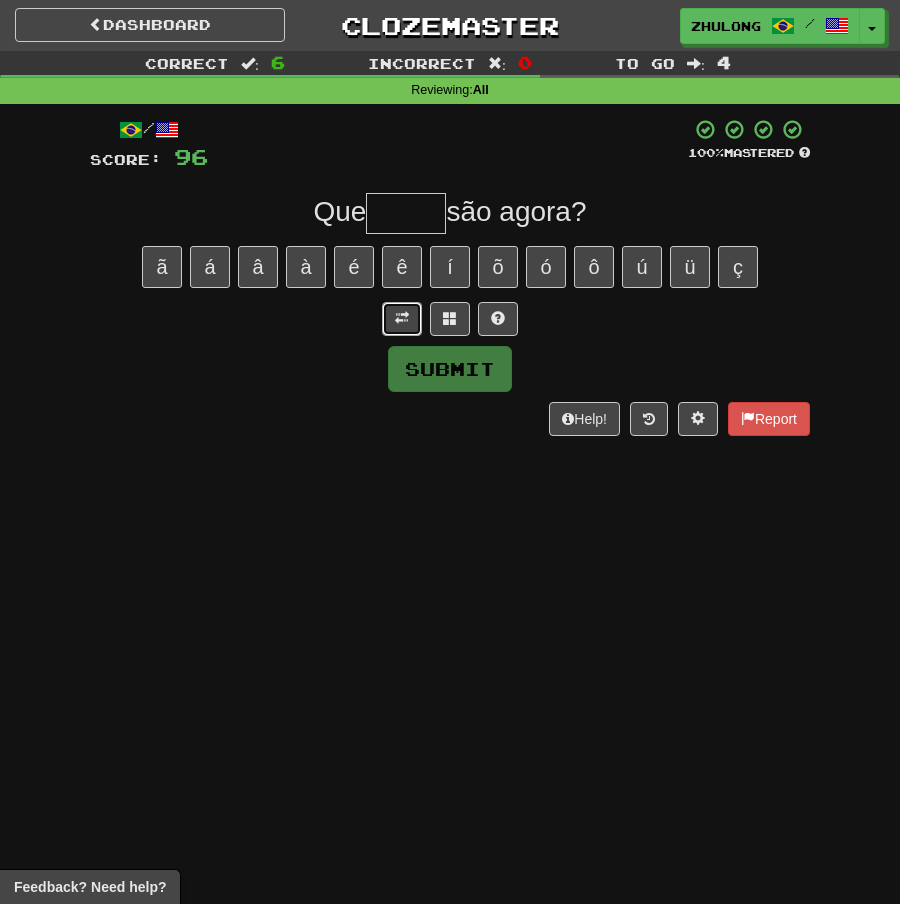 click at bounding box center (402, 318) 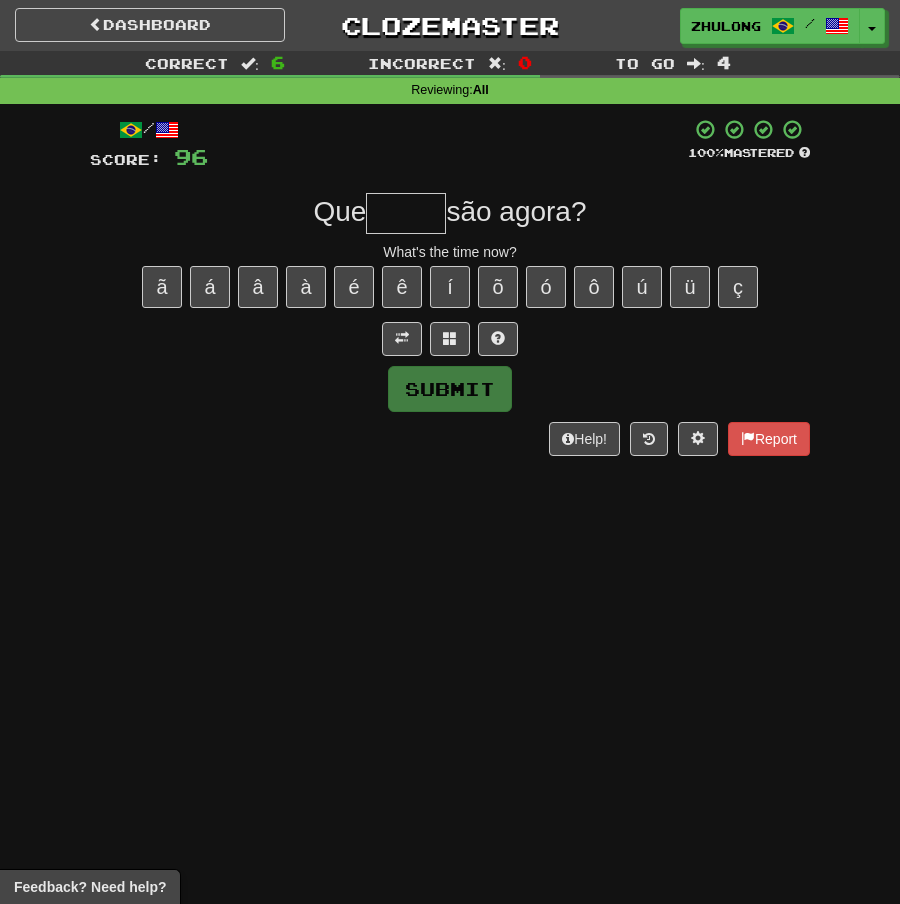 click at bounding box center (406, 213) 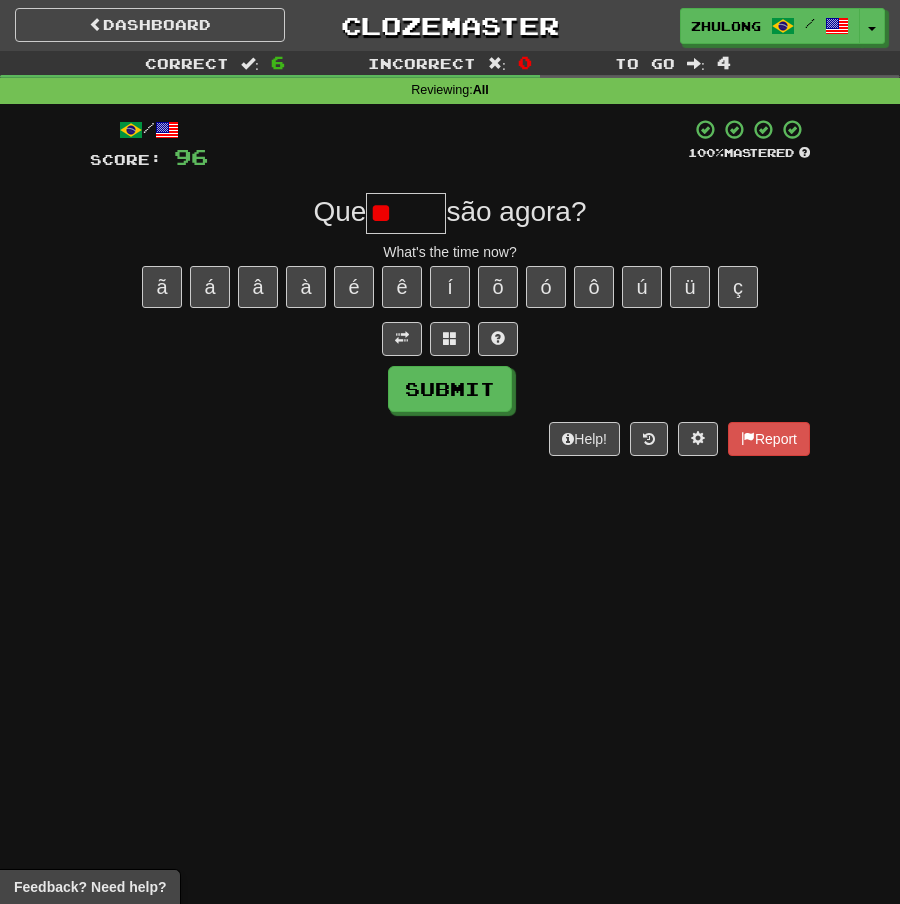 type on "*" 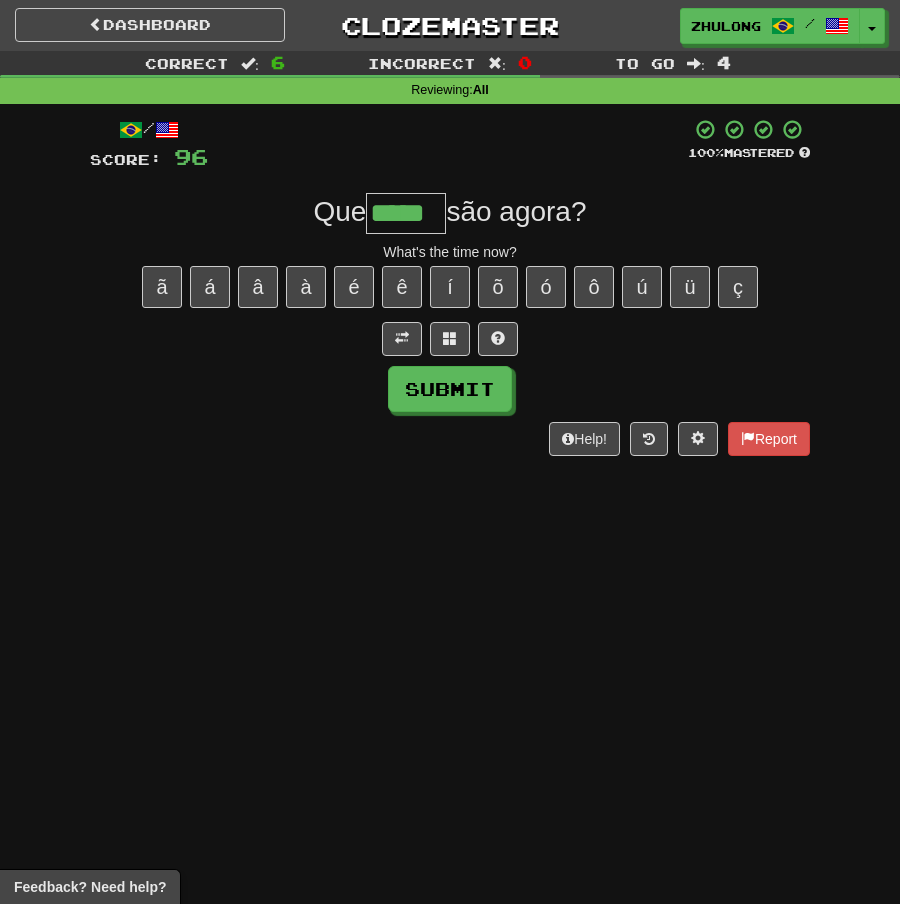 type on "*****" 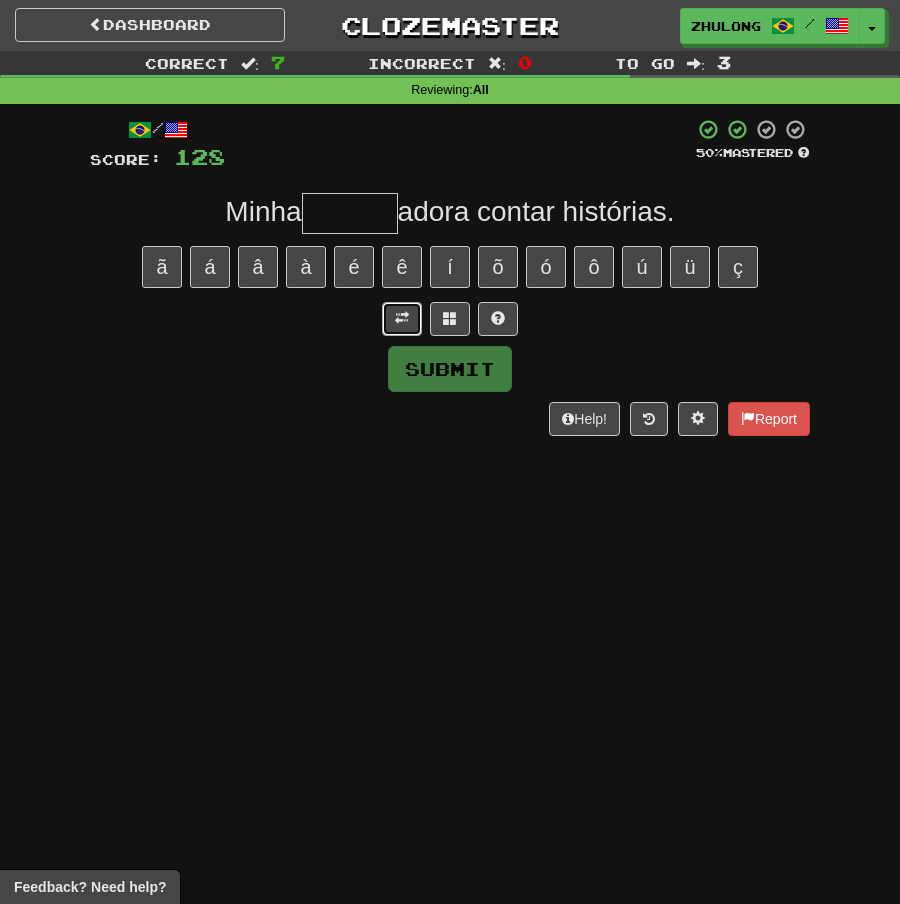 click at bounding box center (402, 319) 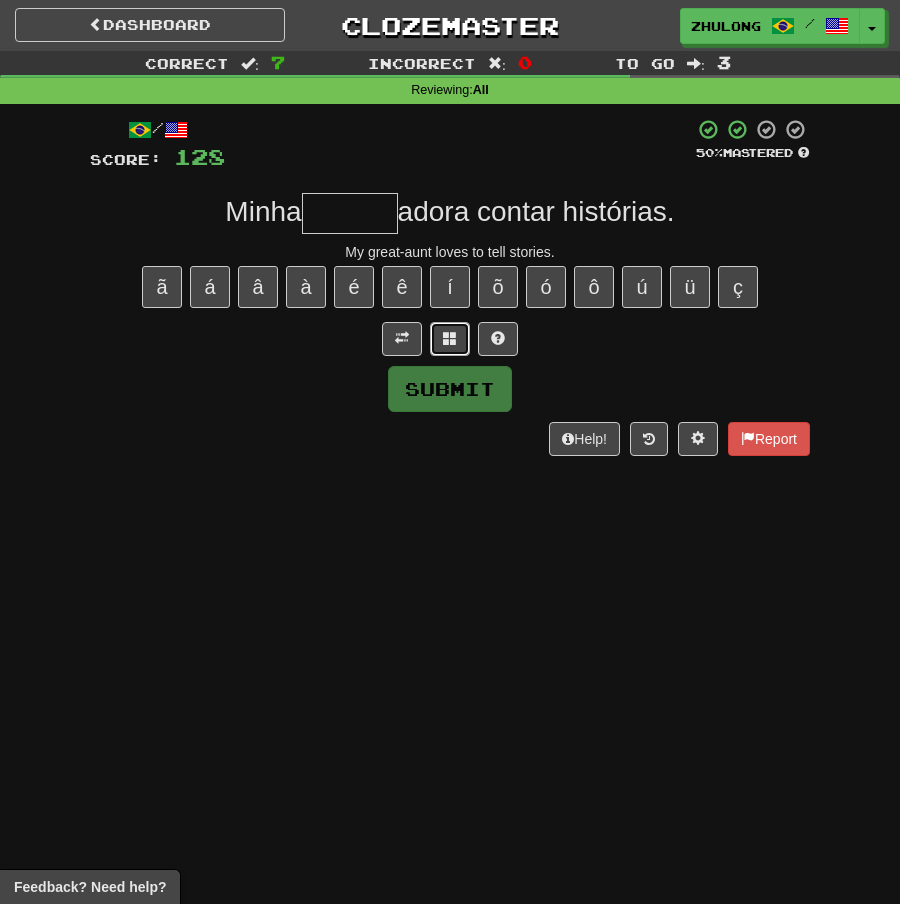 click at bounding box center [450, 338] 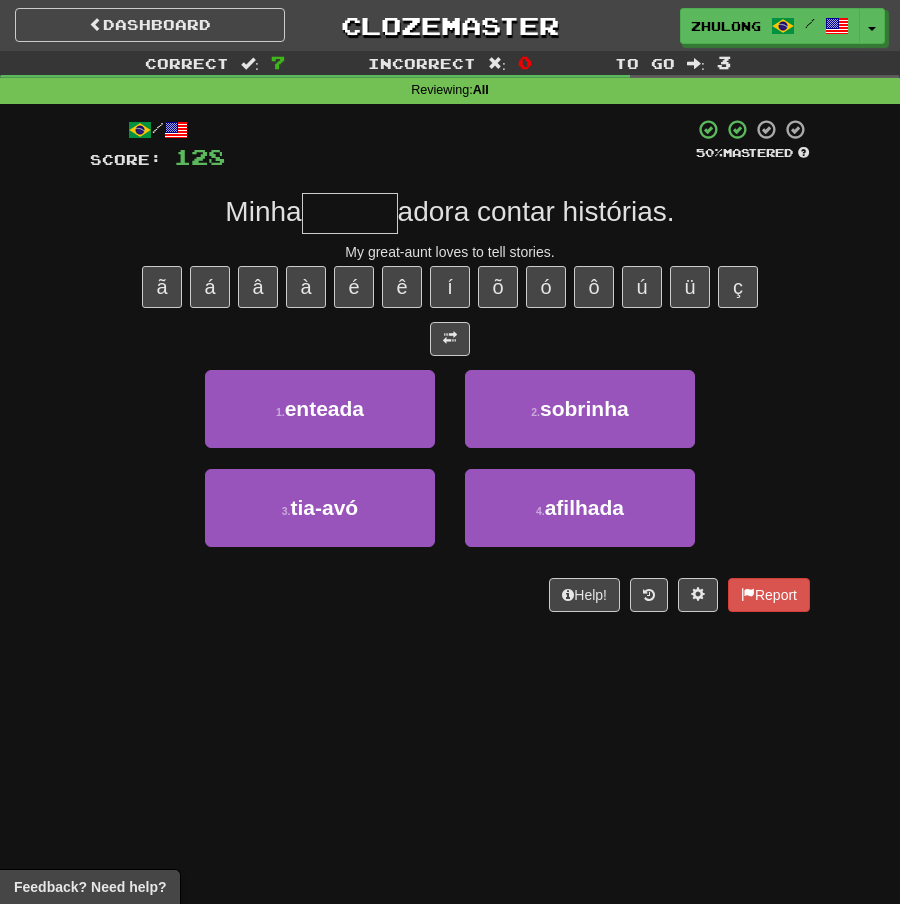 click at bounding box center (350, 213) 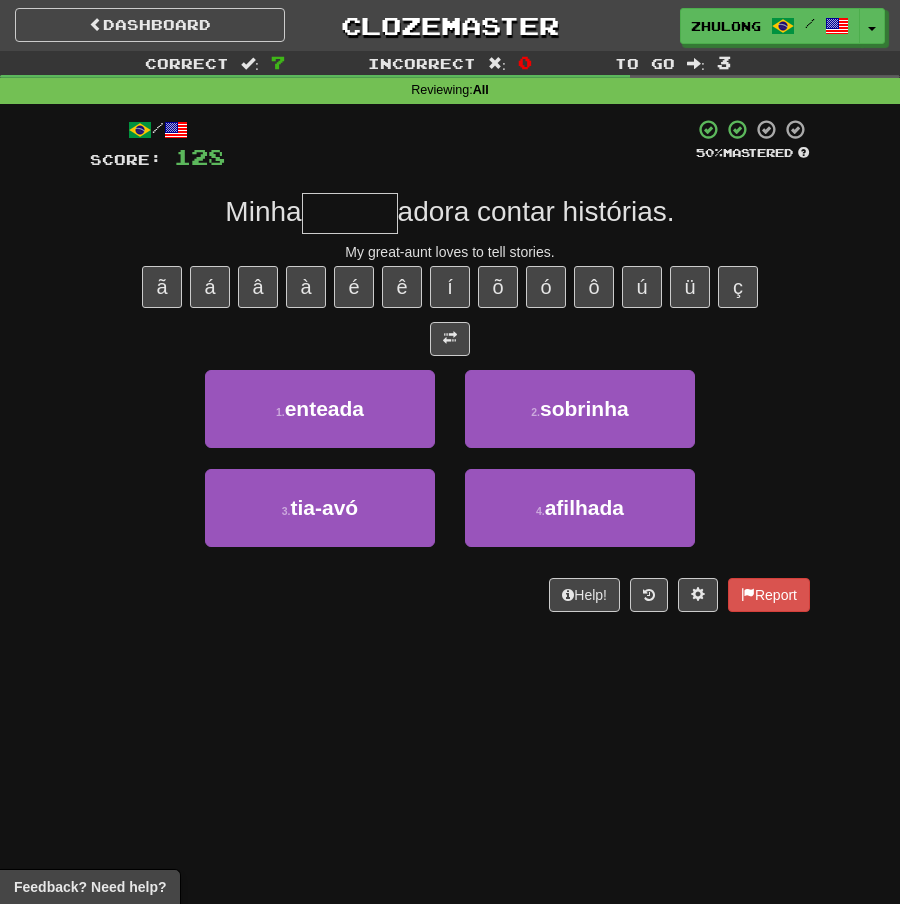 type on "*" 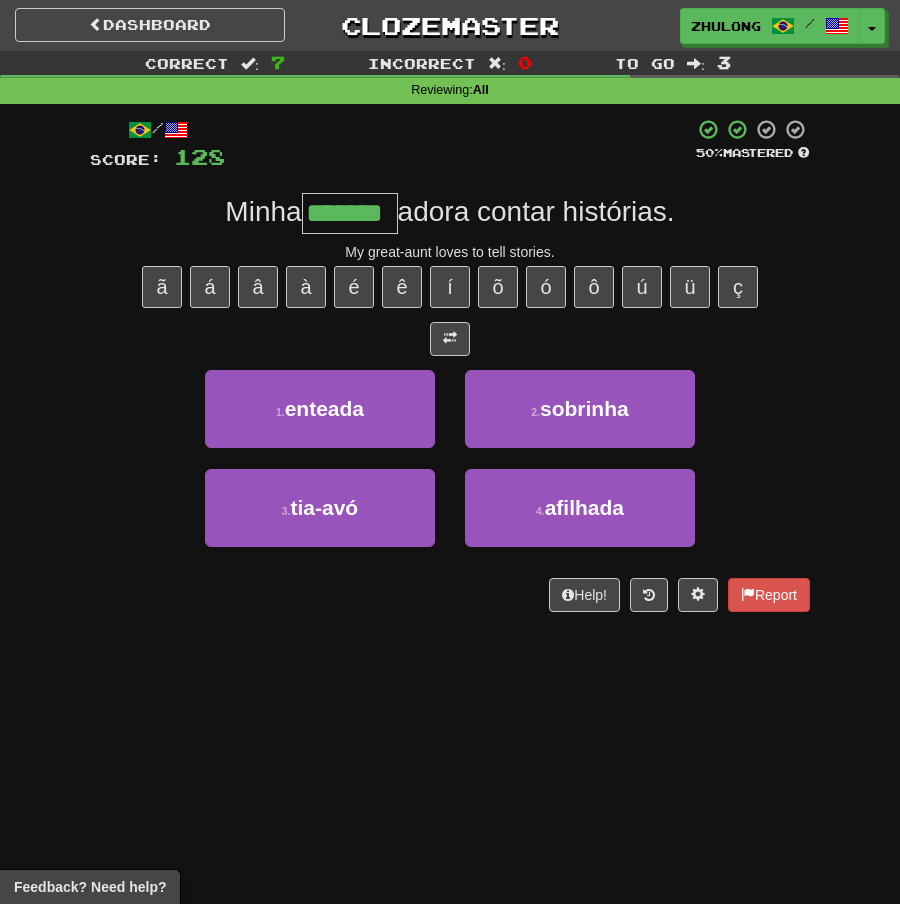 type on "*******" 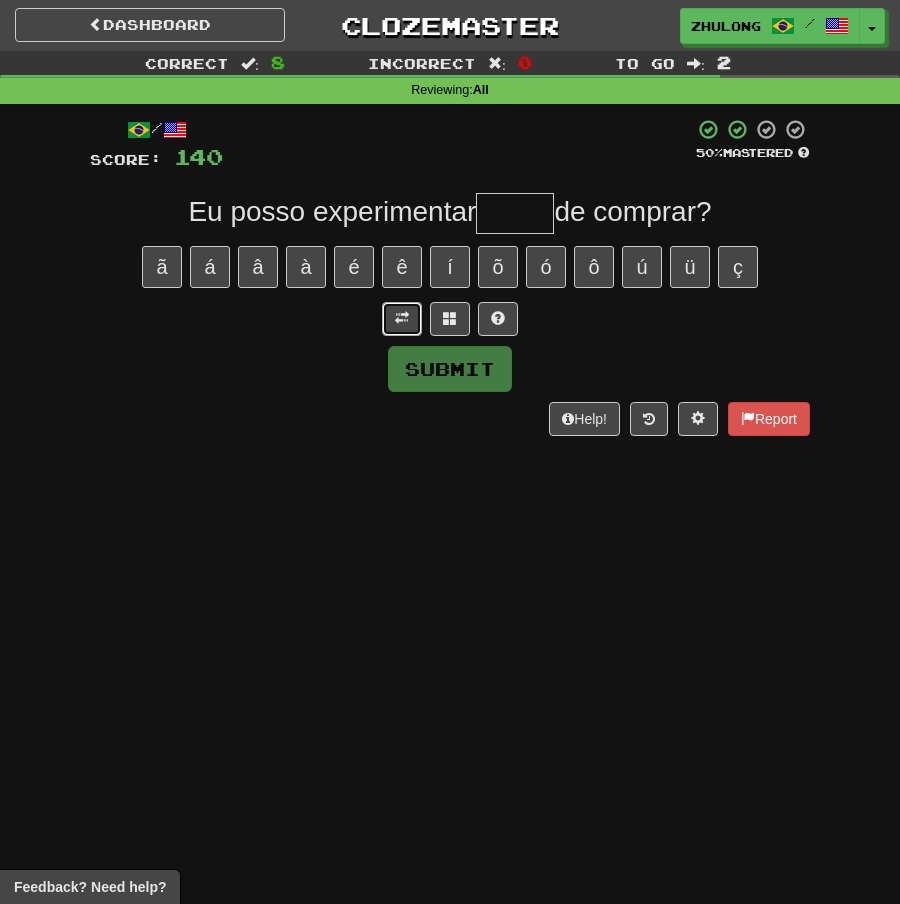 click at bounding box center [402, 319] 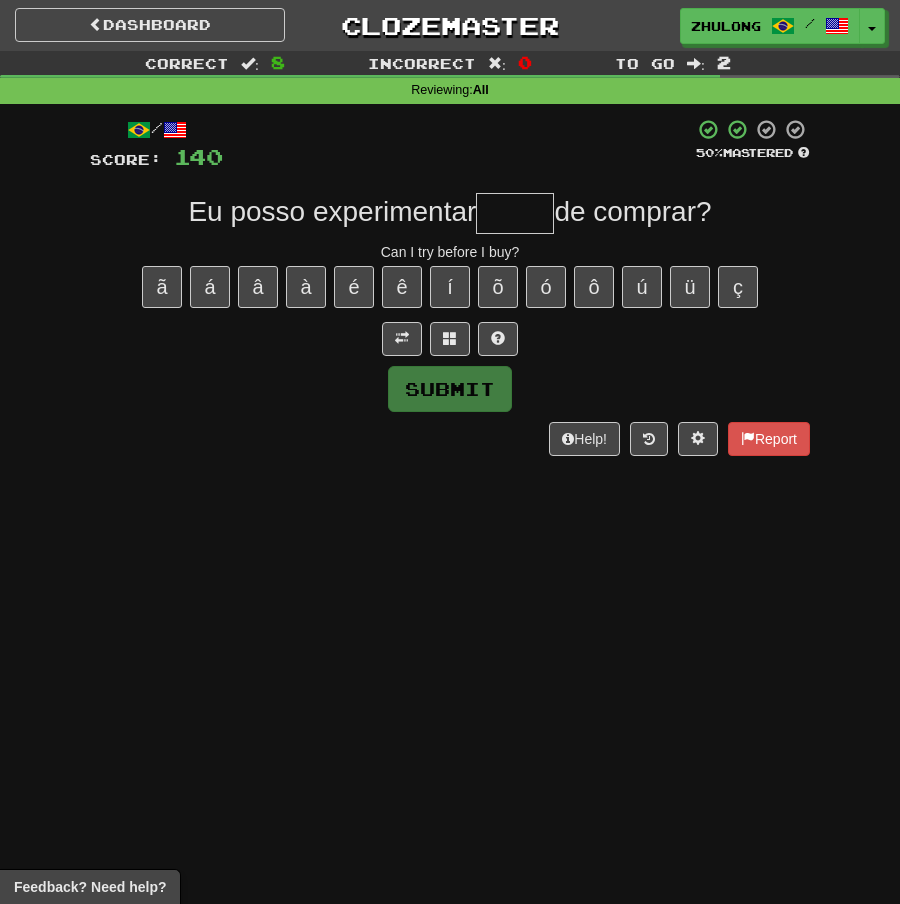 click at bounding box center [515, 213] 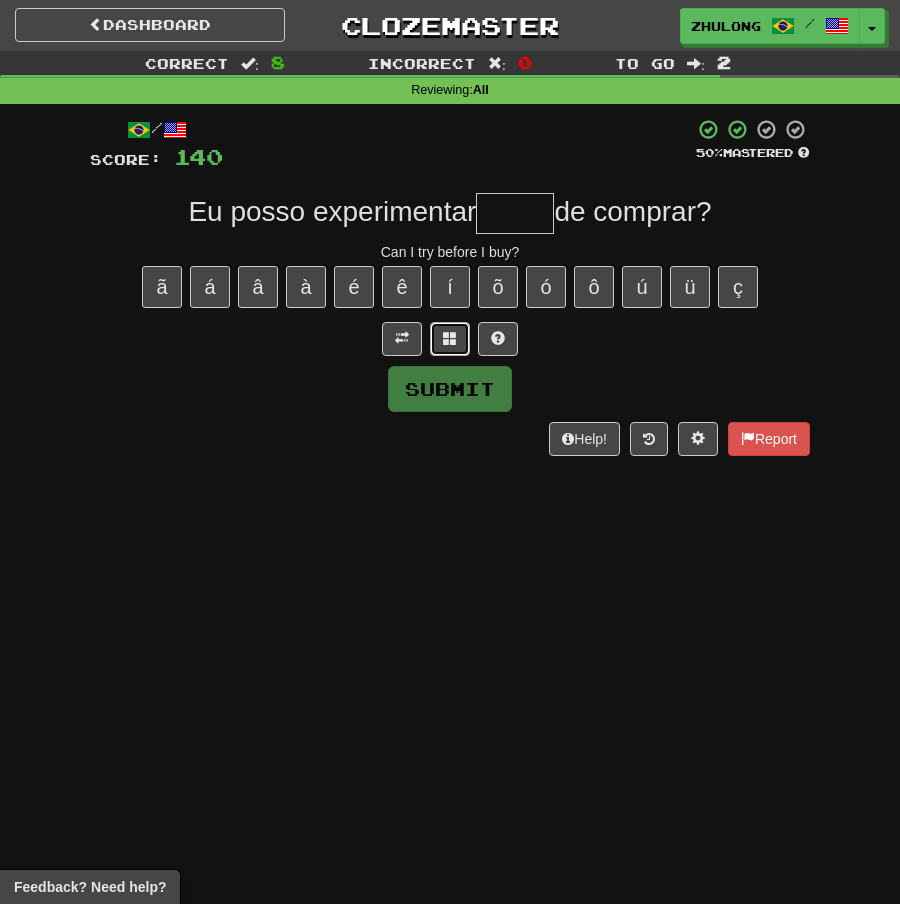 click at bounding box center [450, 339] 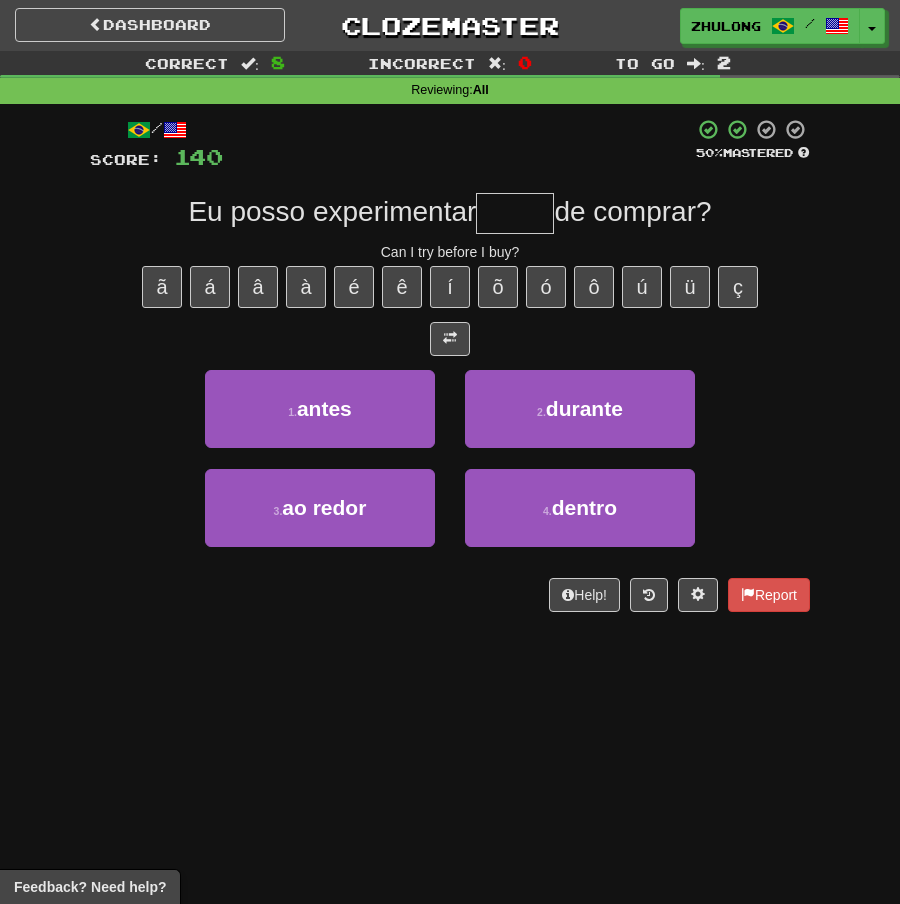 click at bounding box center (515, 213) 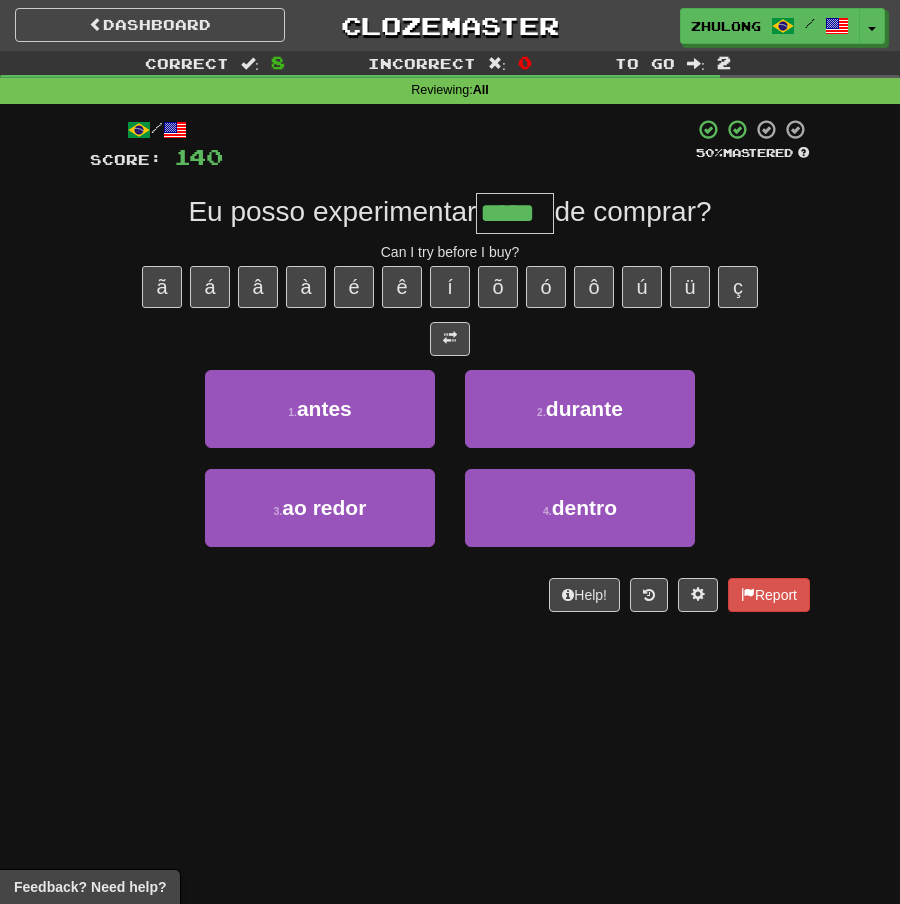 type on "*****" 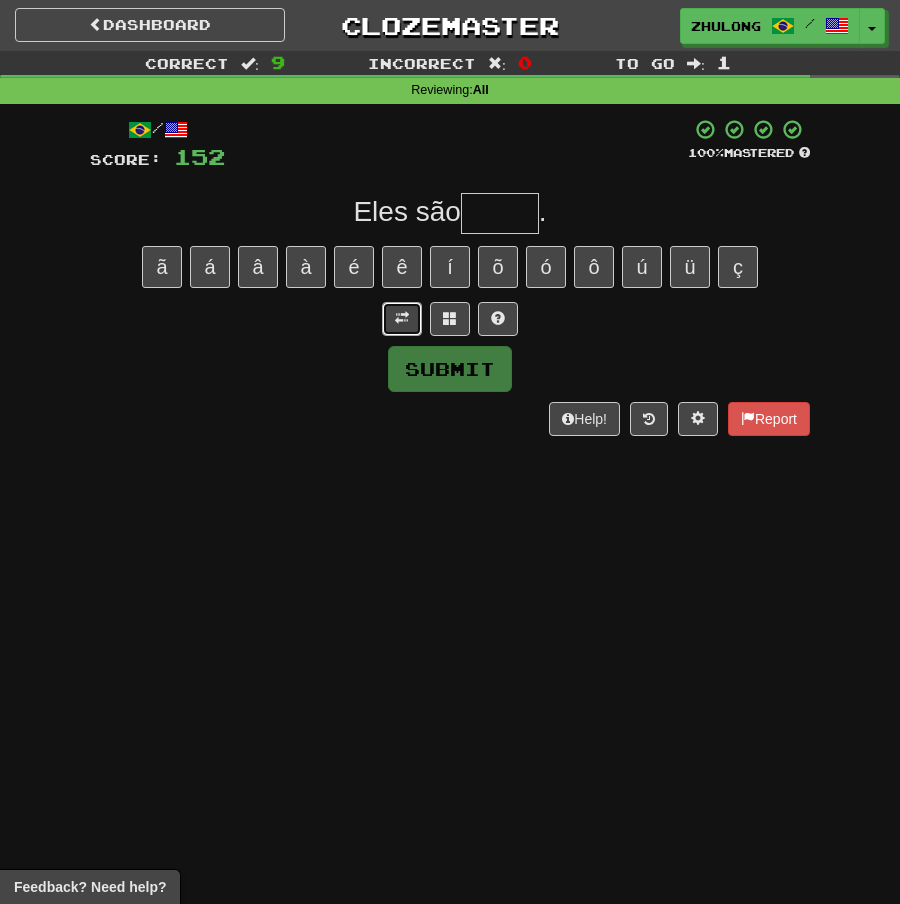 click at bounding box center (402, 319) 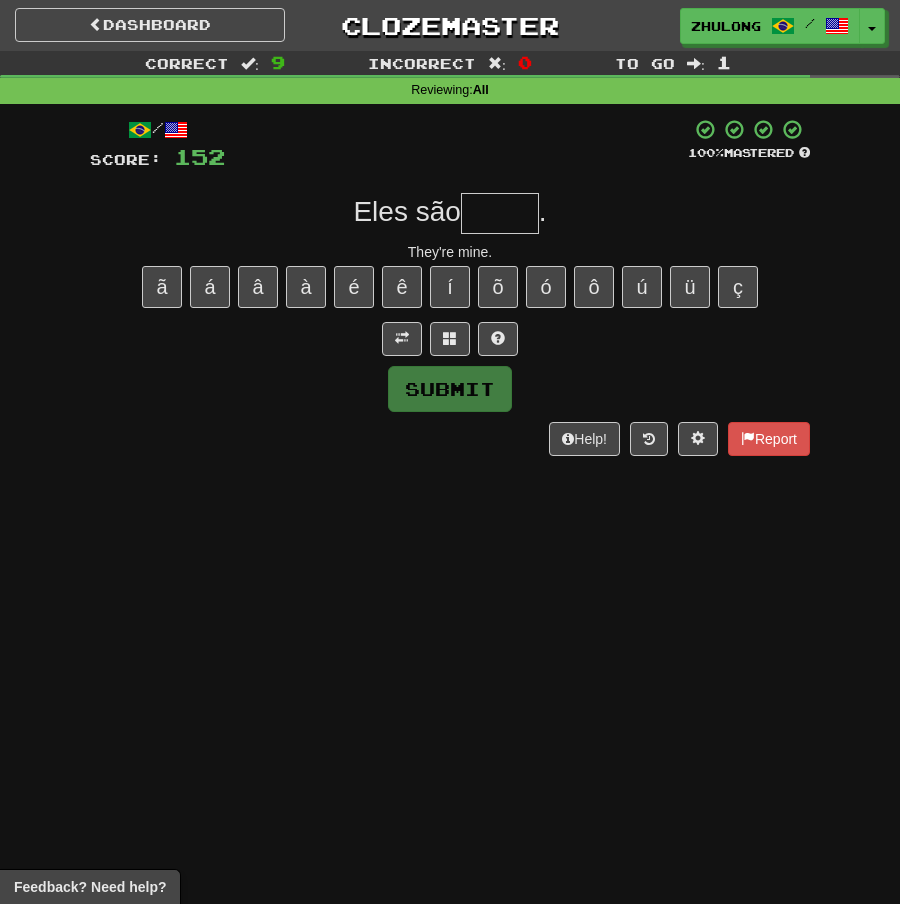 click at bounding box center (500, 213) 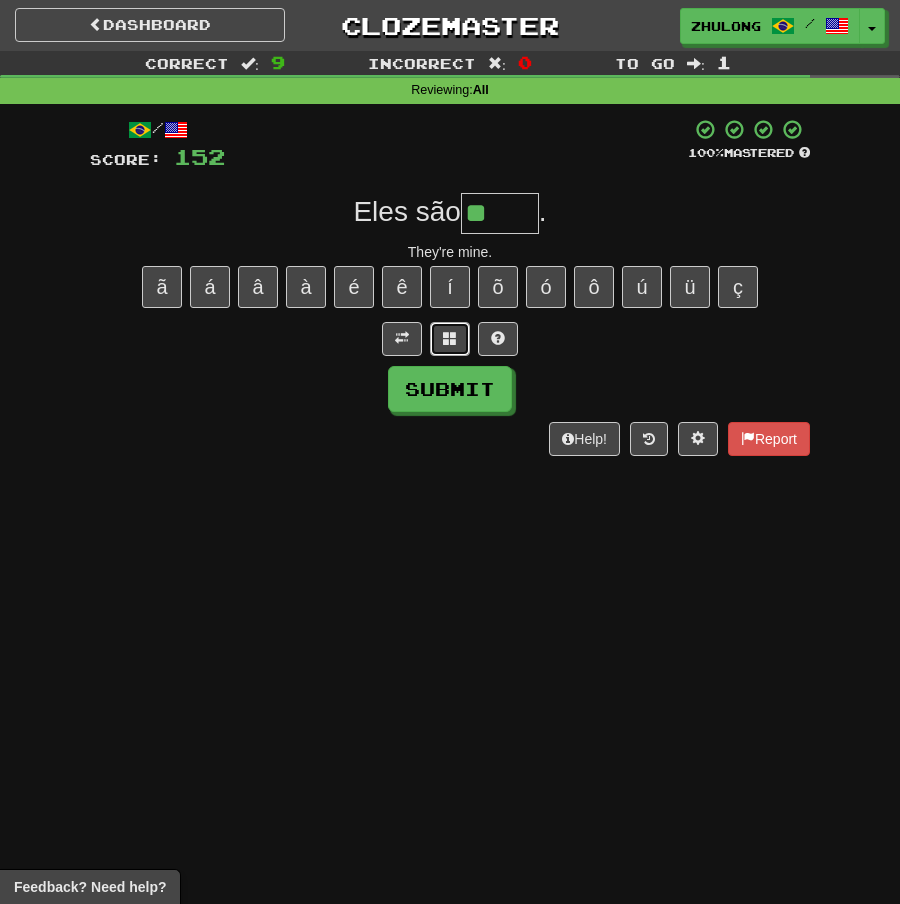 click at bounding box center [450, 338] 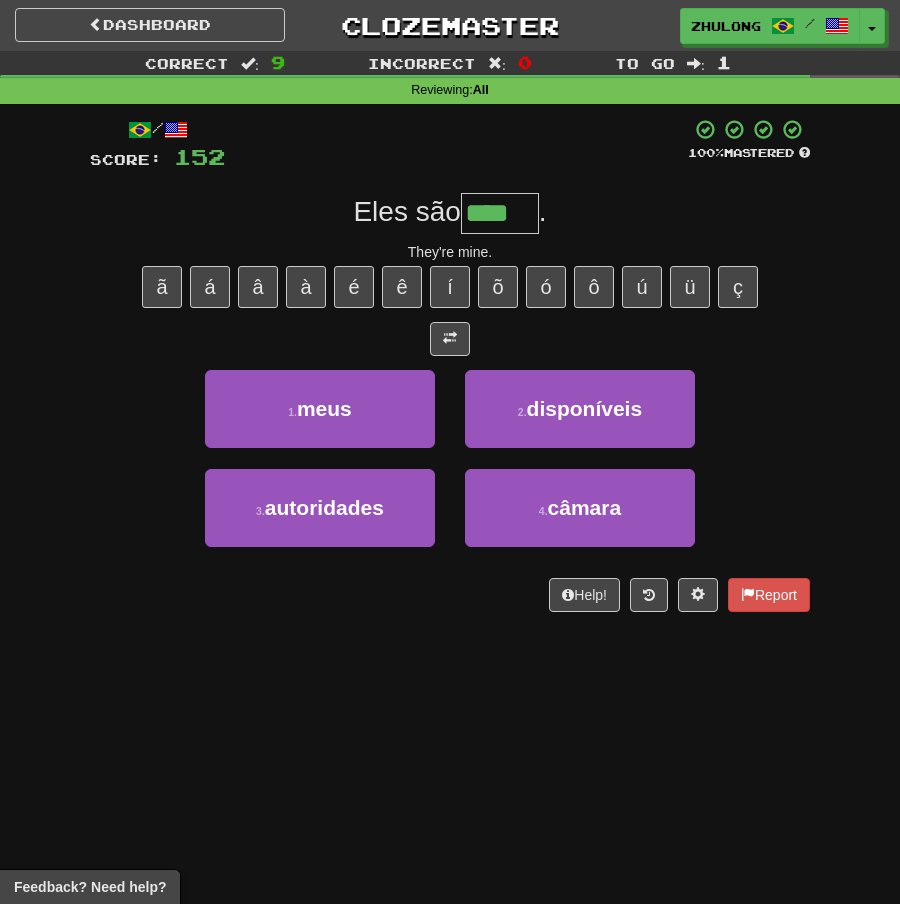 type on "****" 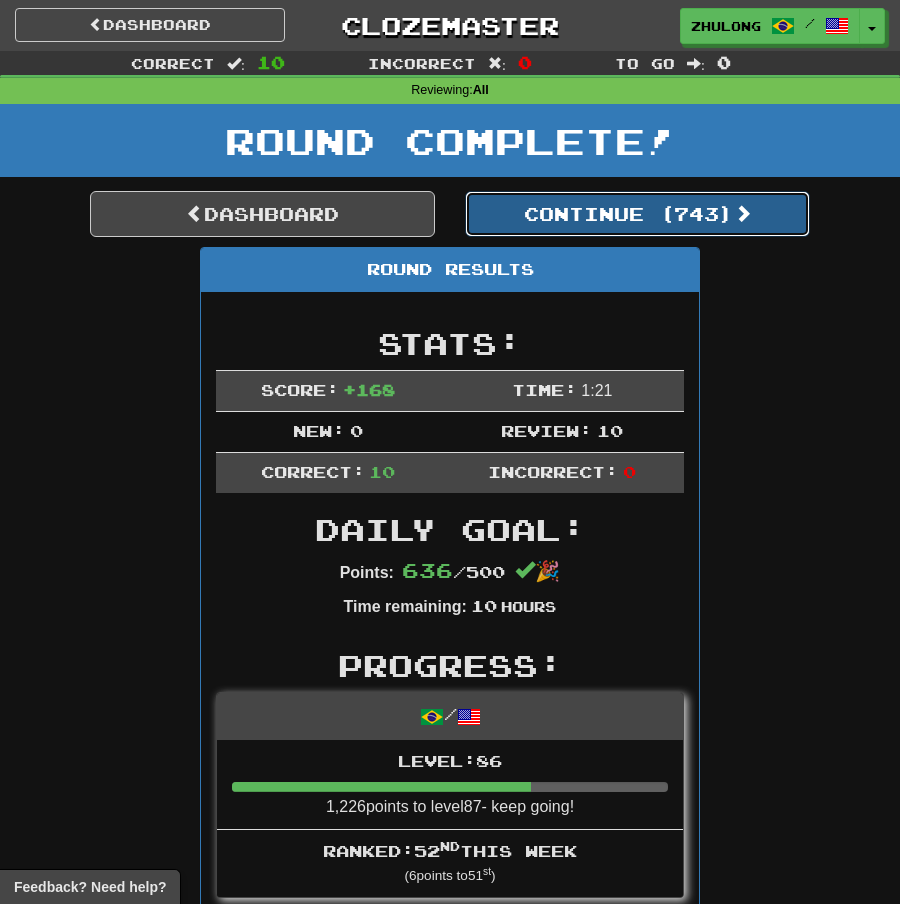 drag, startPoint x: 568, startPoint y: 202, endPoint x: 586, endPoint y: 375, distance: 173.9339 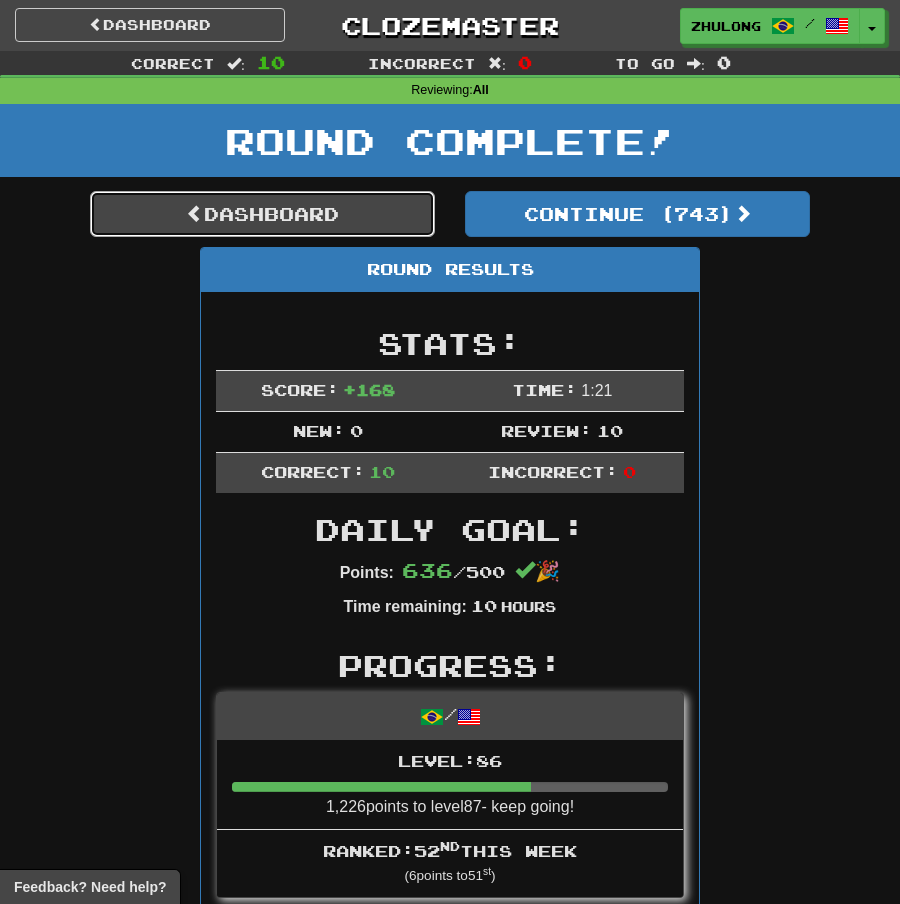 click on "Dashboard" at bounding box center [262, 214] 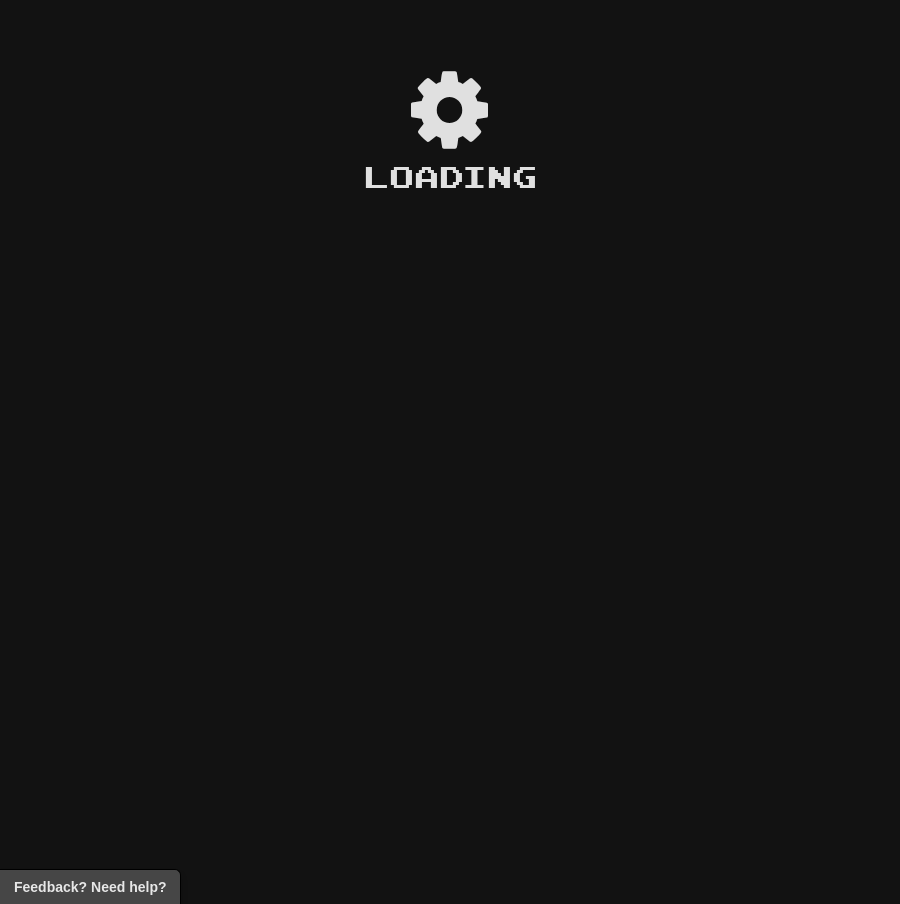 scroll, scrollTop: 0, scrollLeft: 0, axis: both 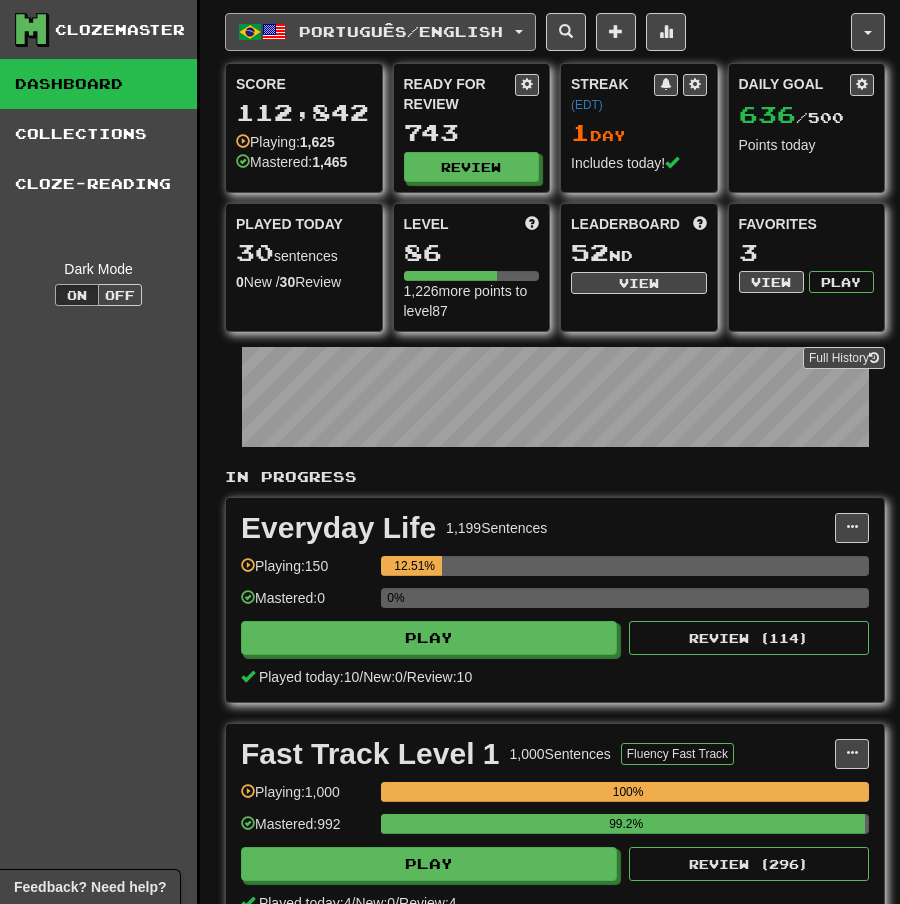 click on "Português  /  English" at bounding box center (380, 32) 